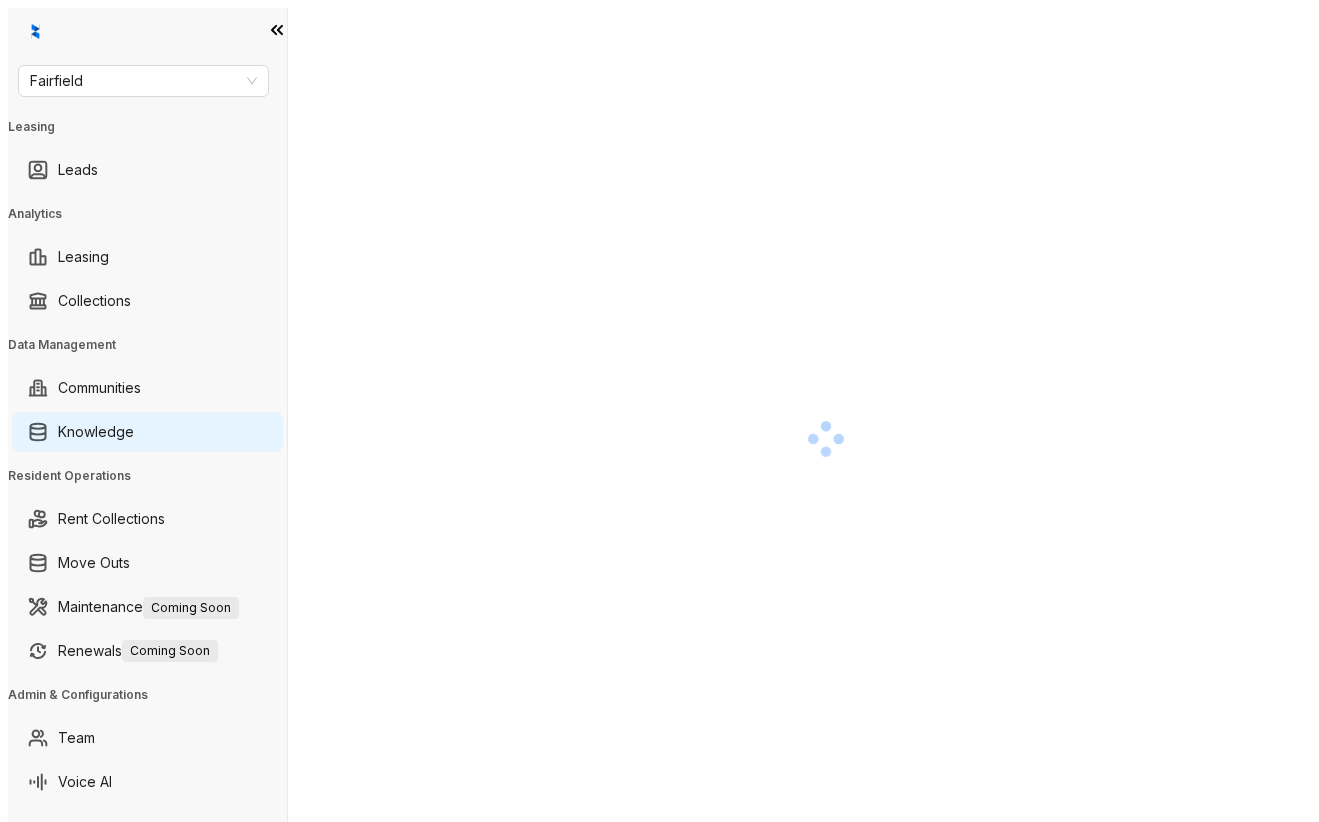 scroll, scrollTop: 0, scrollLeft: 0, axis: both 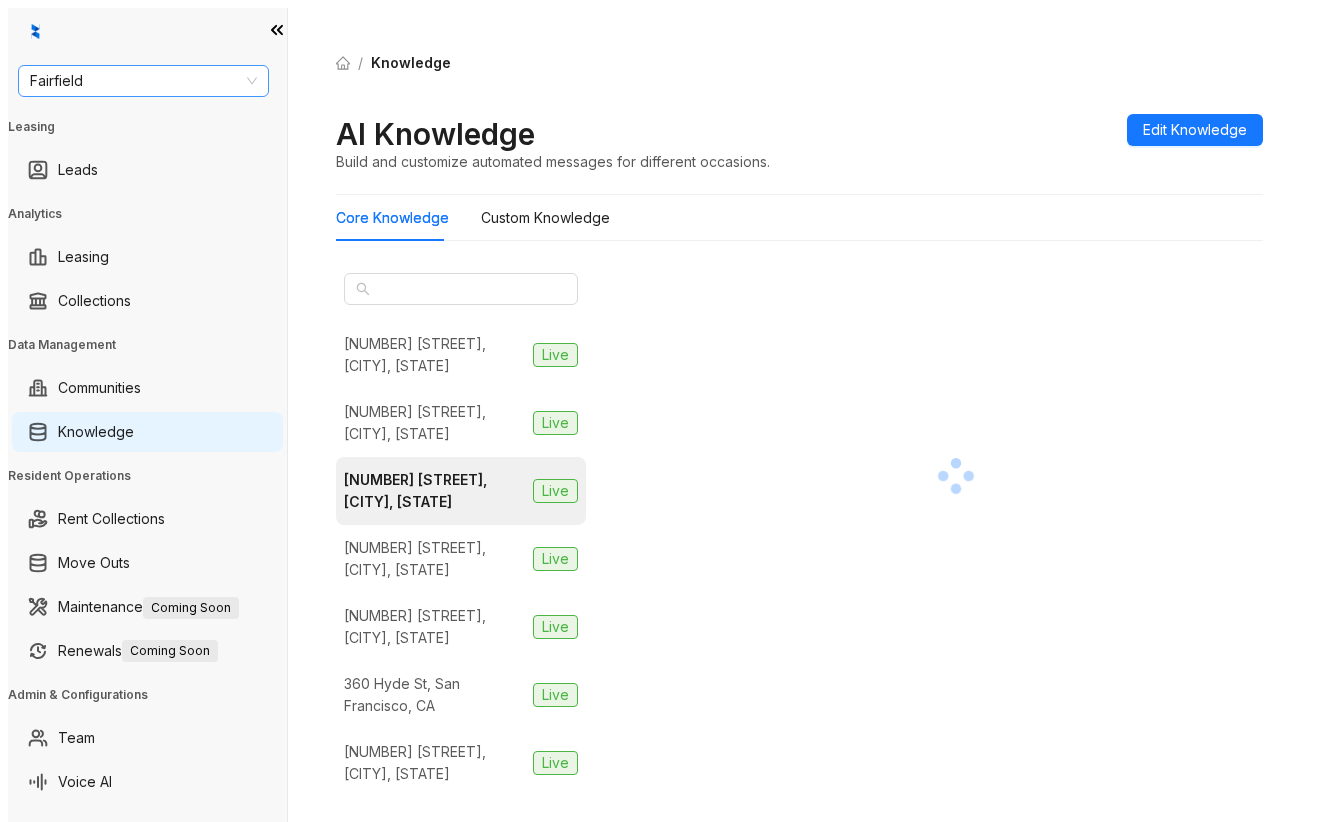 click at bounding box center [147, 31] 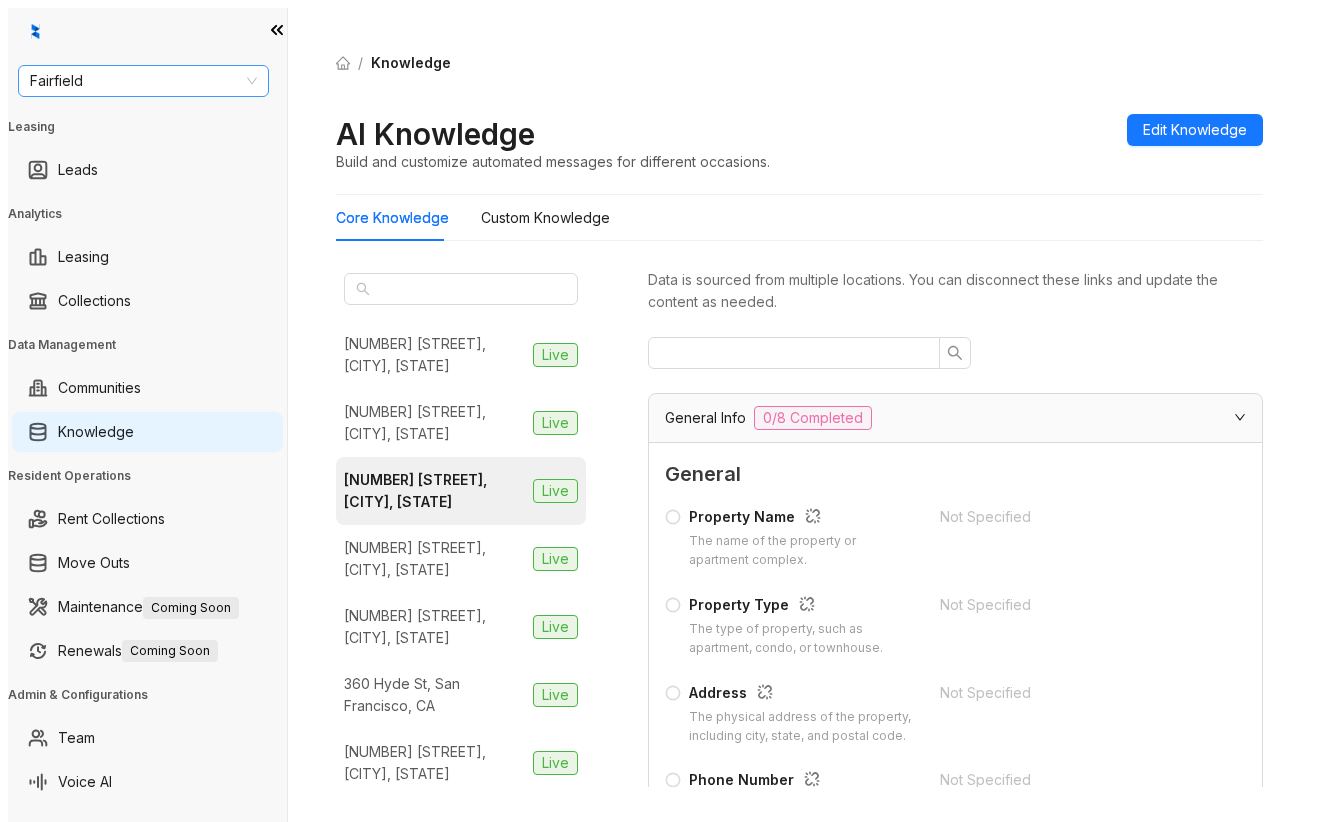click on "Fairfield" at bounding box center (143, 81) 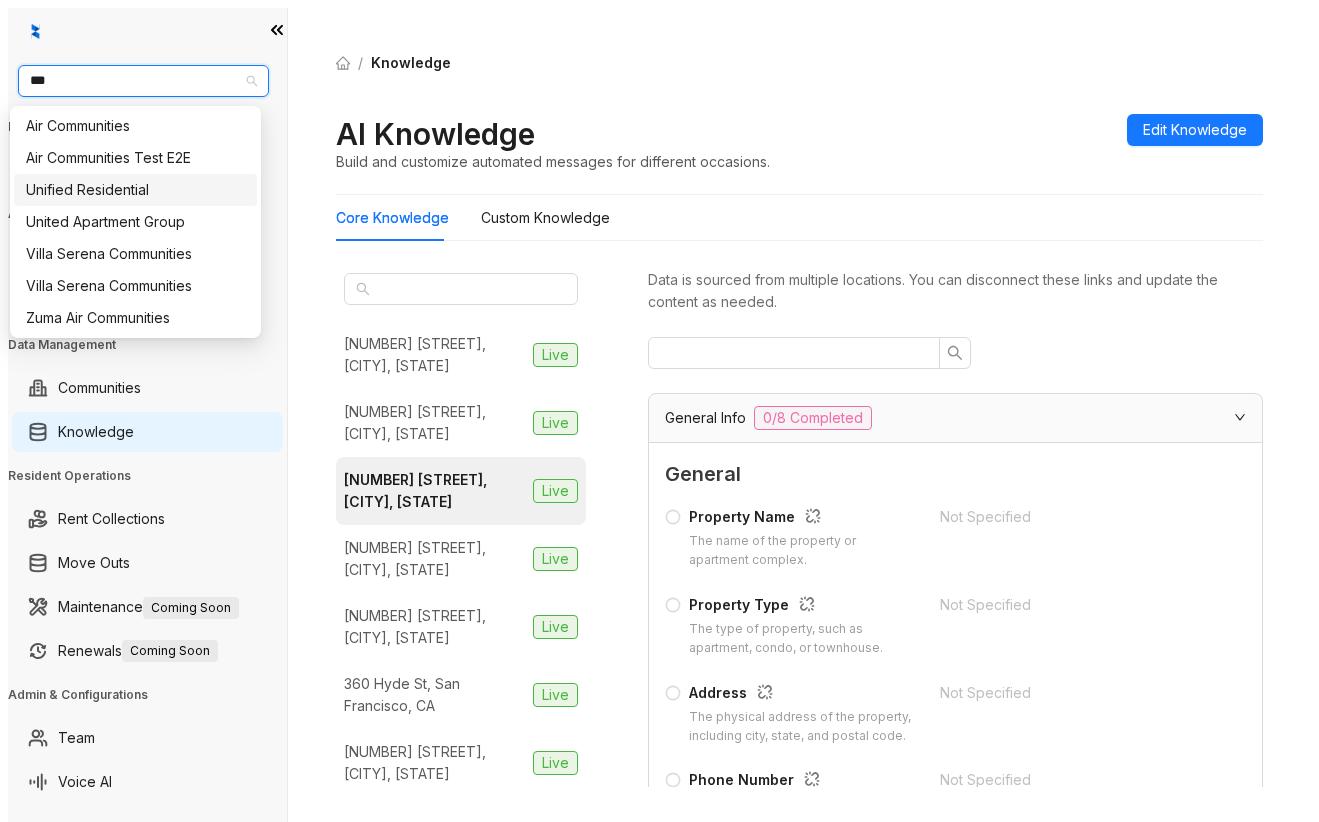 click on "Unified Residential" at bounding box center [135, 190] 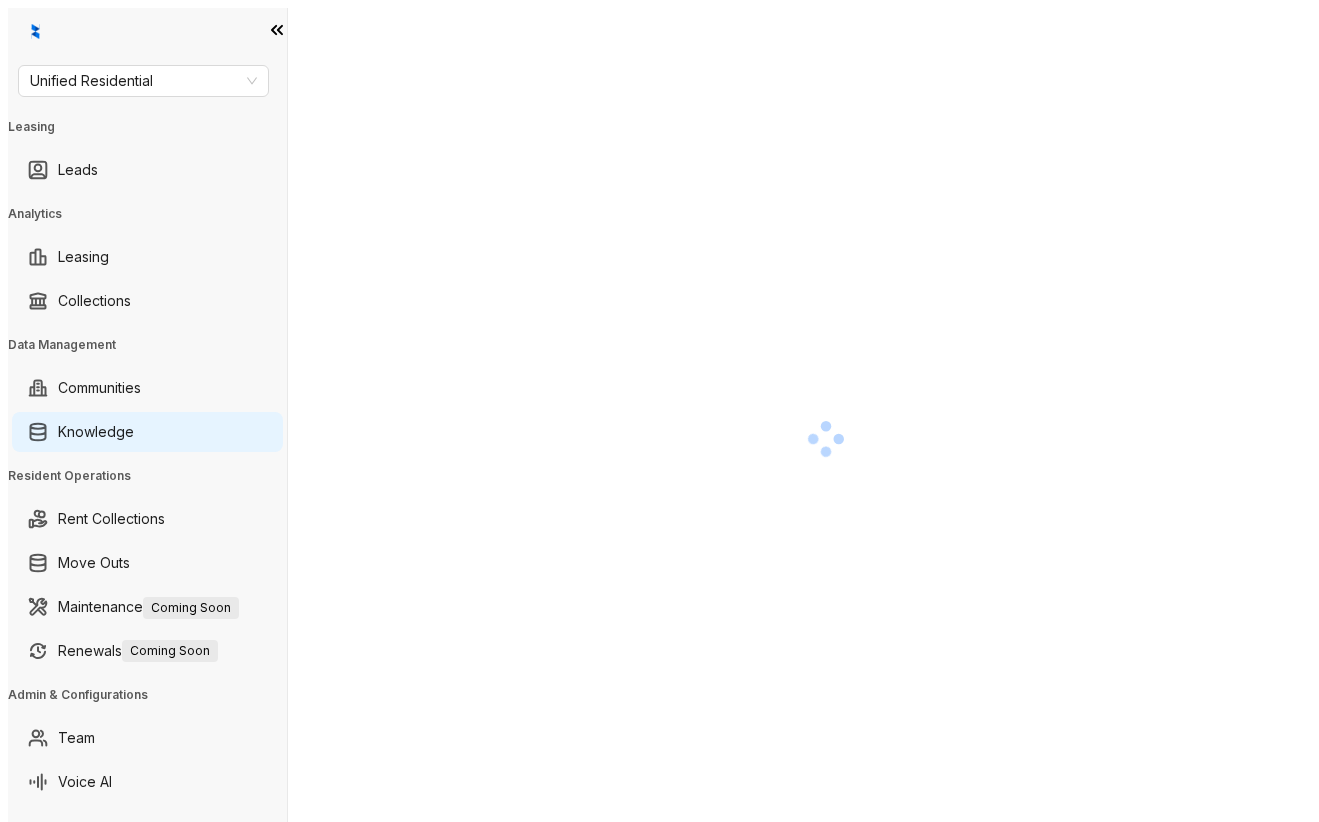 scroll, scrollTop: 0, scrollLeft: 0, axis: both 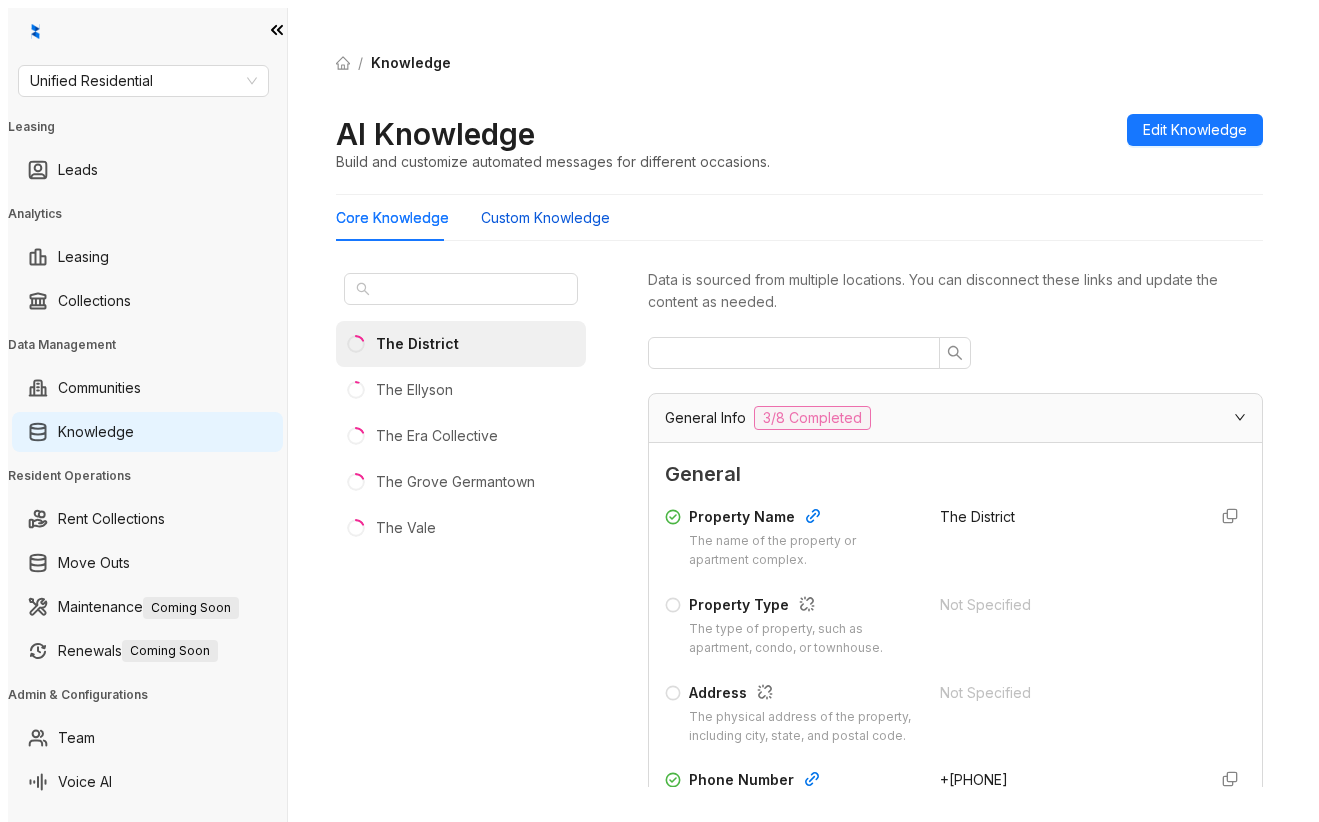 click on "Custom Knowledge" at bounding box center (545, 218) 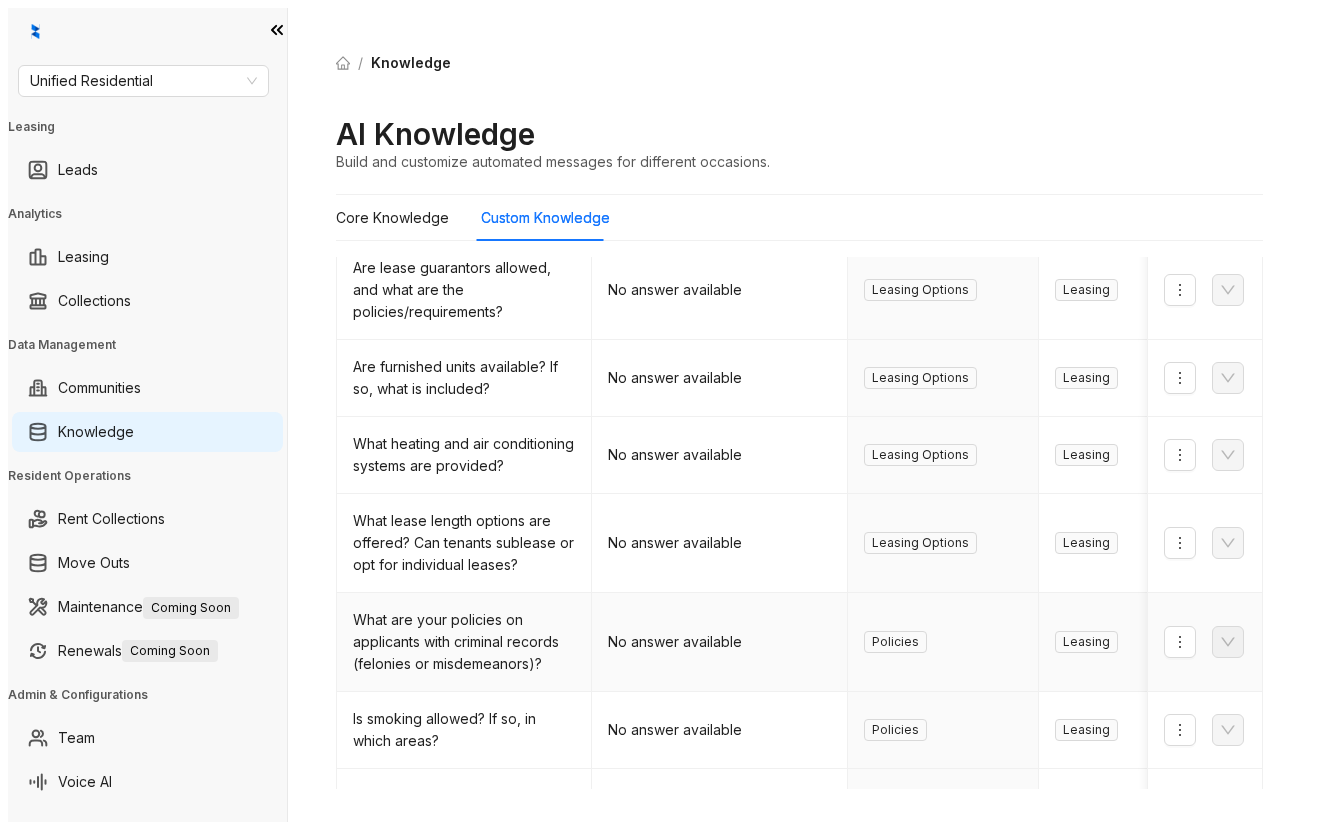 scroll, scrollTop: 567, scrollLeft: 0, axis: vertical 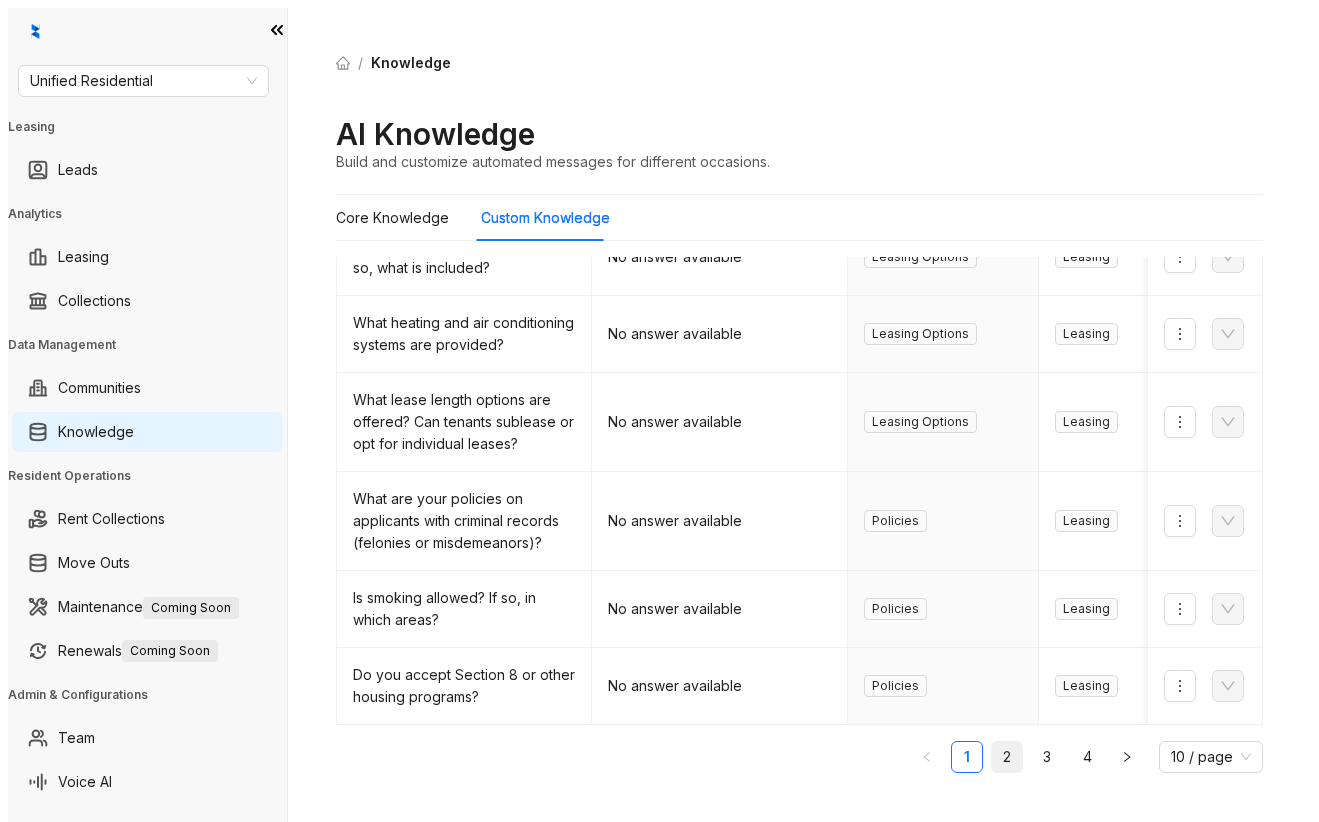 click on "2" at bounding box center (1007, 757) 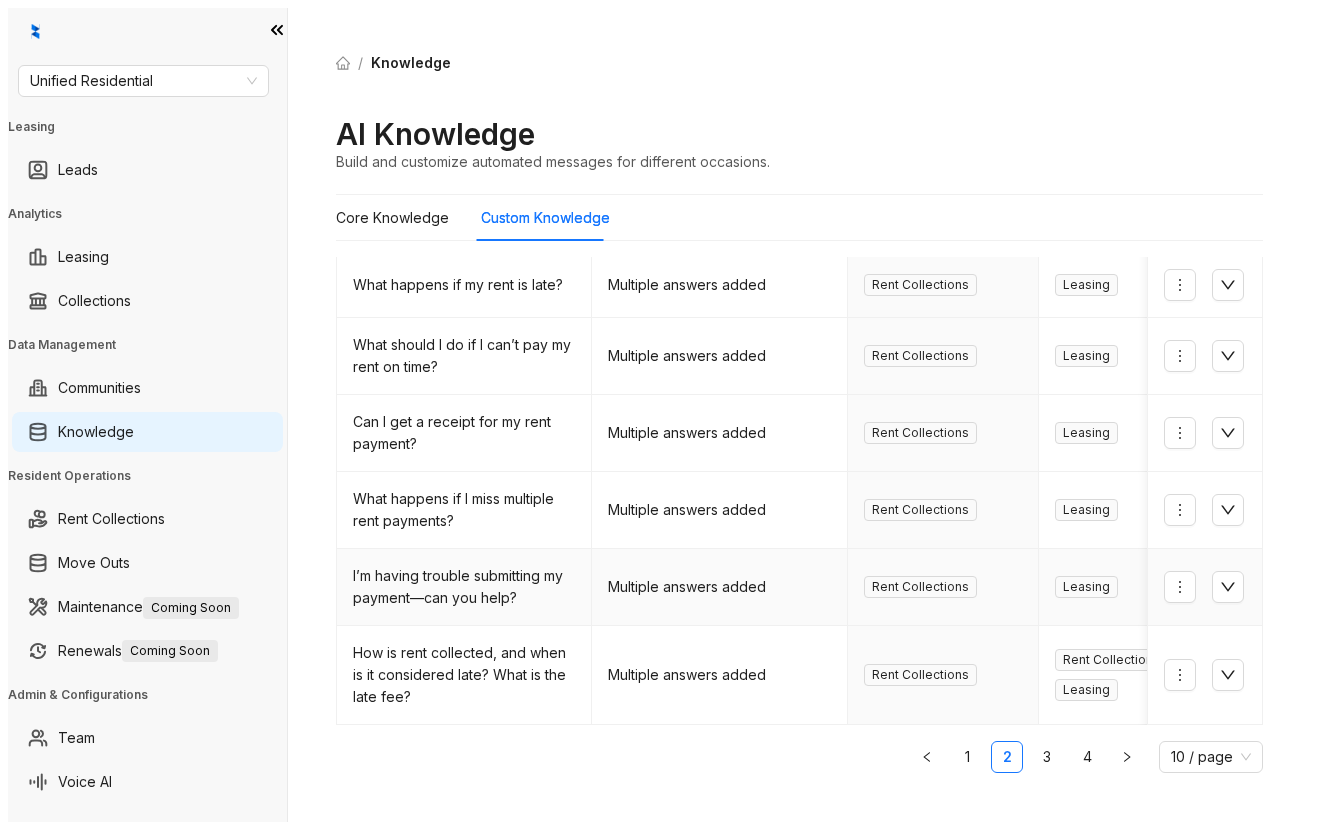 scroll, scrollTop: 477, scrollLeft: 0, axis: vertical 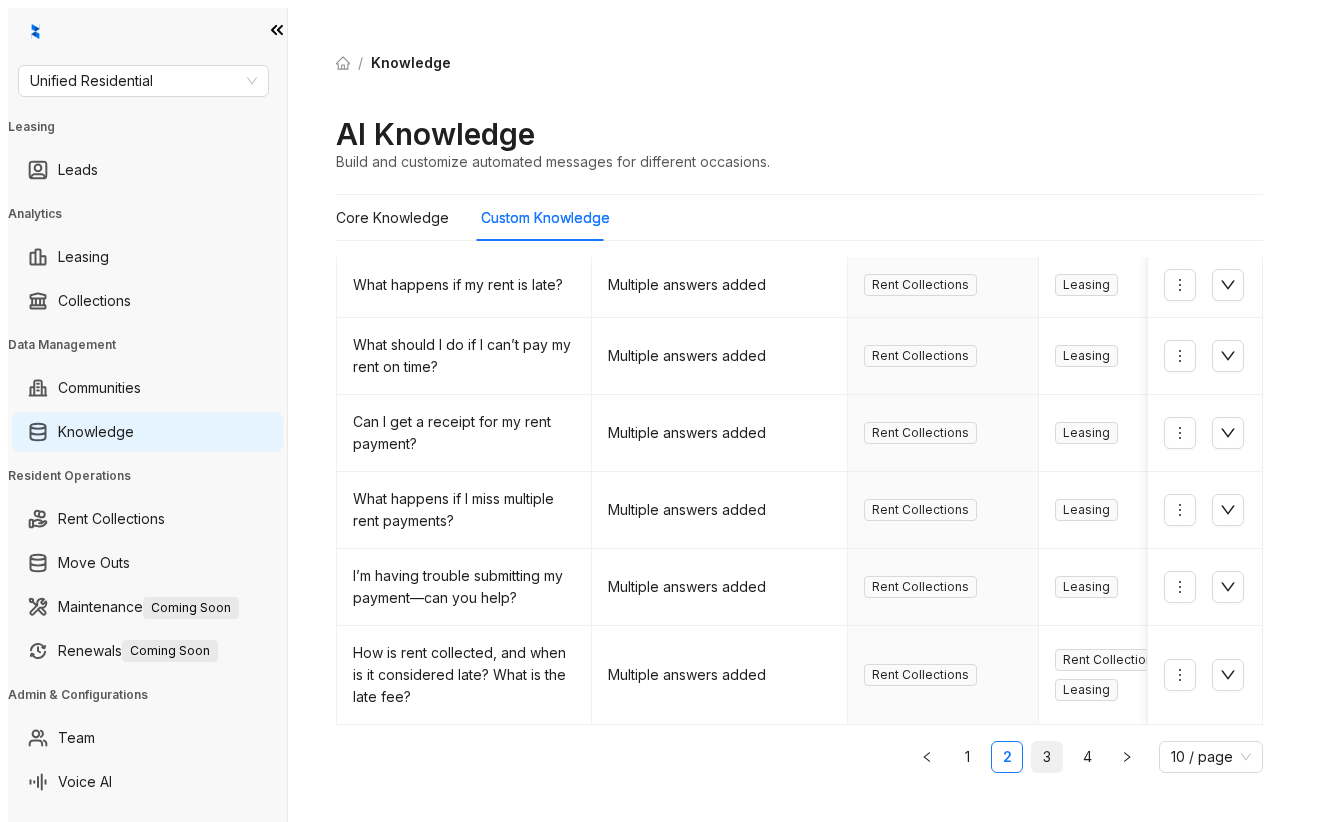 click on "3" at bounding box center [1047, 757] 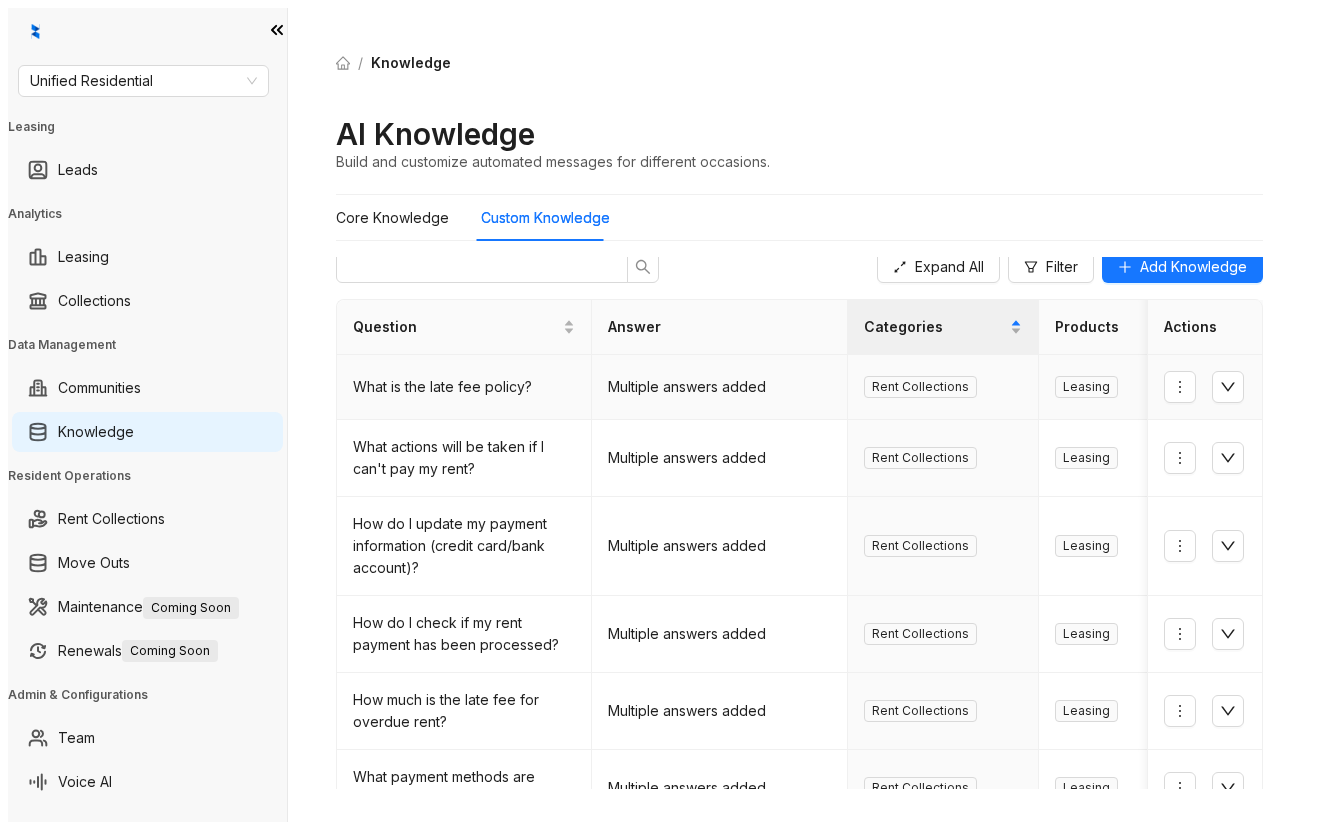 scroll, scrollTop: 0, scrollLeft: 0, axis: both 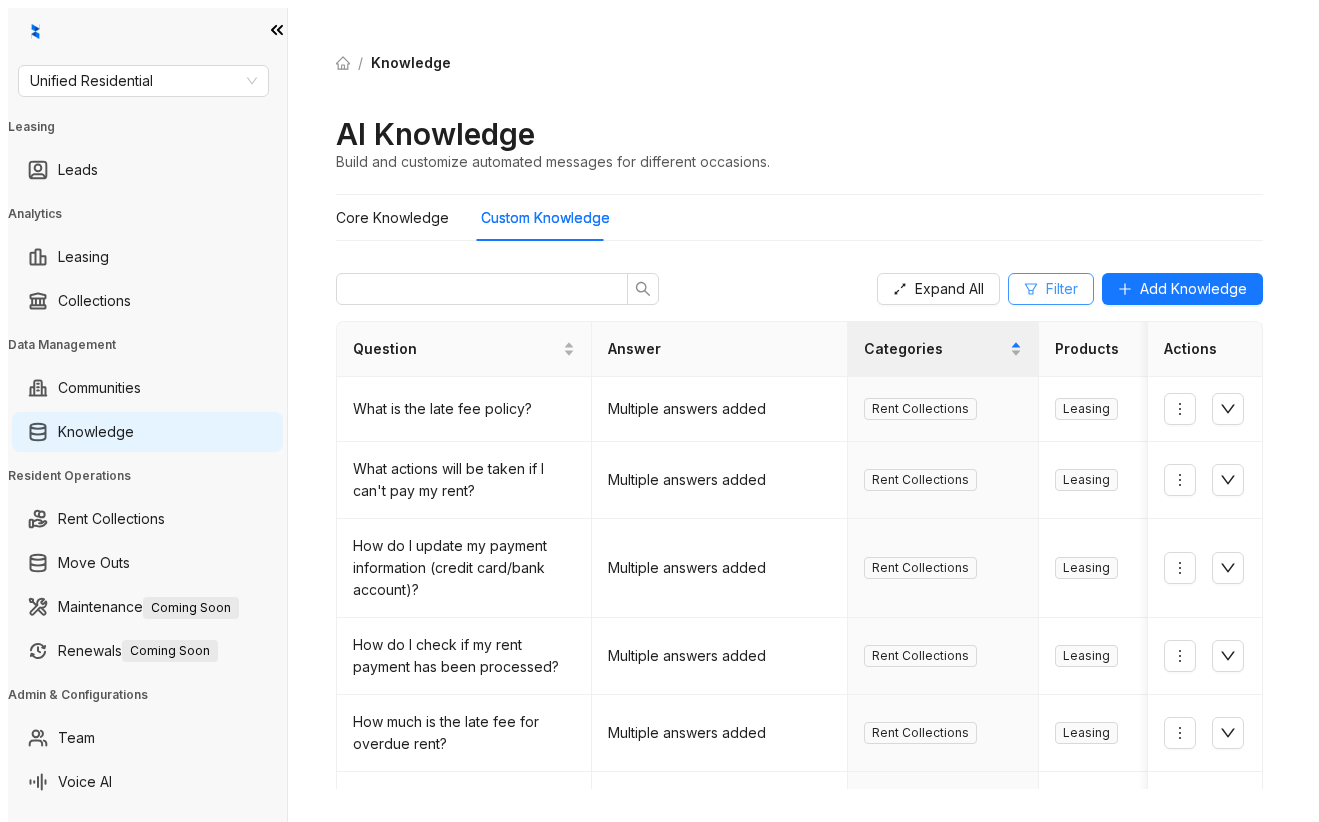 click on "Filter" at bounding box center (949, 289) 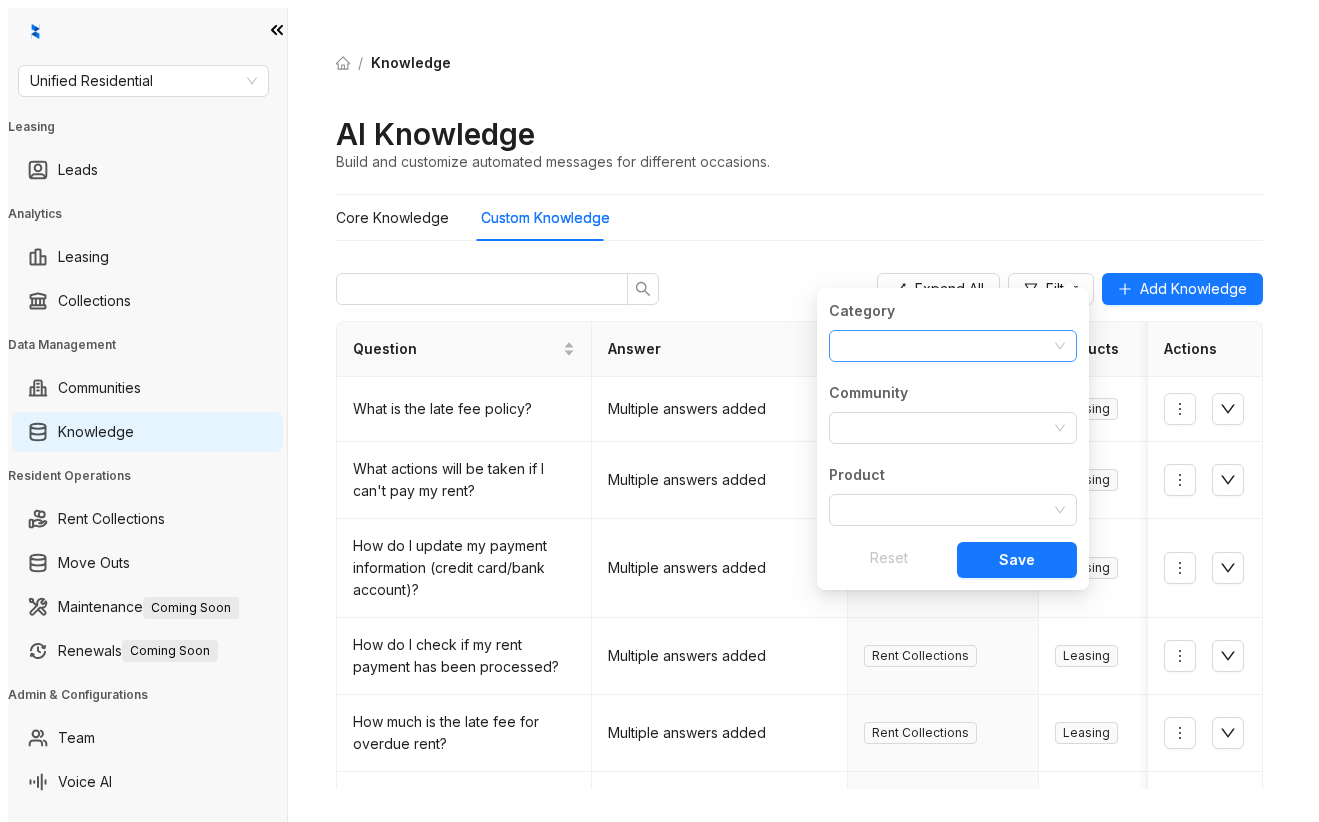 click at bounding box center (942, 346) 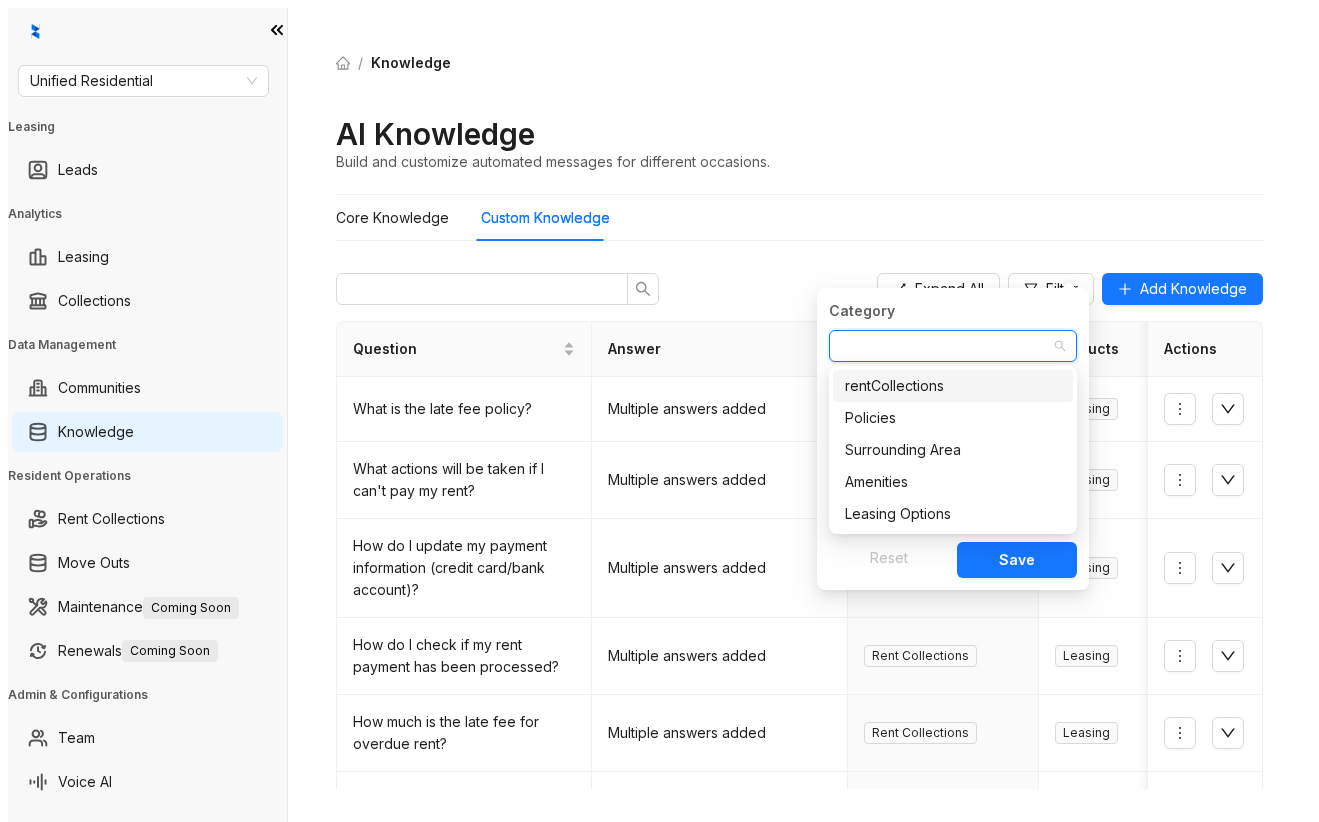 click on "rentCollections" at bounding box center (953, 386) 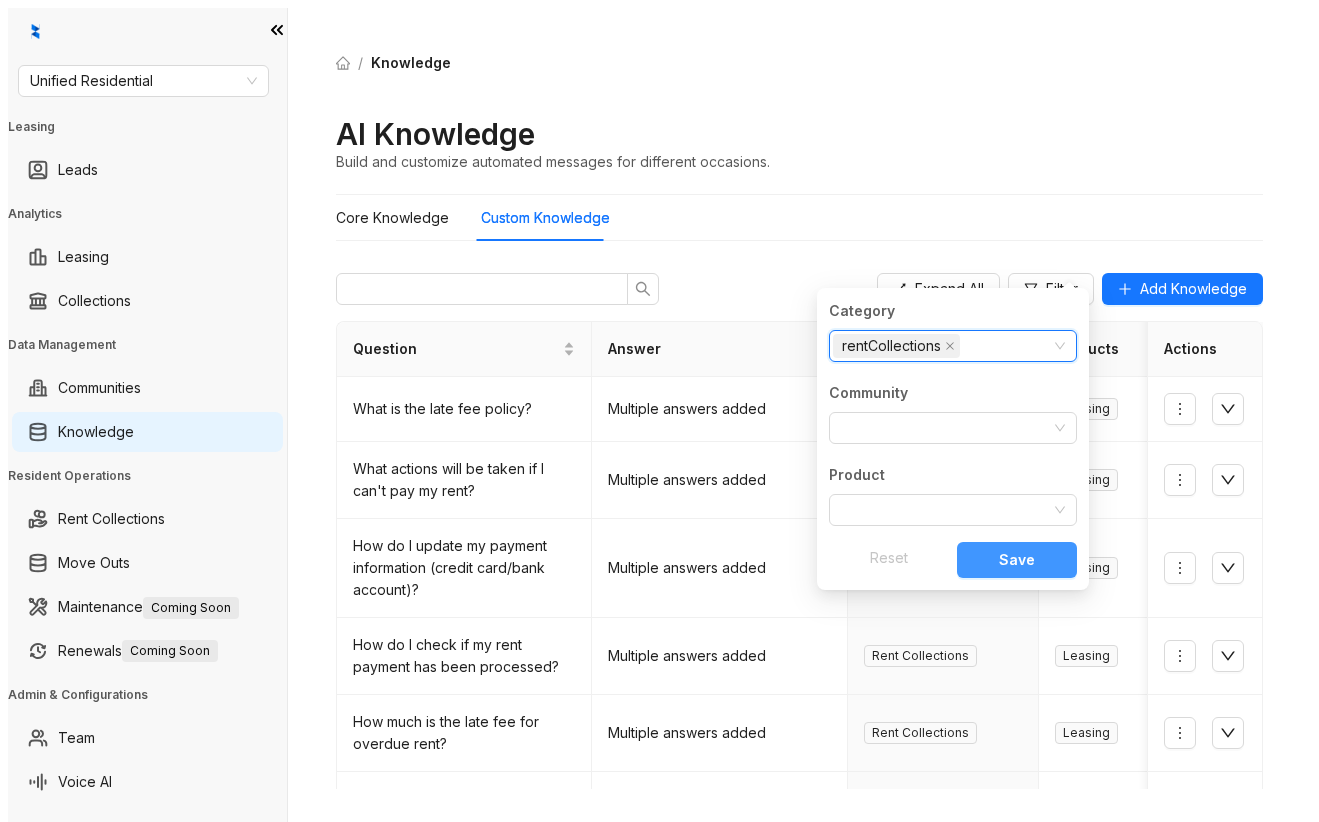click on "Save" at bounding box center [1017, 560] 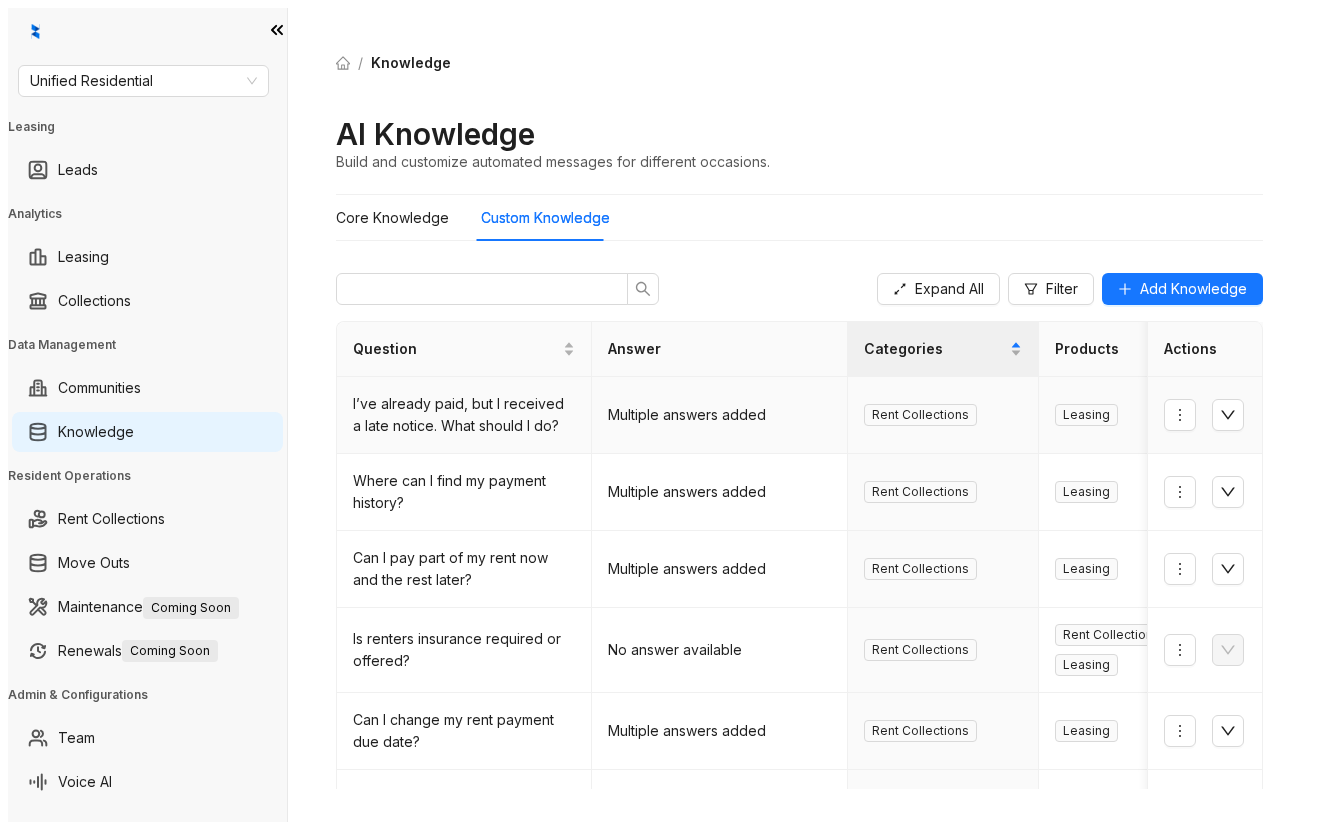 scroll, scrollTop: 153, scrollLeft: 0, axis: vertical 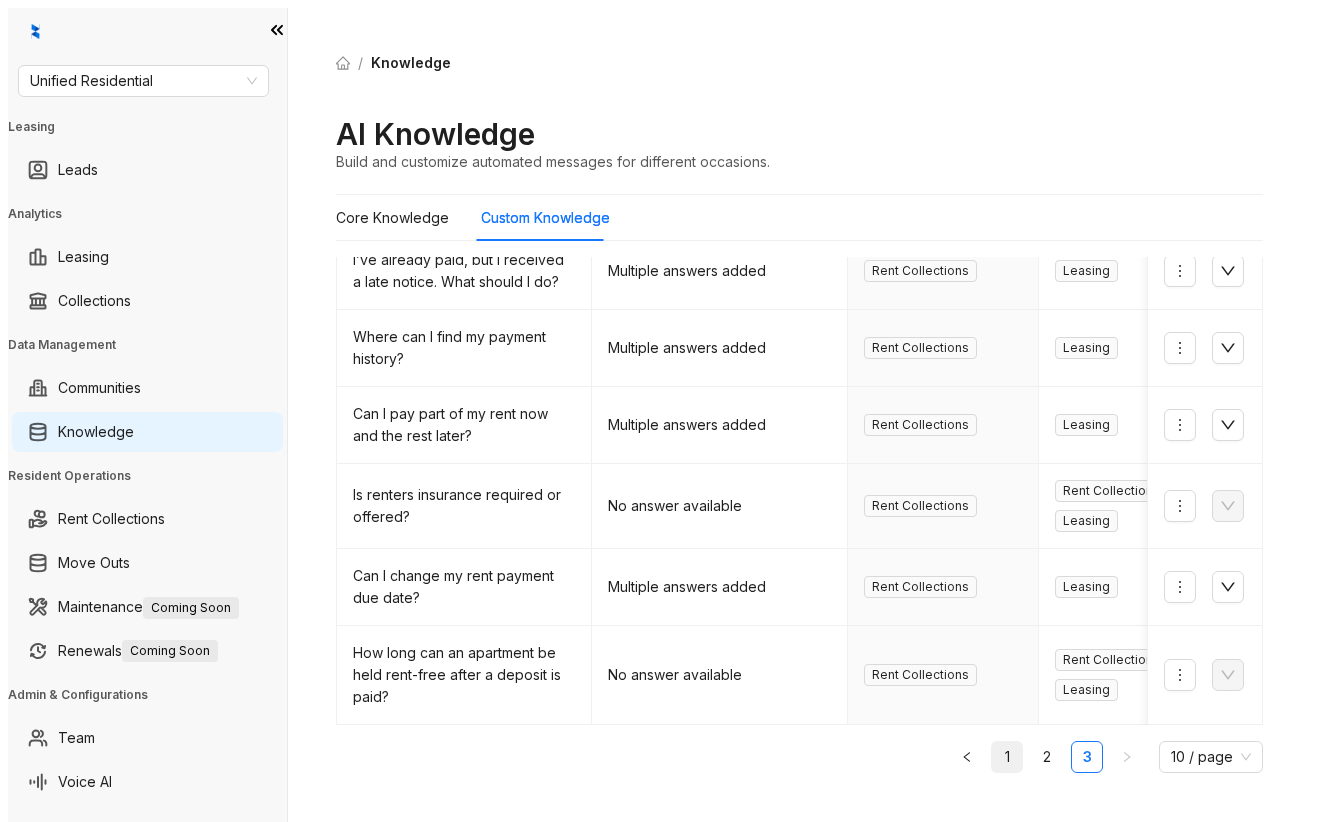 click on "1" at bounding box center [1007, 757] 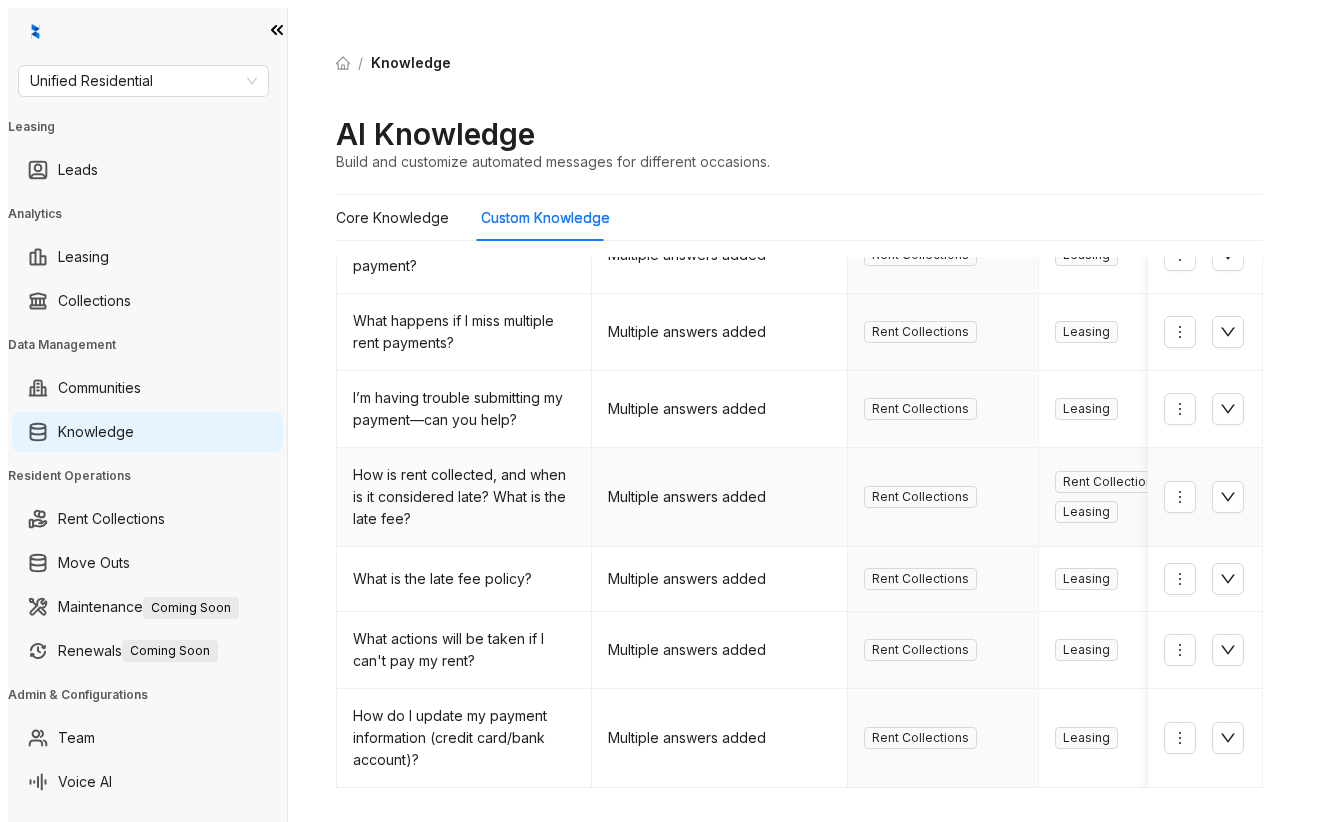 scroll, scrollTop: 443, scrollLeft: 0, axis: vertical 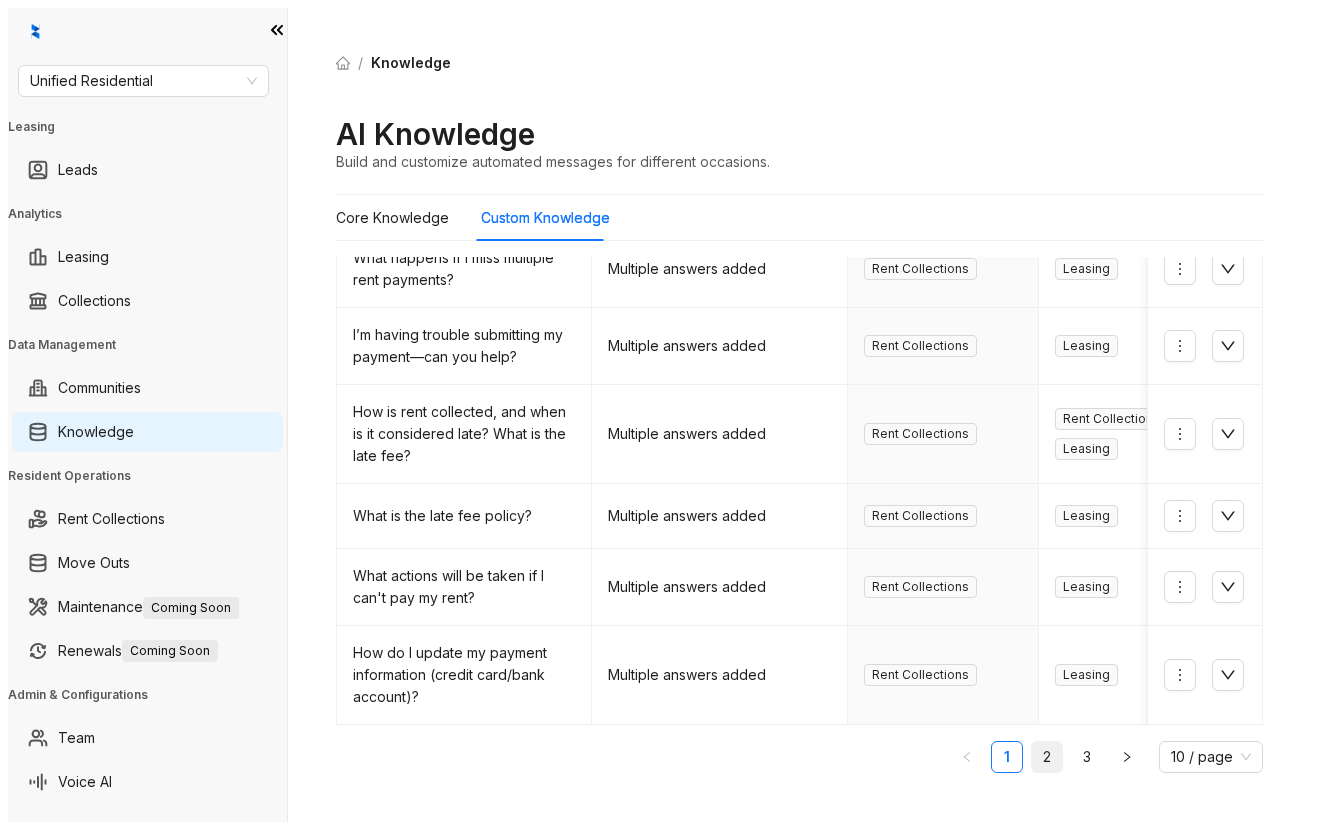 click on "2" at bounding box center (1047, 757) 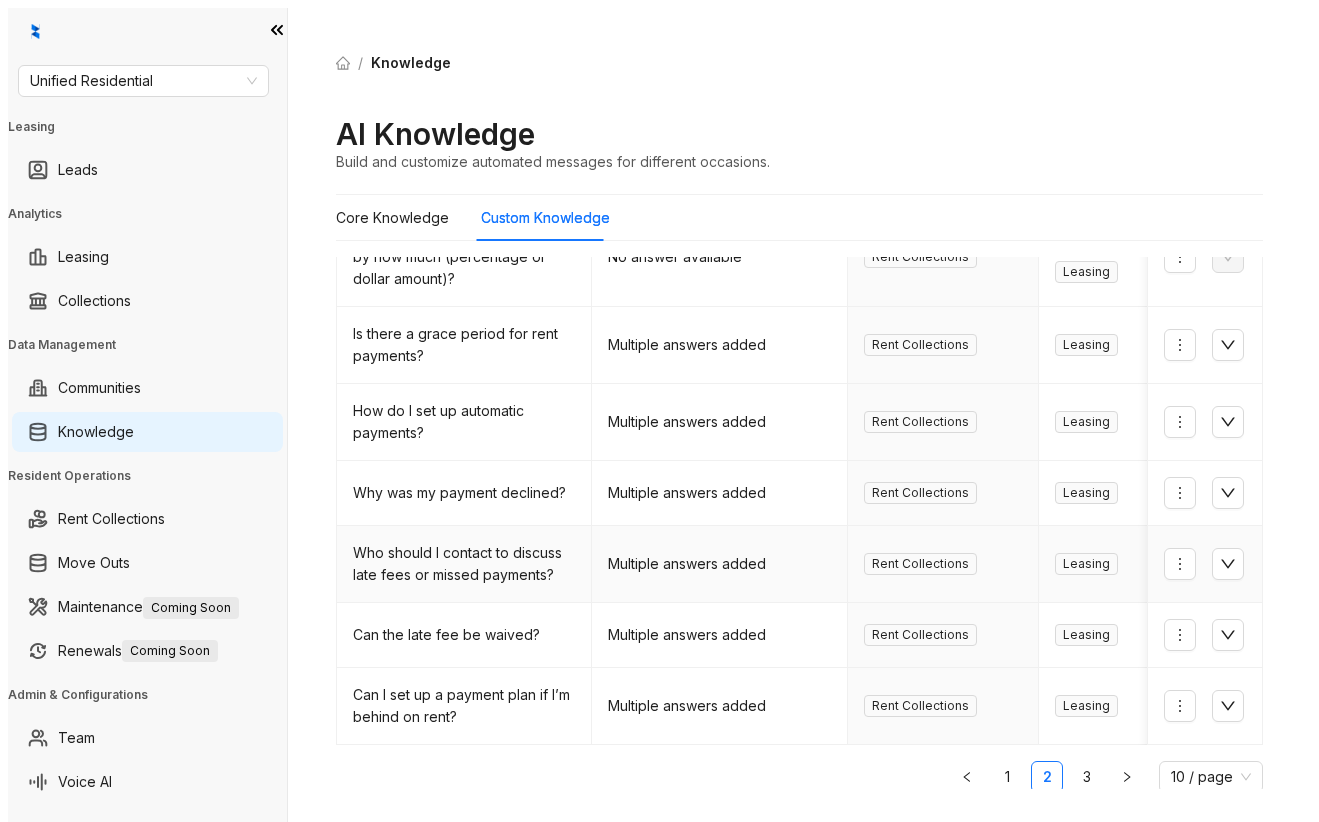 scroll, scrollTop: 433, scrollLeft: 0, axis: vertical 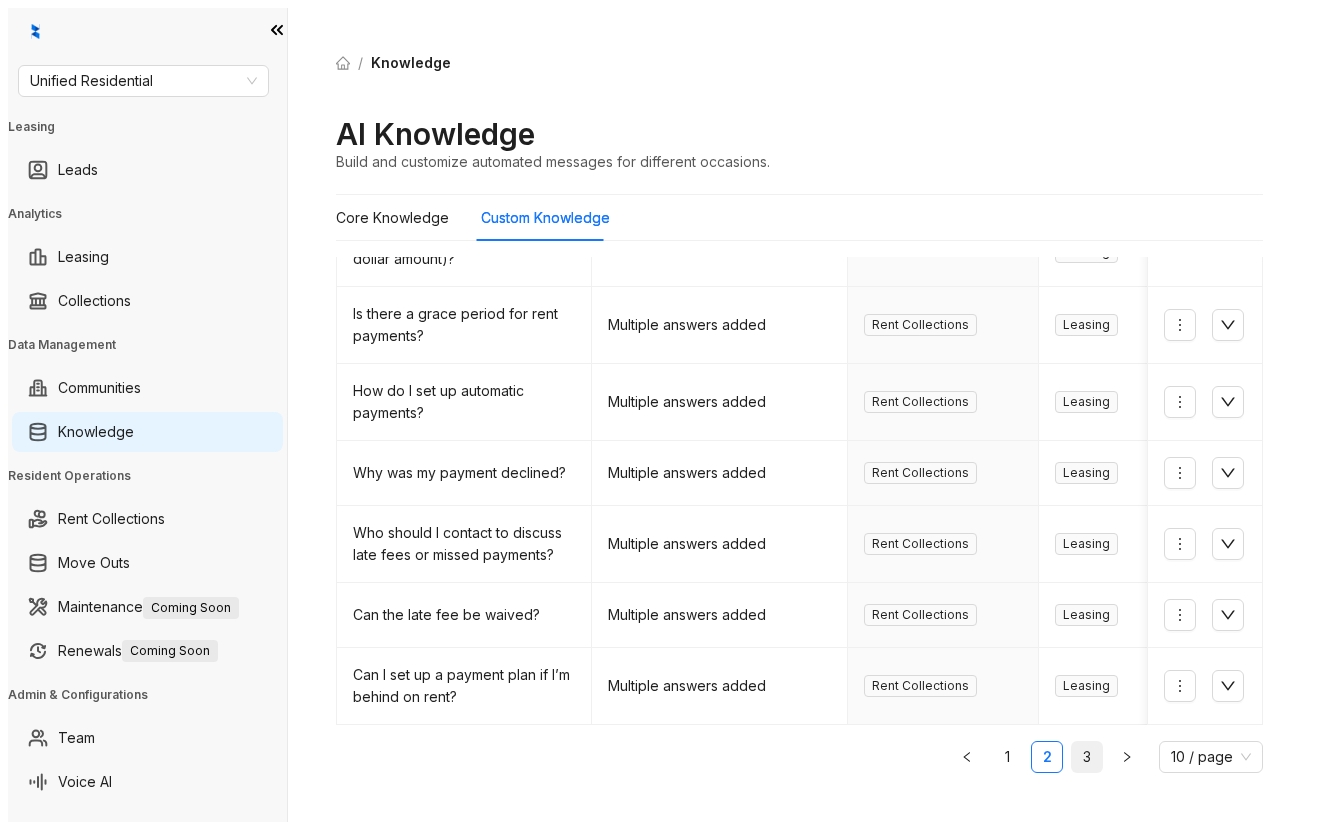 click on "3" at bounding box center (1087, 757) 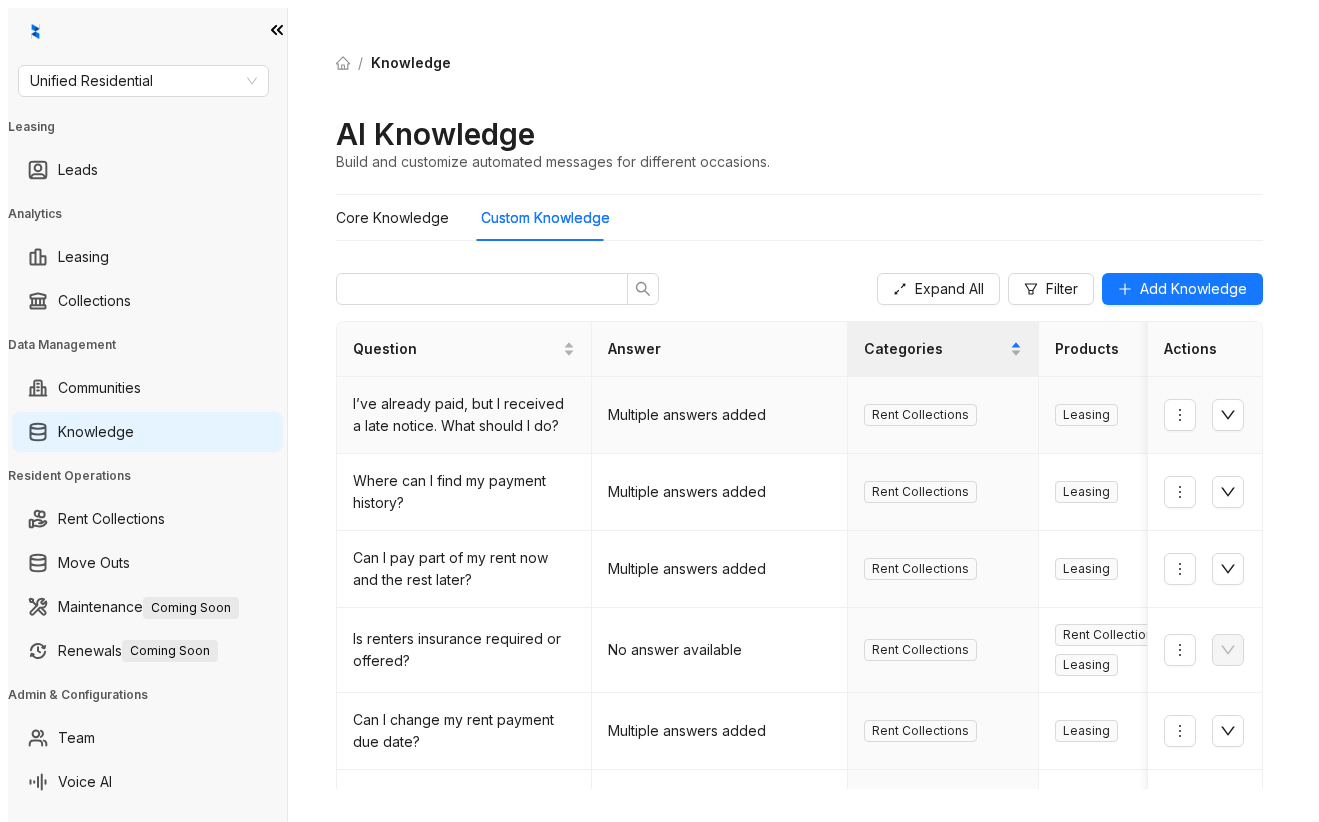 scroll, scrollTop: 153, scrollLeft: 0, axis: vertical 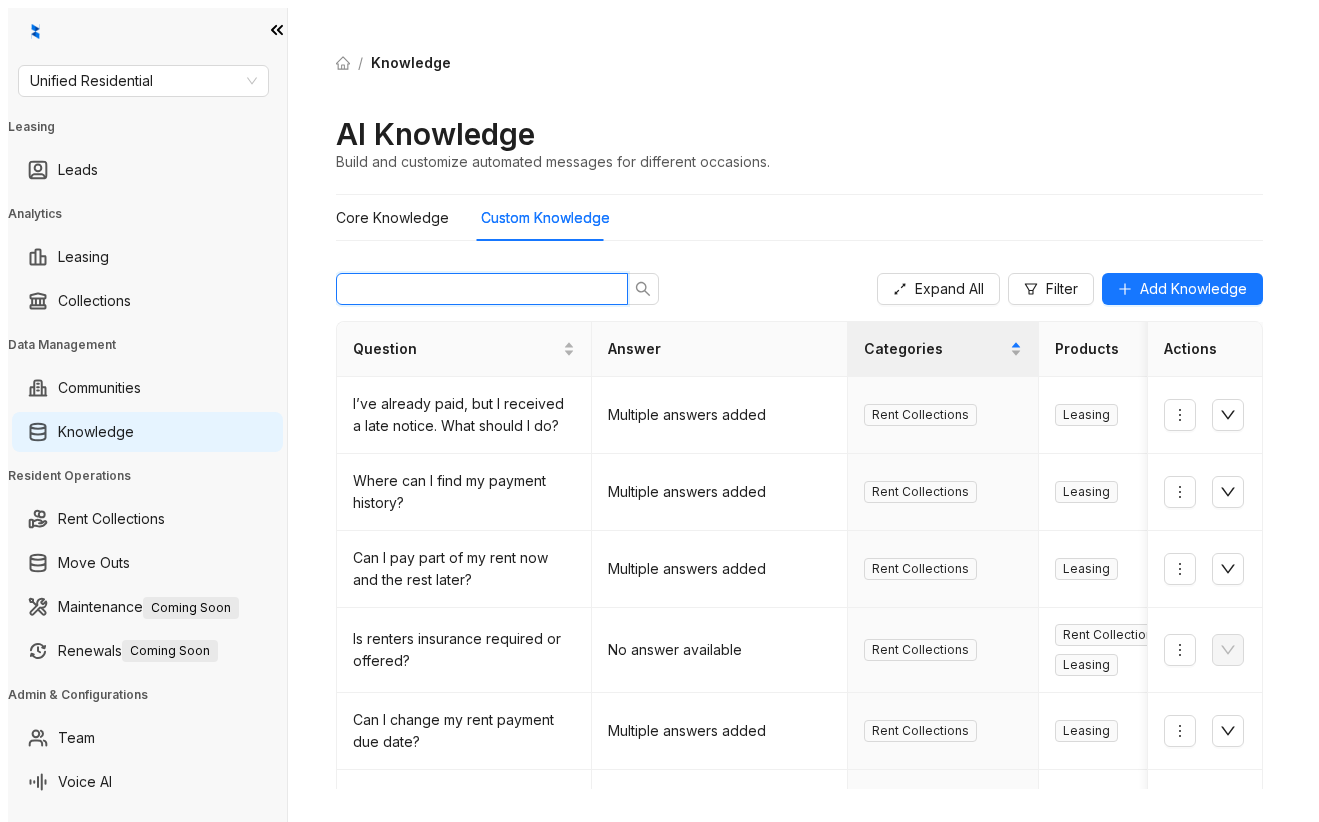 click at bounding box center [474, 289] 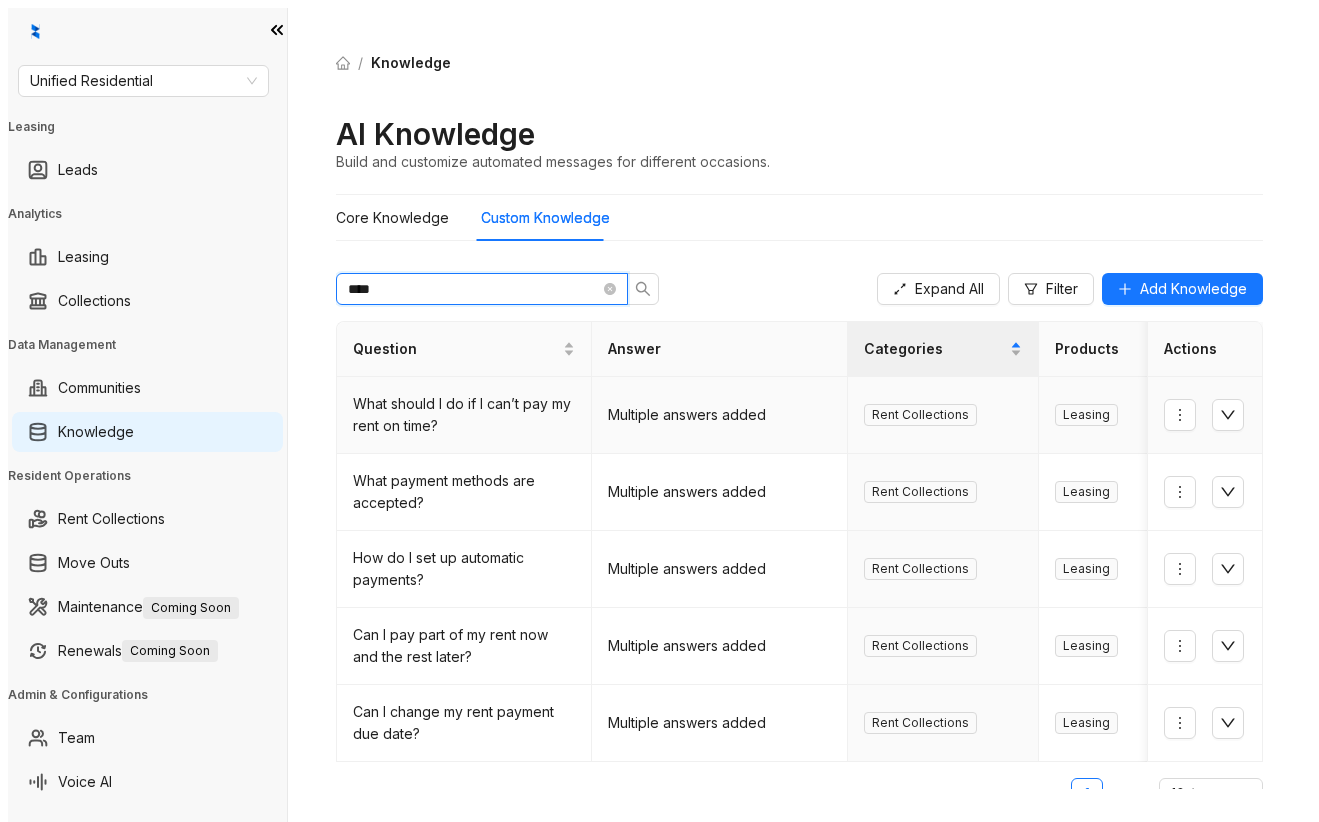 type on "****" 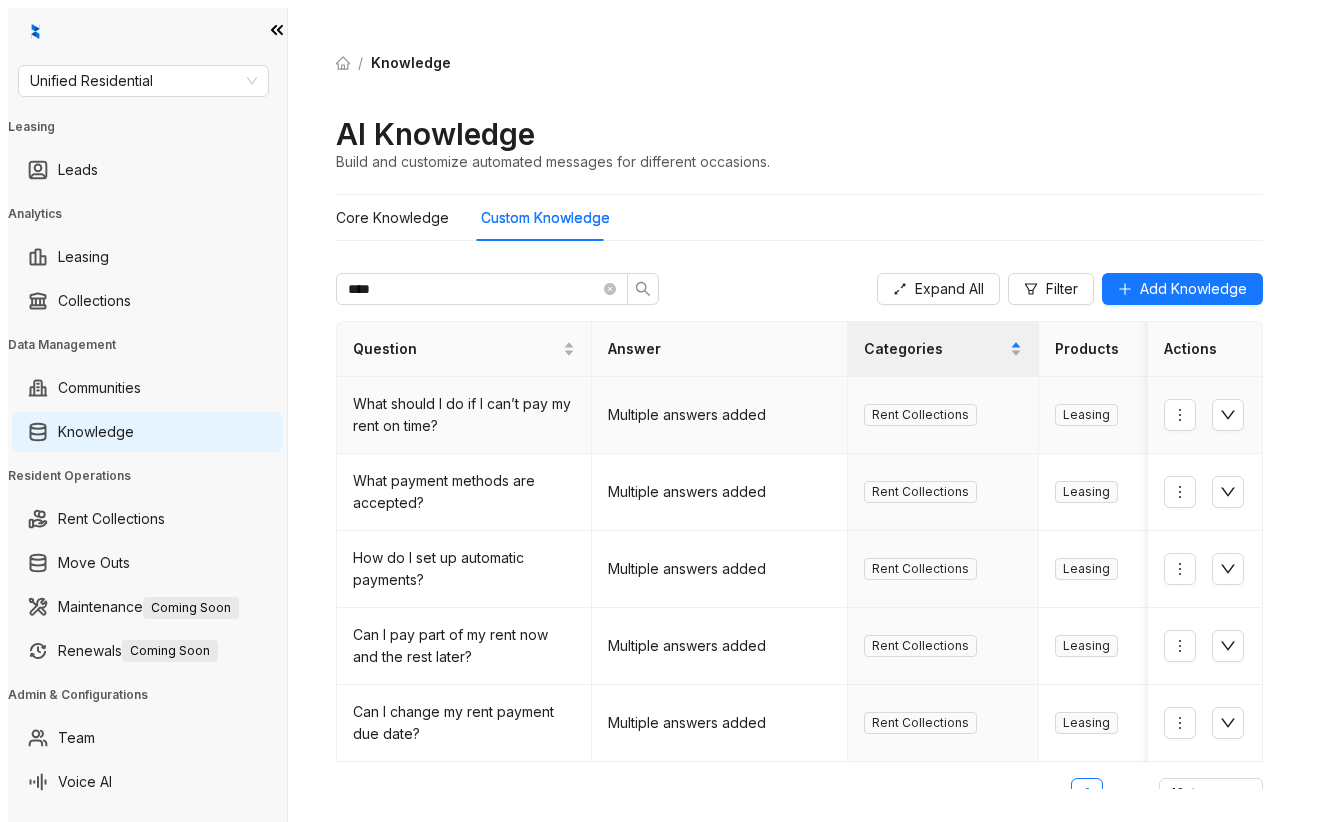 click on "Multiple answers added" at bounding box center (719, 415) 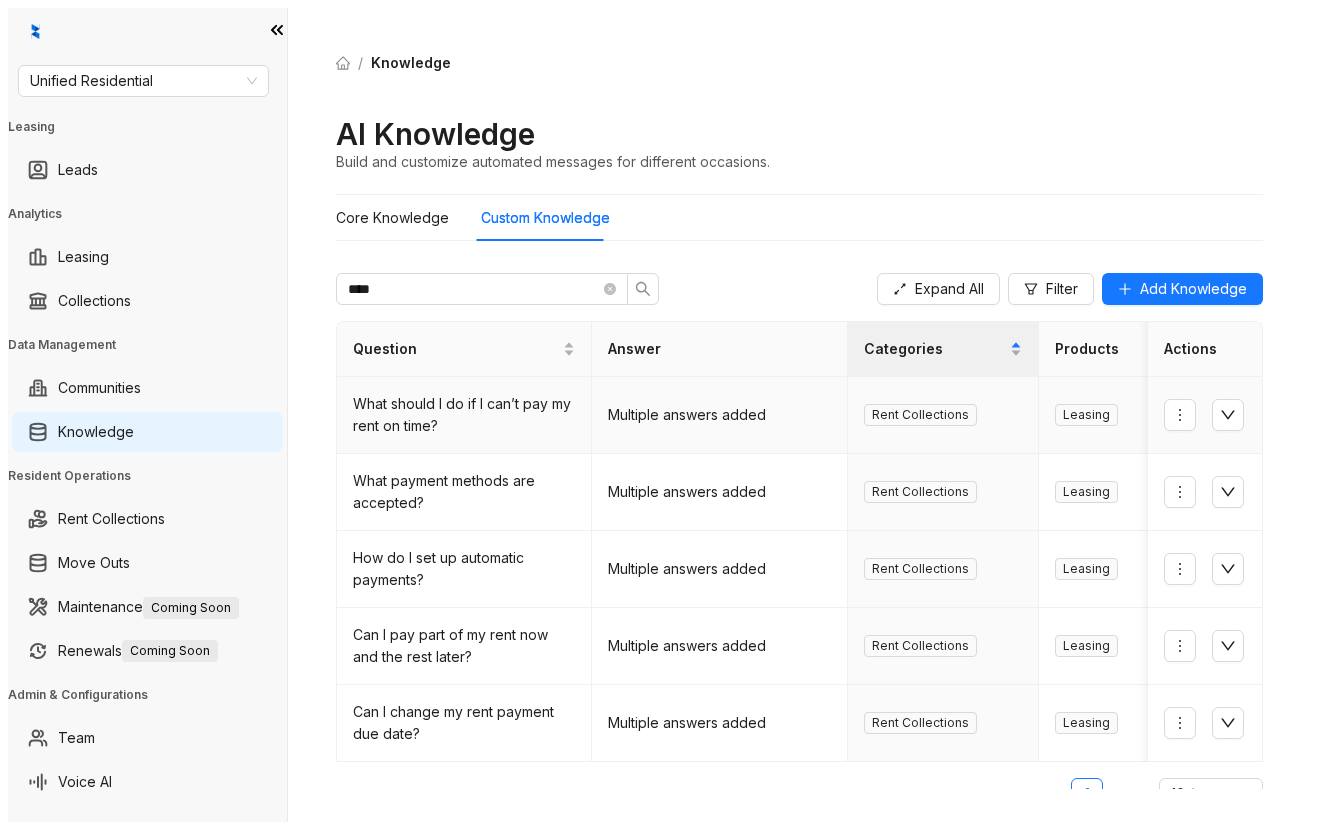 click on "Multiple answers added" at bounding box center [719, 415] 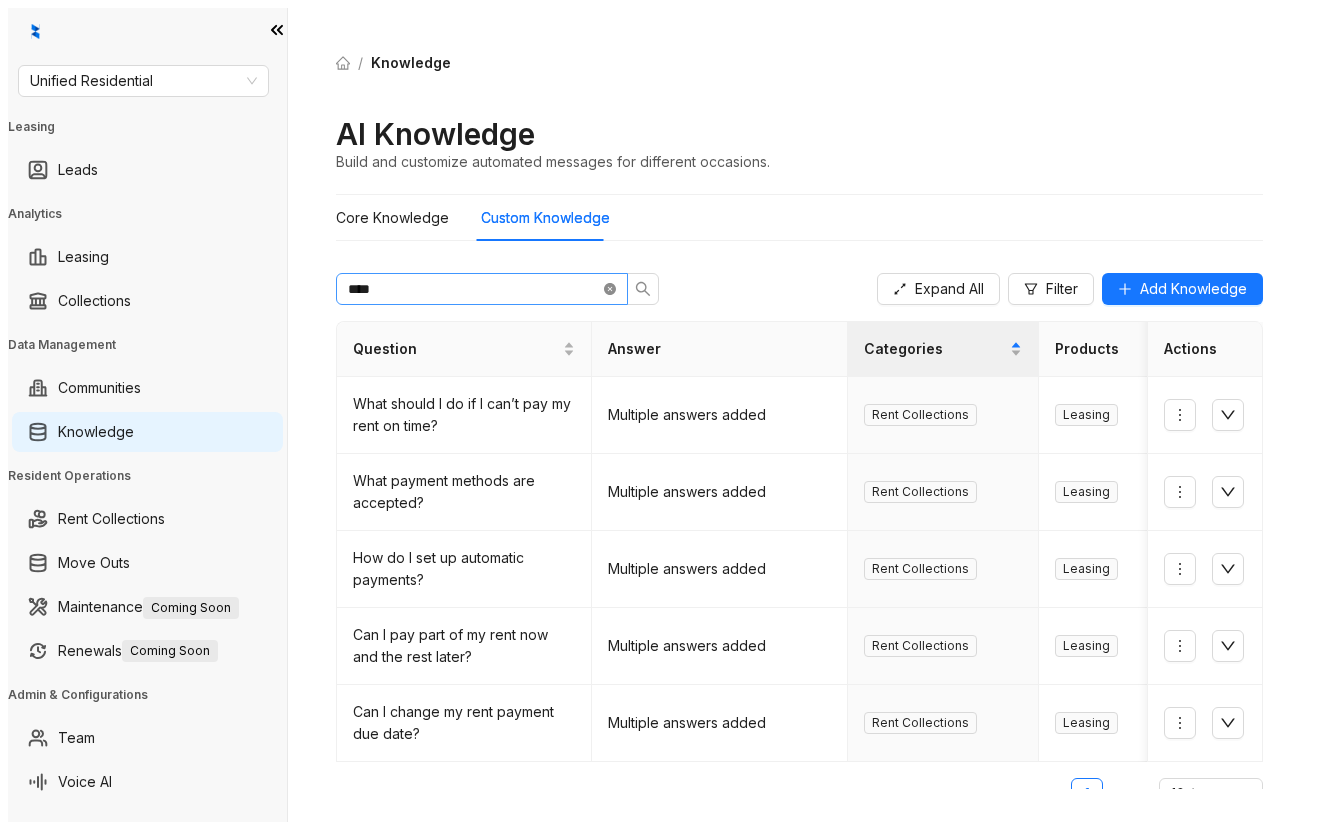 click at bounding box center [610, 289] 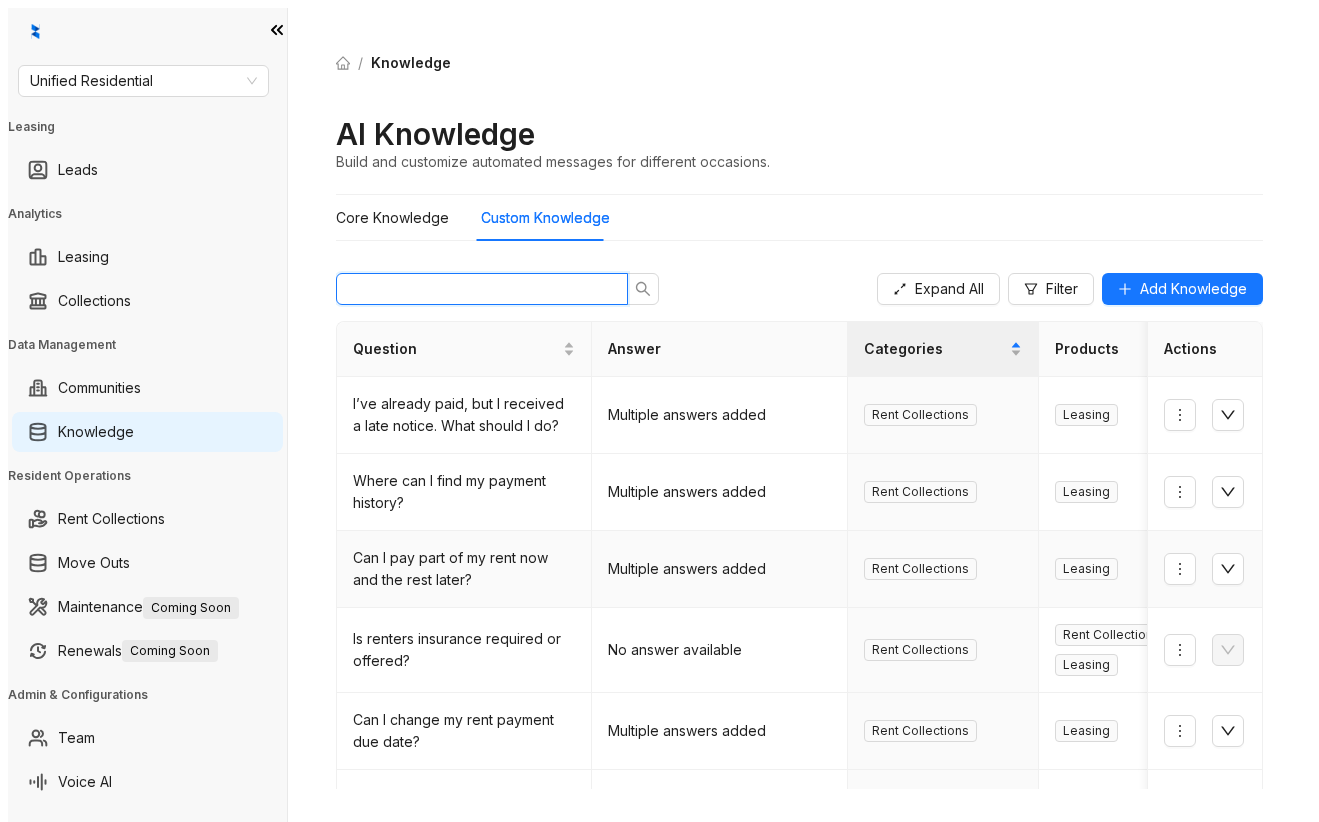 scroll, scrollTop: 153, scrollLeft: 0, axis: vertical 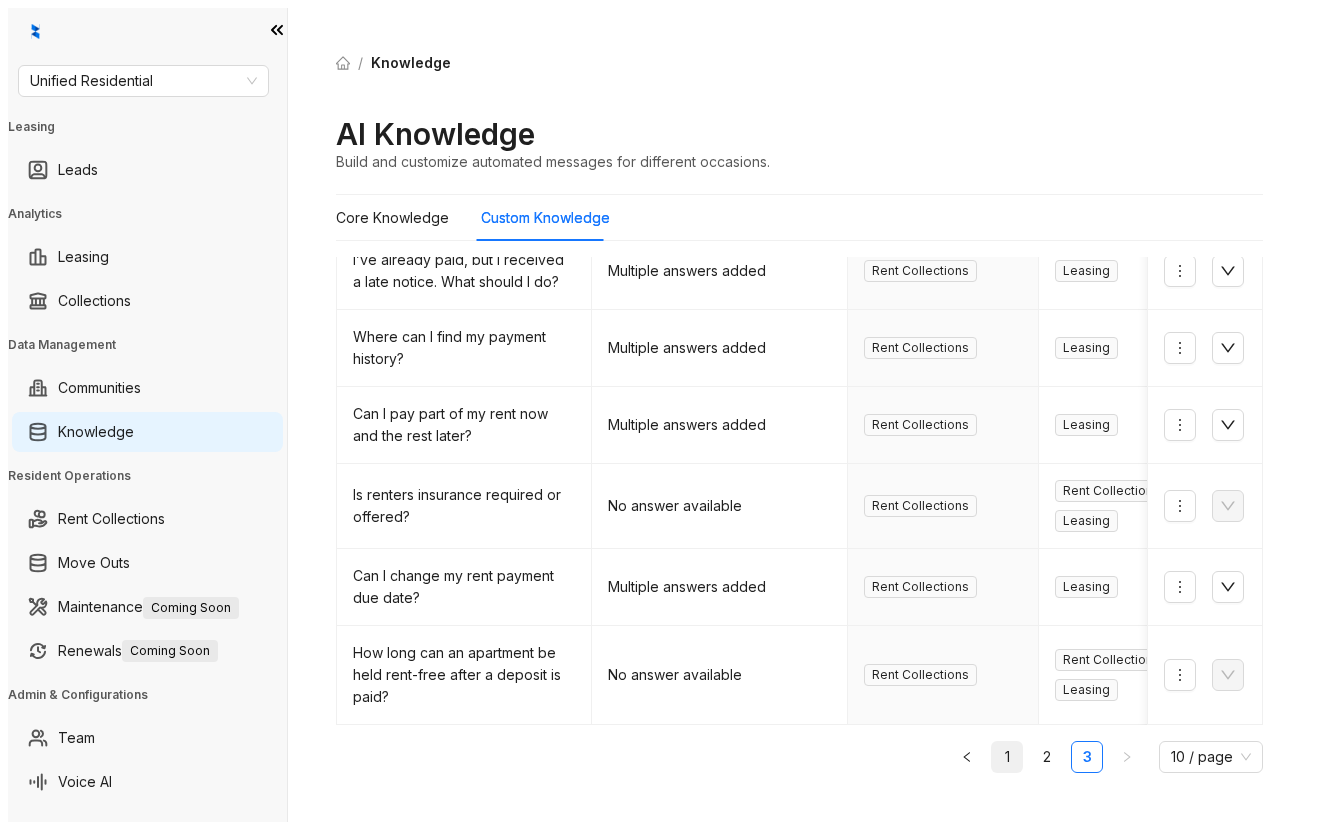 click on "1" at bounding box center [1007, 757] 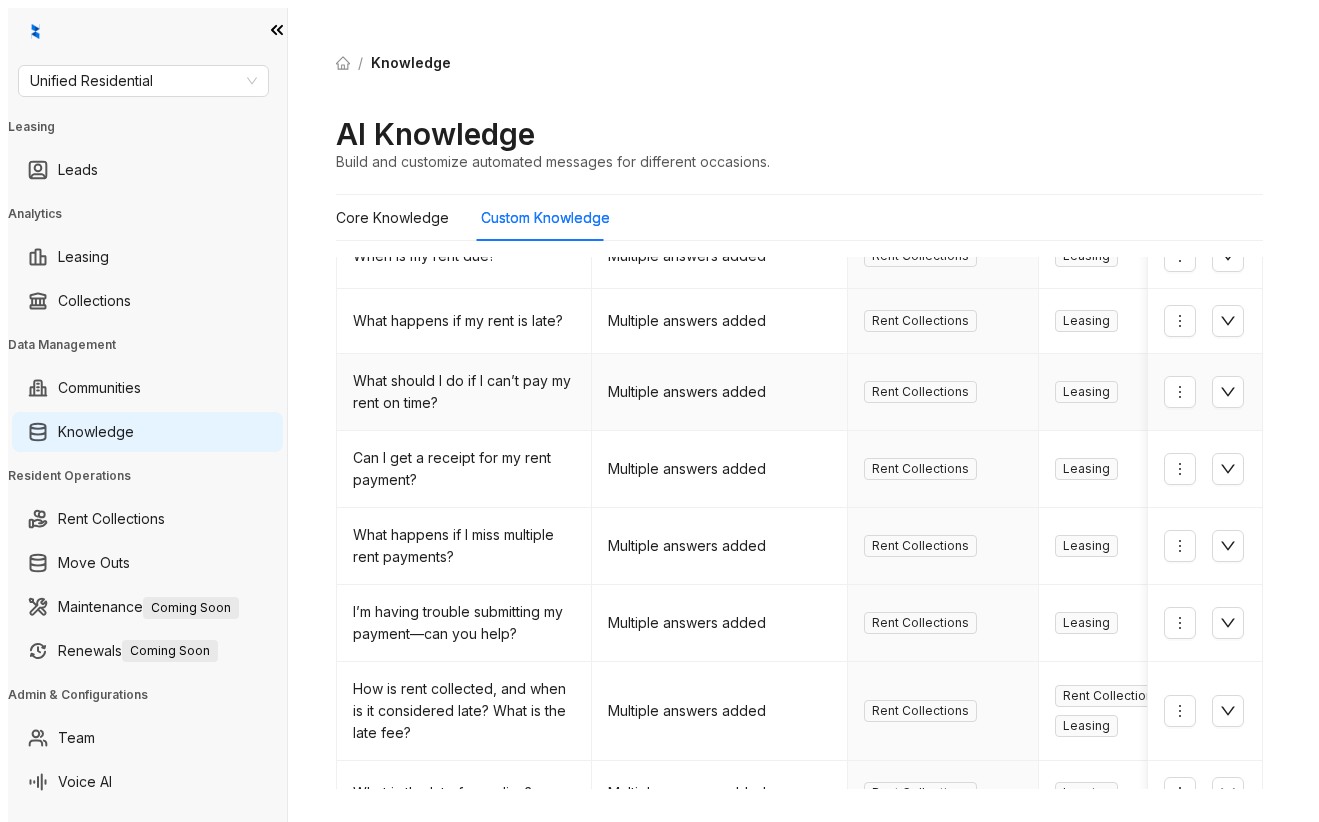 scroll, scrollTop: 0, scrollLeft: 0, axis: both 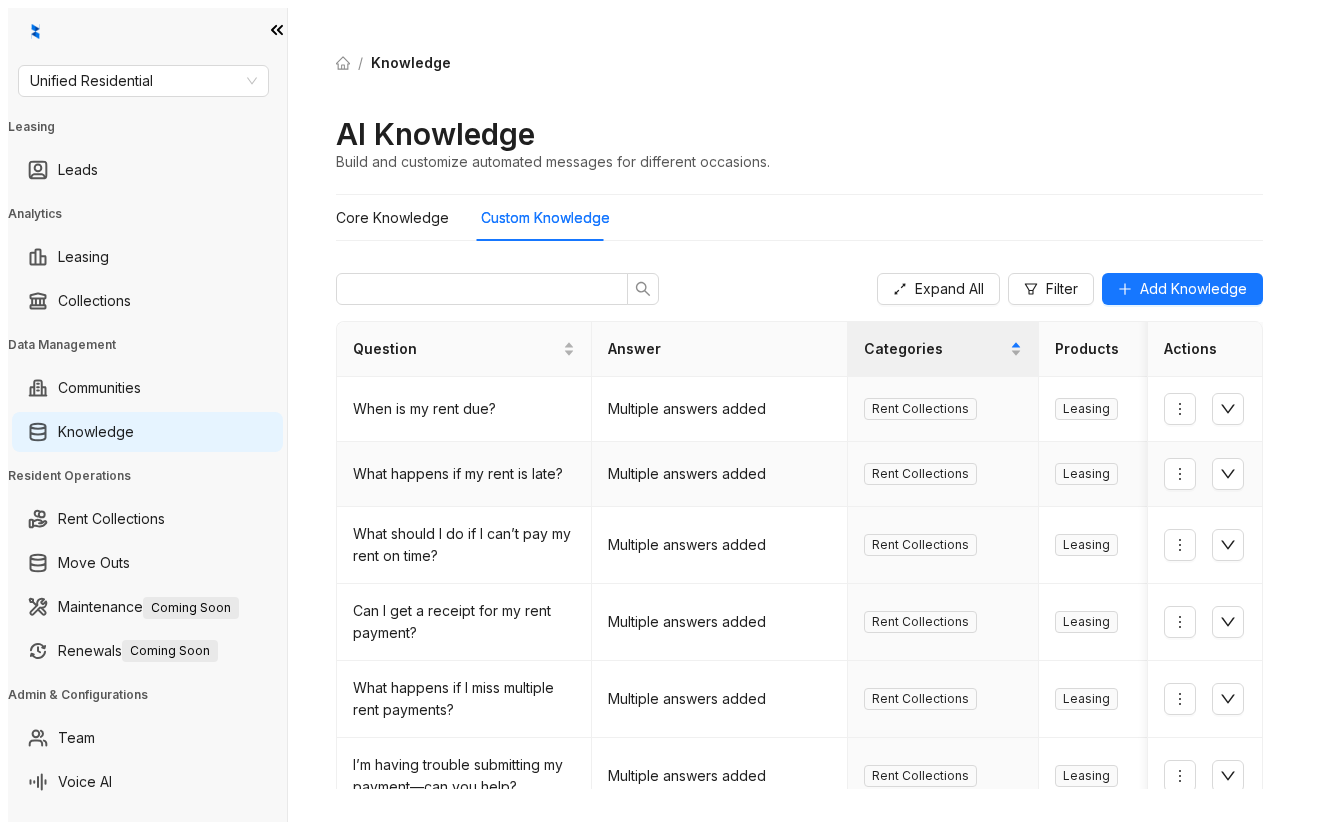click on "Multiple answers added" at bounding box center (719, 474) 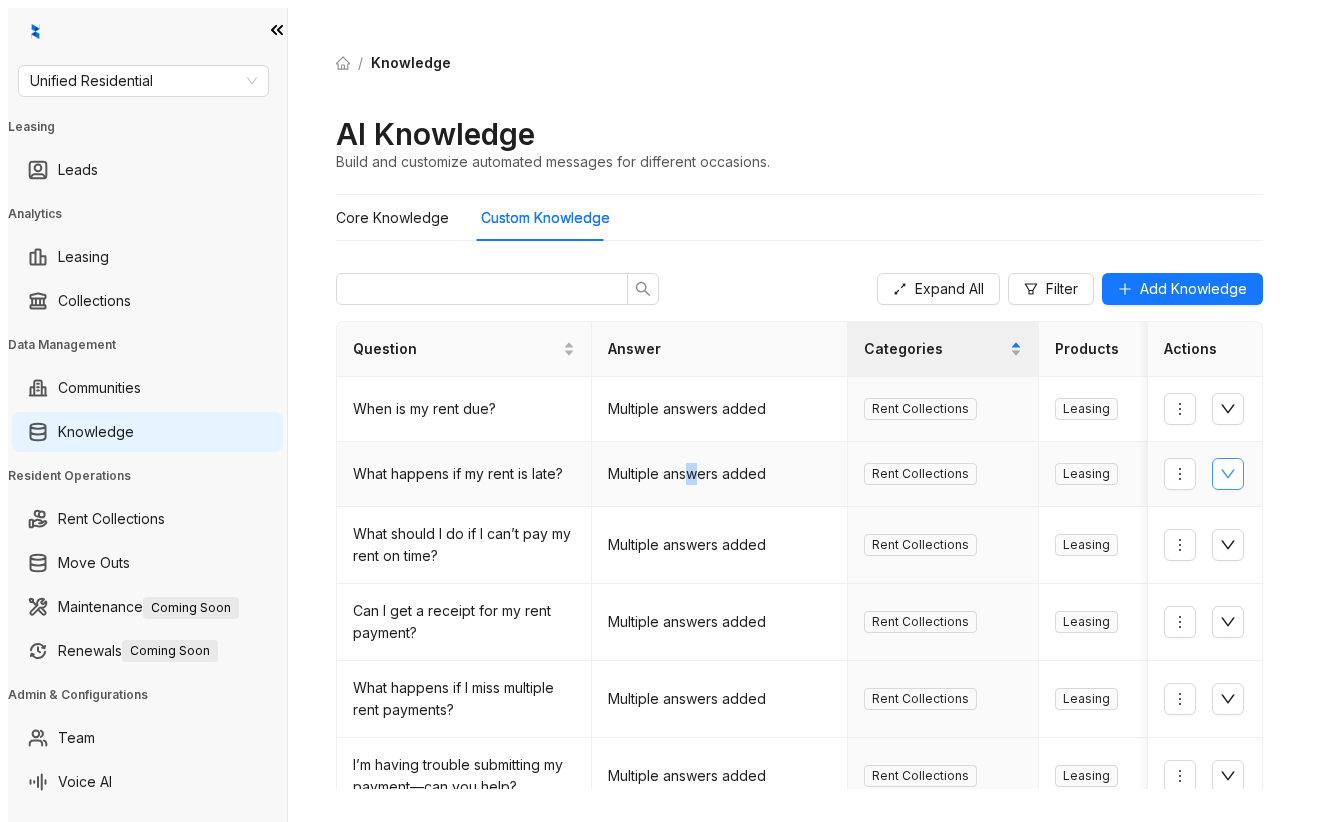 click at bounding box center (1228, 474) 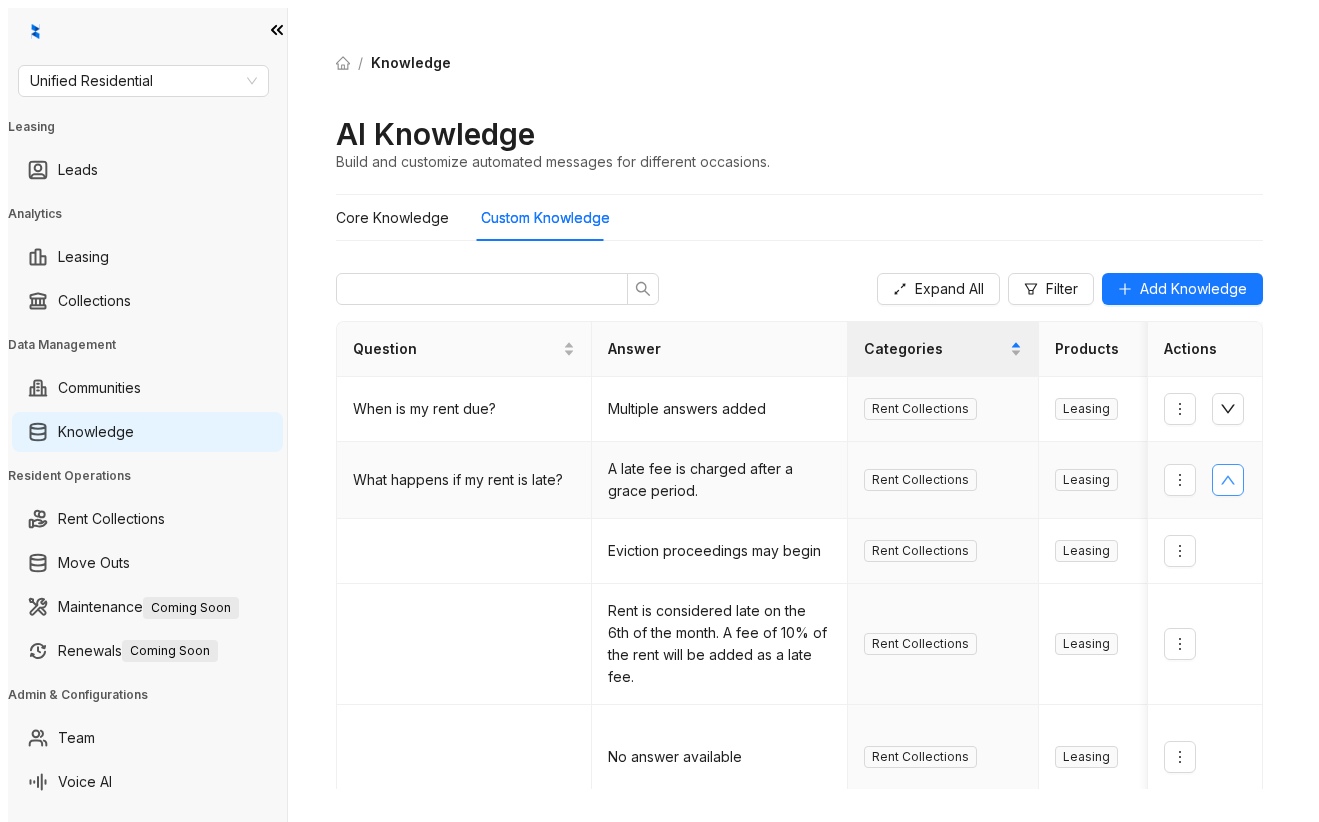 click at bounding box center [1228, 480] 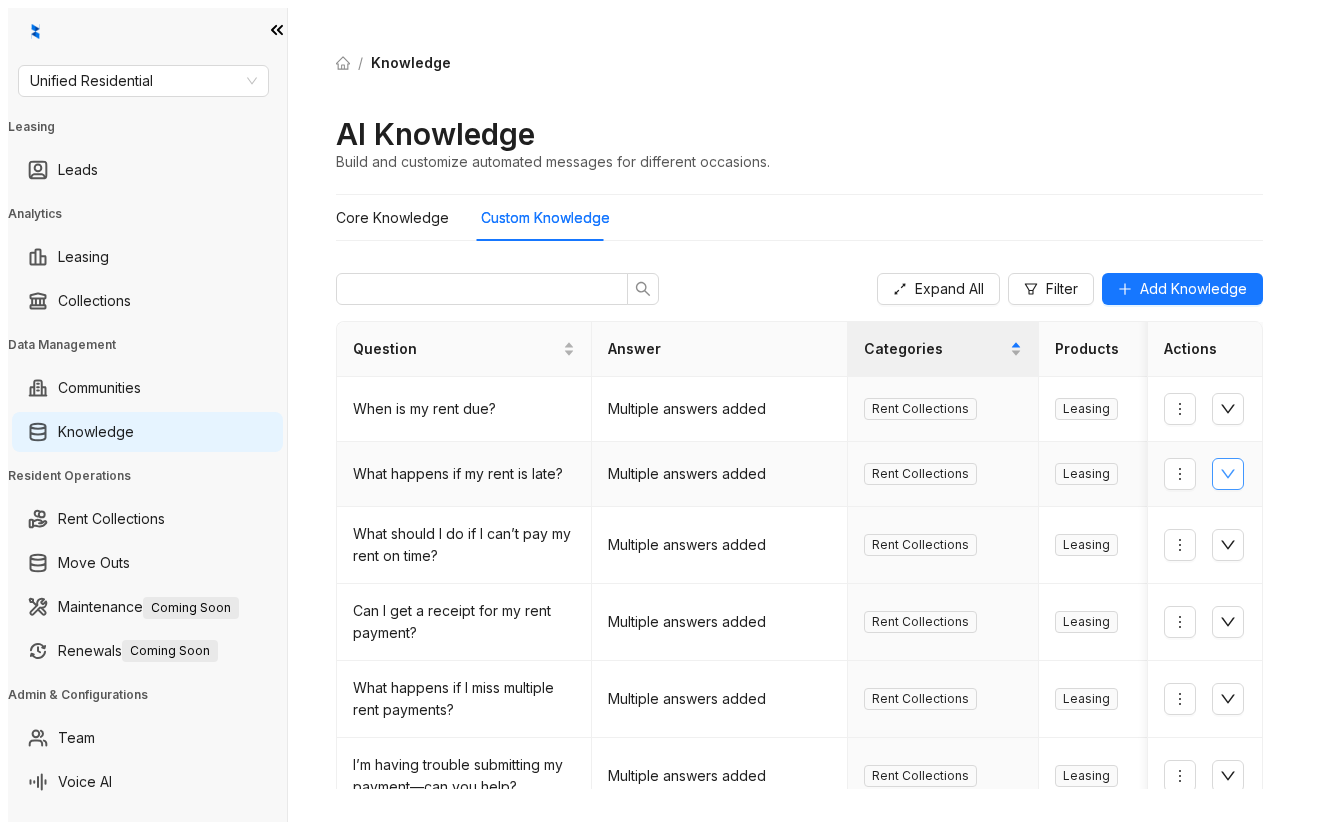 click at bounding box center [1228, 474] 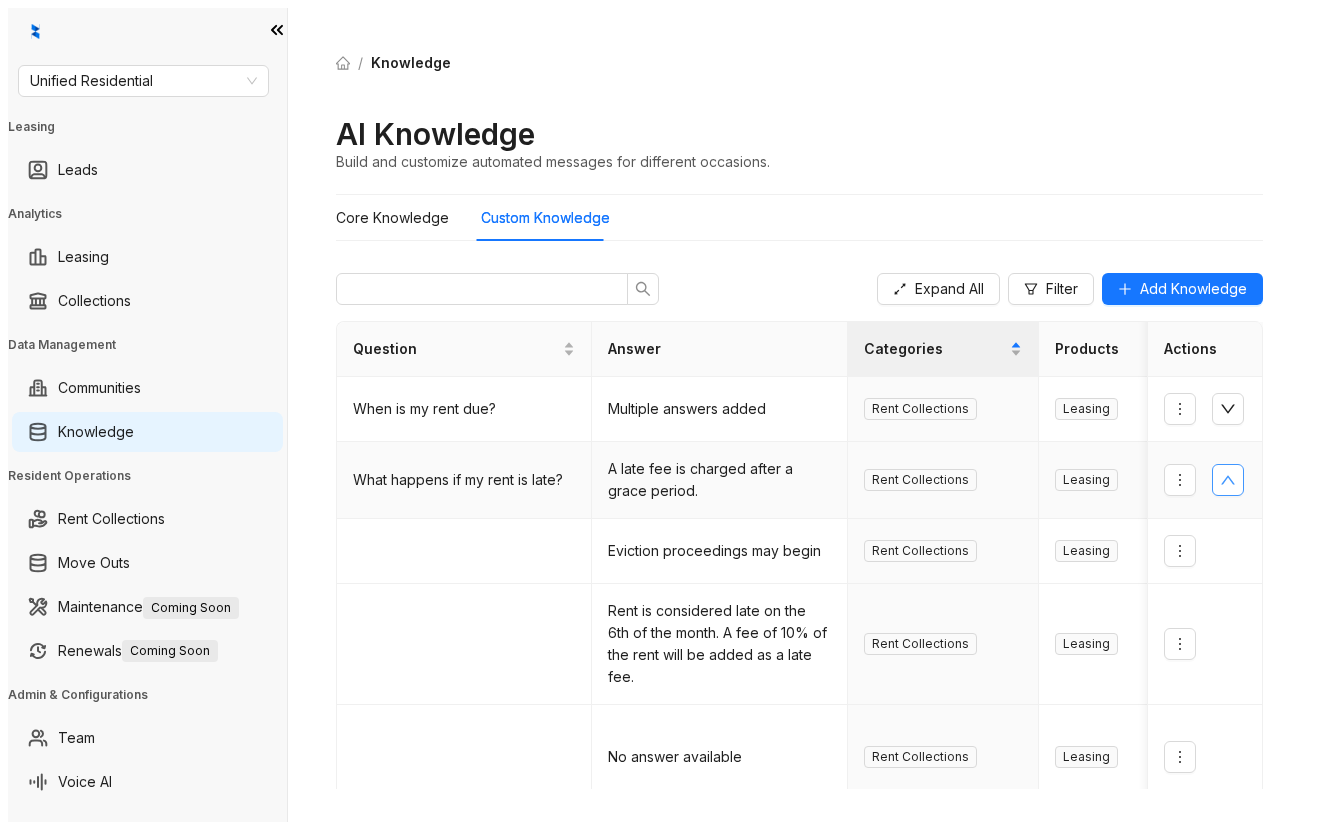 click at bounding box center (1228, 480) 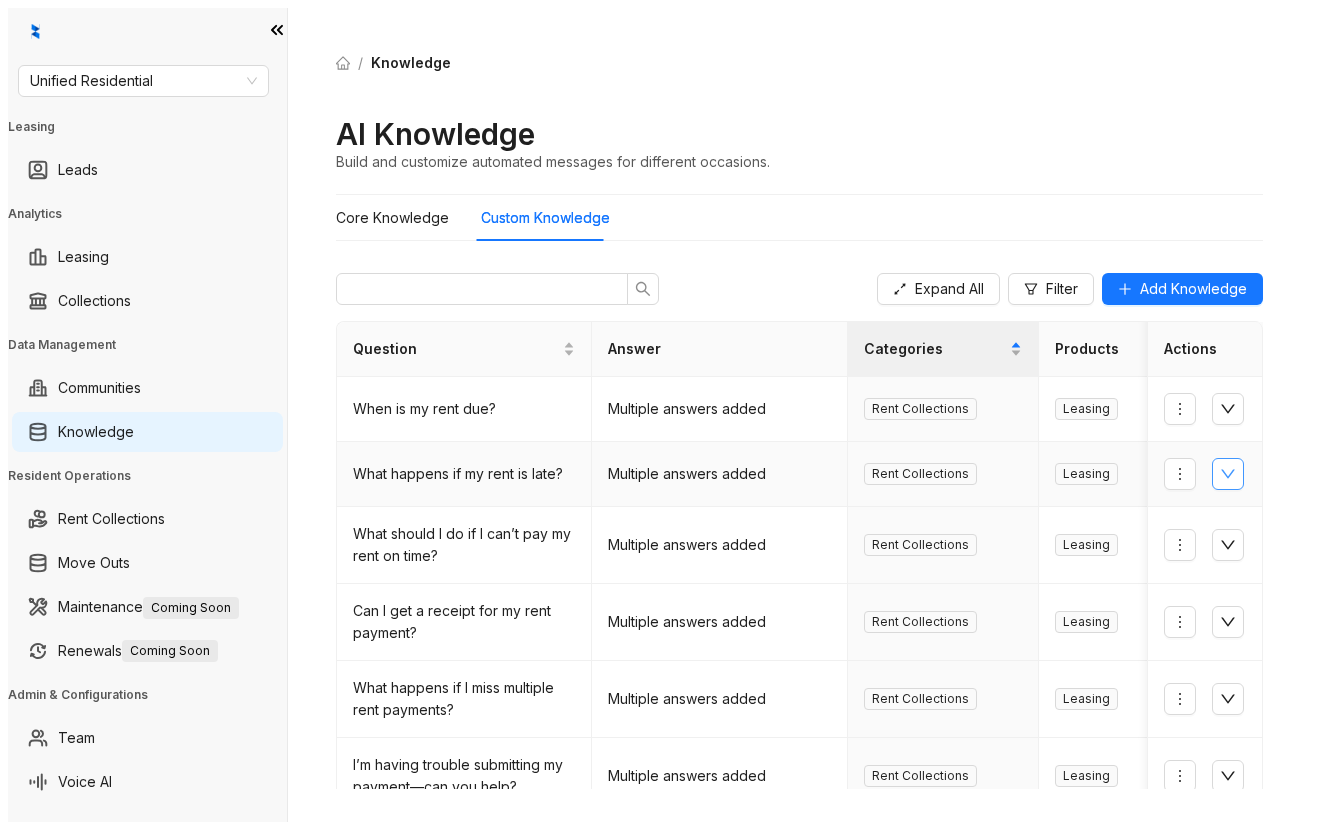 scroll, scrollTop: 100, scrollLeft: 0, axis: vertical 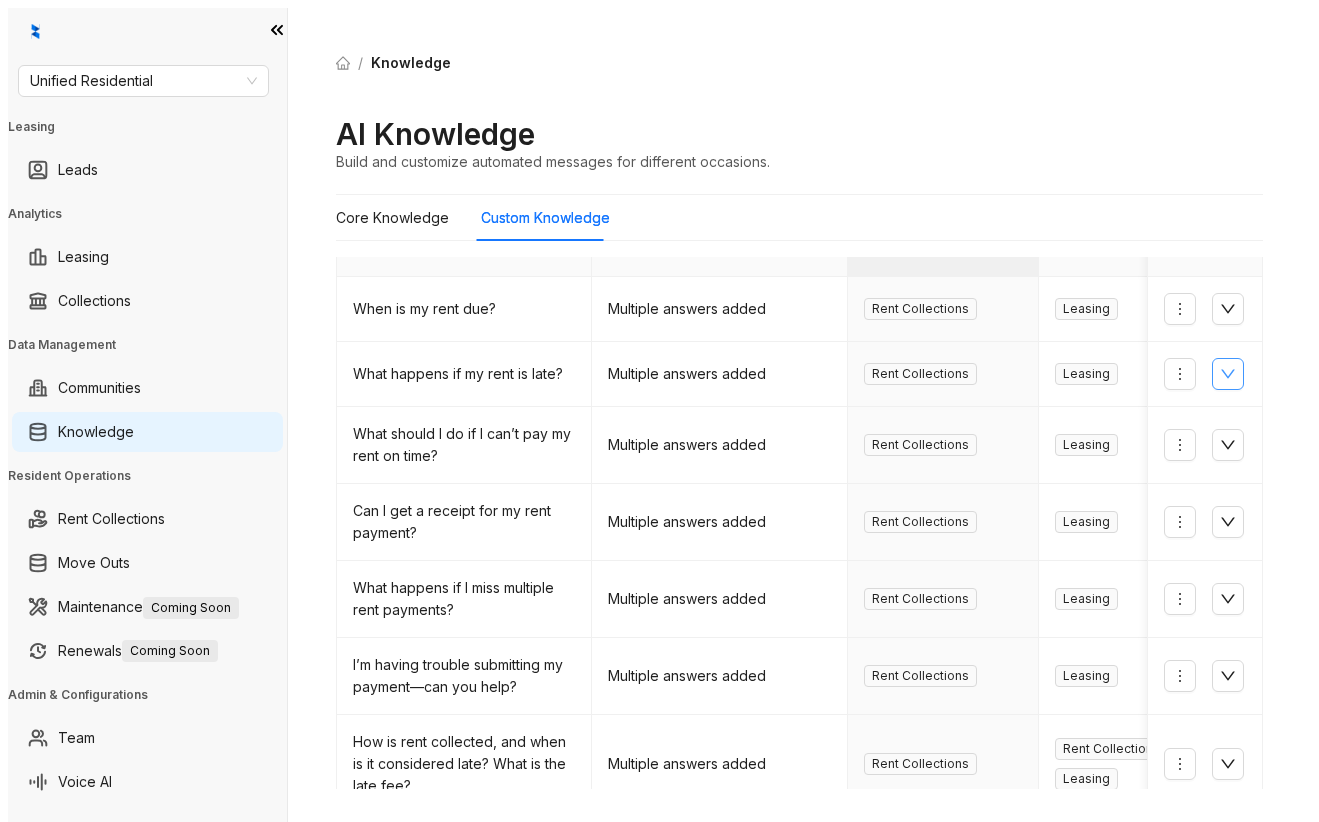 click on "/  Knowledge AI Knowledge Build and customize automated messages for different occasions. Core Knowledge Custom Knowledge Expand All Filter Add Knowledge Question Answer Categories Products Communities Actions             When is my rent due? Multiple answers added Rent Collections Leasing All  communities What happens if my rent is late? Multiple answers added Rent Collections Leasing All  communities What should I do if I can’t pay my rent on time? Multiple answers added Rent Collections Leasing All  communities Can I get a receipt for my rent payment? Multiple answers added Rent Collections Leasing All  communities What happens if I miss multiple rent payments? Multiple answers added Rent Collections Leasing All  communities I’m having trouble submitting my payment—can you help? Multiple answers added Rent Collections Leasing All  communities How is rent collected, and when is it considered late? What is the late fee? Multiple answers added Rent Collections Rent Collections Leasing All  All  1" at bounding box center (799, 419) 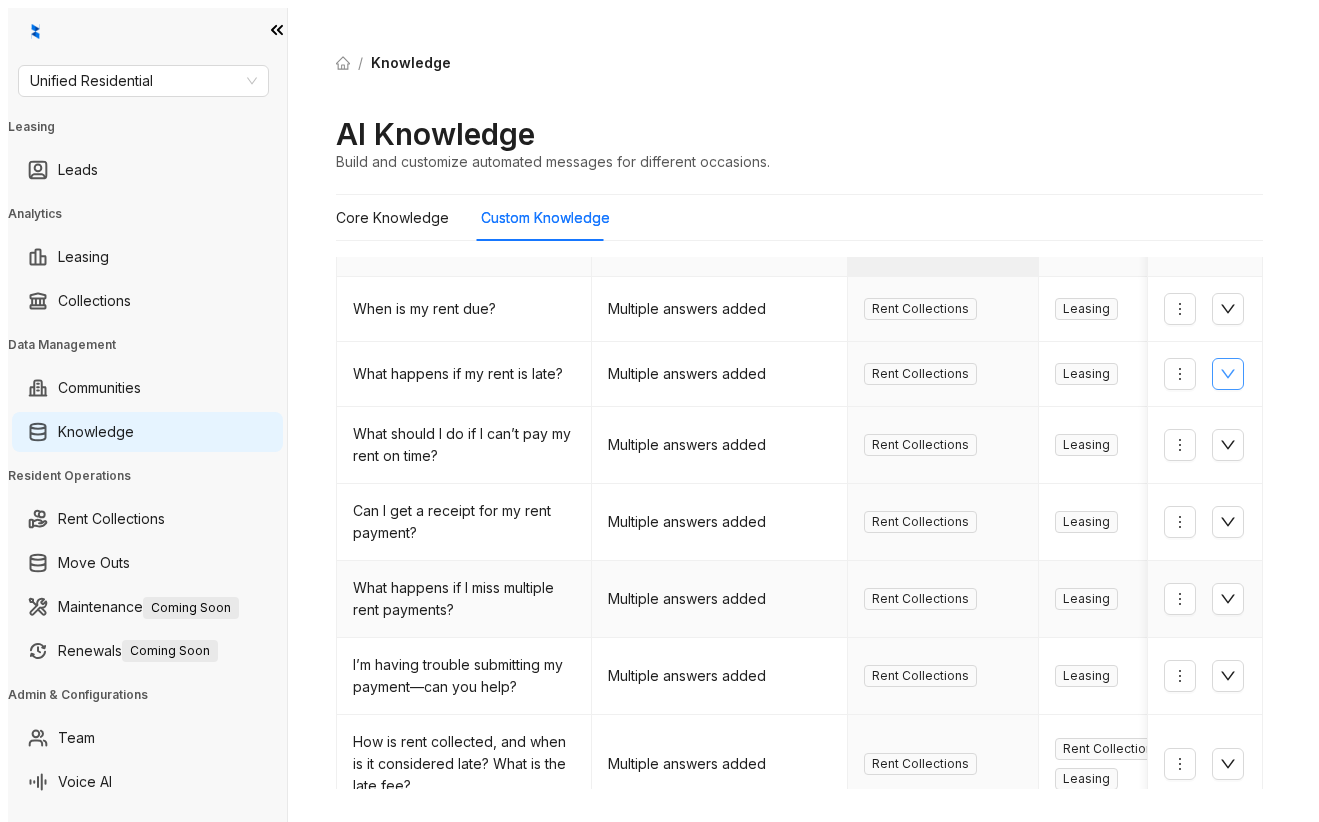 scroll, scrollTop: 200, scrollLeft: 0, axis: vertical 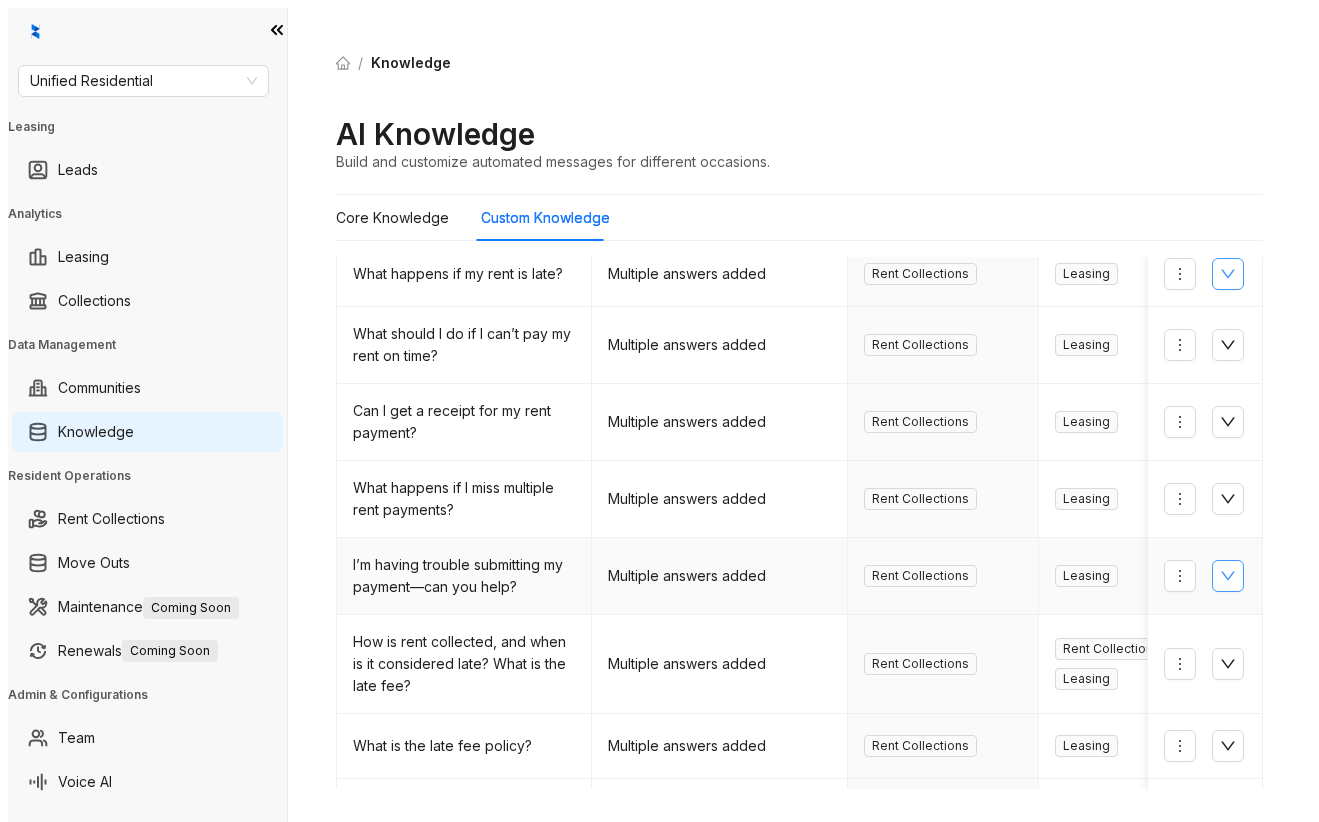 click at bounding box center [1228, 576] 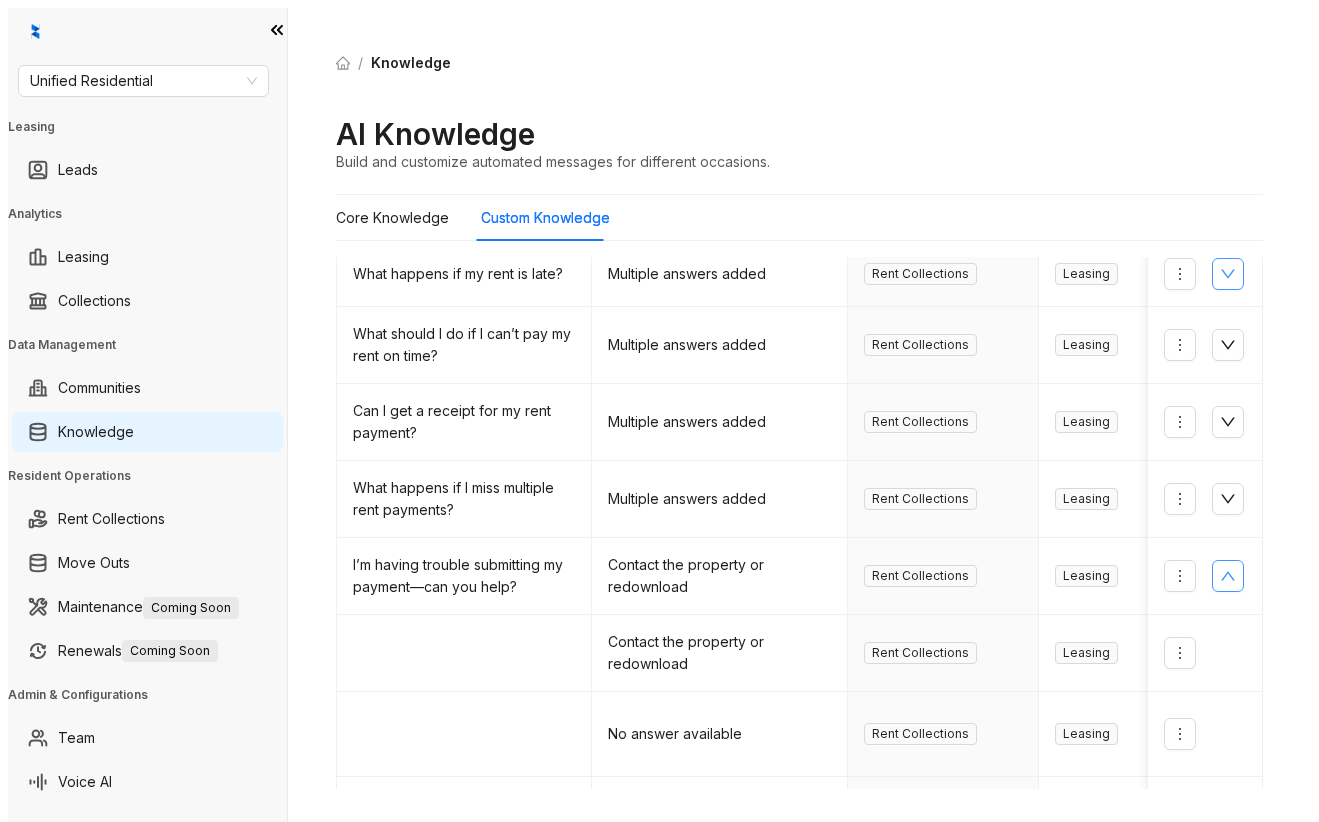click on "/  Knowledge AI Knowledge Build and customize automated messages for different occasions. Core Knowledge Custom Knowledge Expand All Filter Add Knowledge Question Answer Categories Products Communities Actions             When is my rent due? Multiple answers added Rent Collections Leasing All  communities What happens if my rent is late? Multiple answers added Rent Collections Leasing All  communities What should I do if I can’t pay my rent on time? Multiple answers added Rent Collections Leasing All  communities Can I get a receipt for my rent payment? Multiple answers added Rent Collections Leasing All  communities What happens if I miss multiple rent payments? Multiple answers added Rent Collections Leasing All  communities I’m having trouble submitting my payment—can you help? Contact the property or redownload Rent Collections Leasing The District Contact the property or redownload
Rent Collections Leasing The Era Collective No answer available Rent Collections Leasing The Vale + 1 All  1" at bounding box center [799, 419] 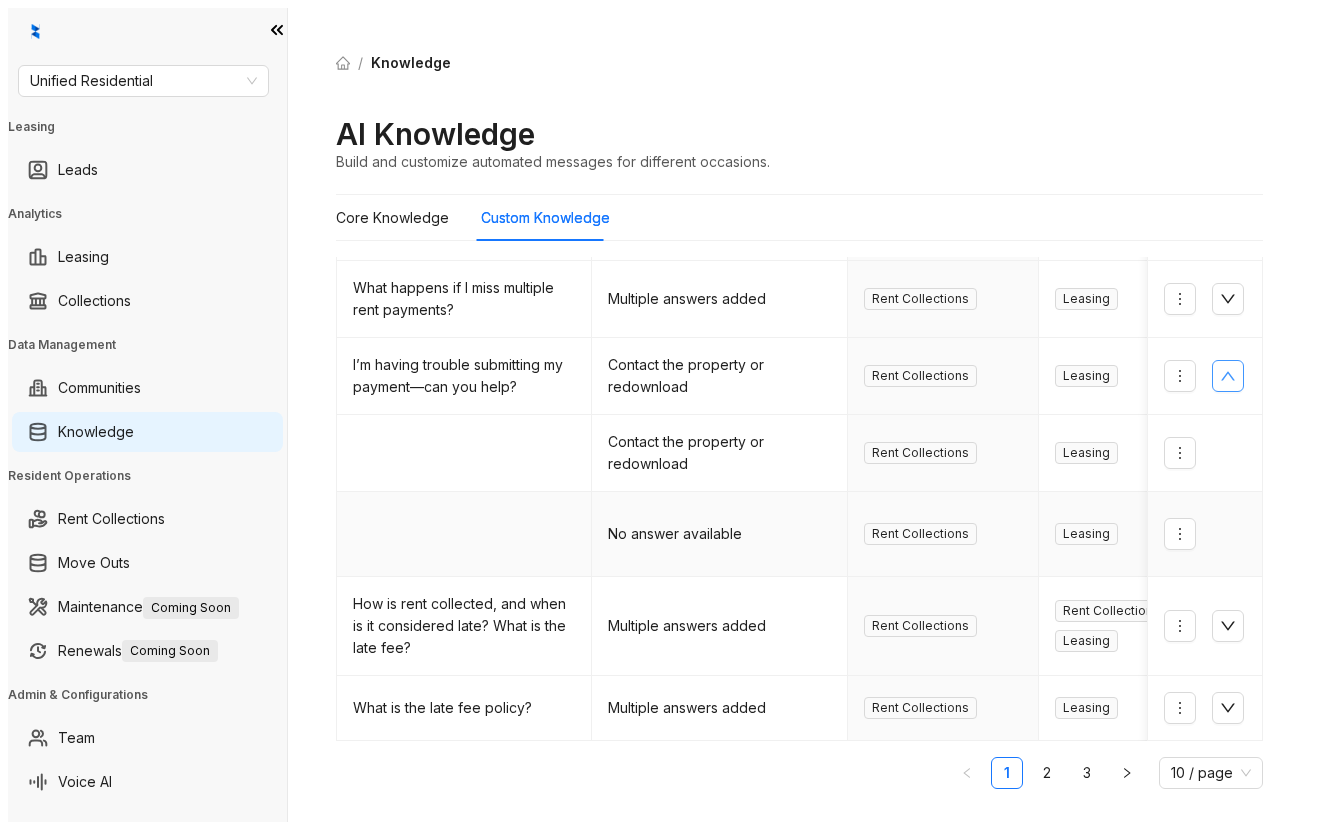 scroll, scrollTop: 425, scrollLeft: 0, axis: vertical 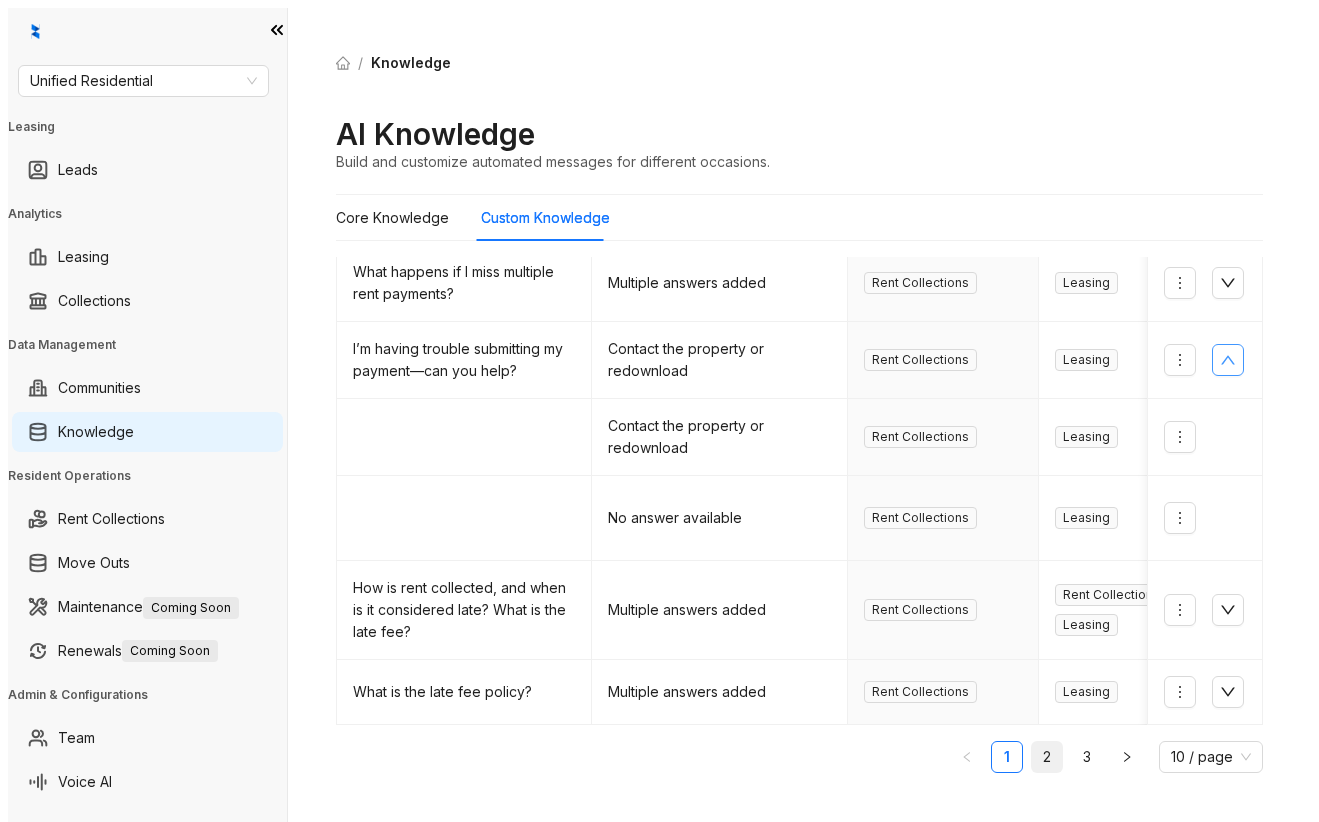 click on "2" at bounding box center (1047, 757) 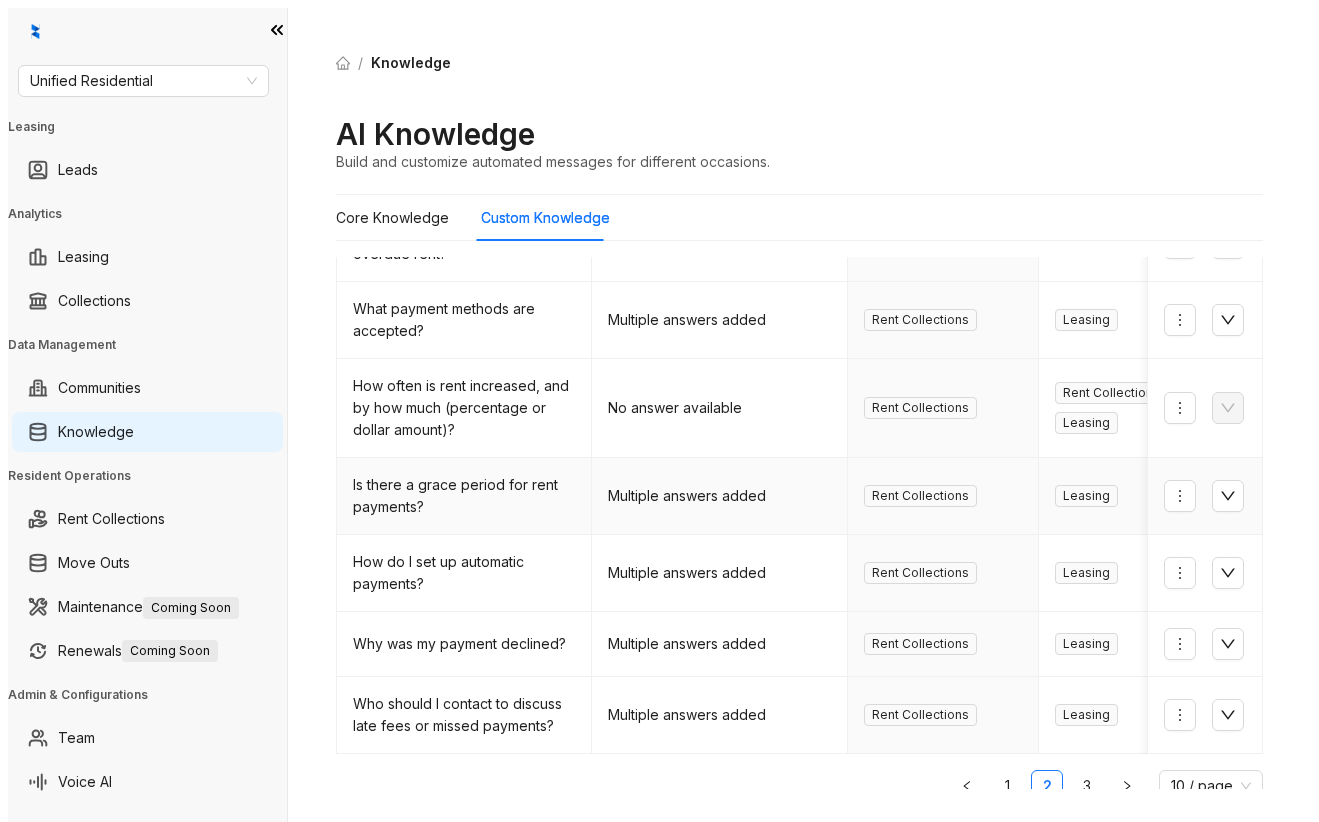 scroll, scrollTop: 467, scrollLeft: 0, axis: vertical 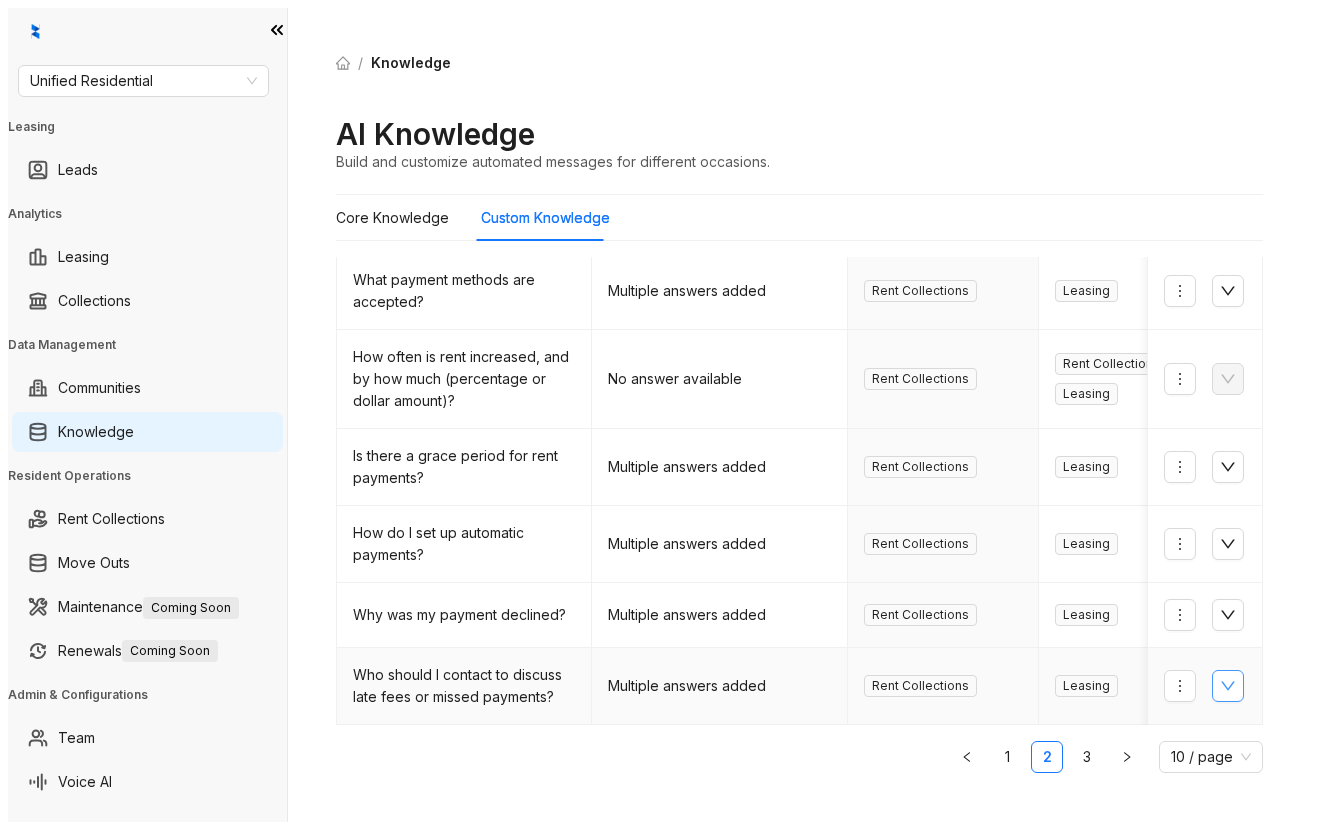 click at bounding box center [1228, 686] 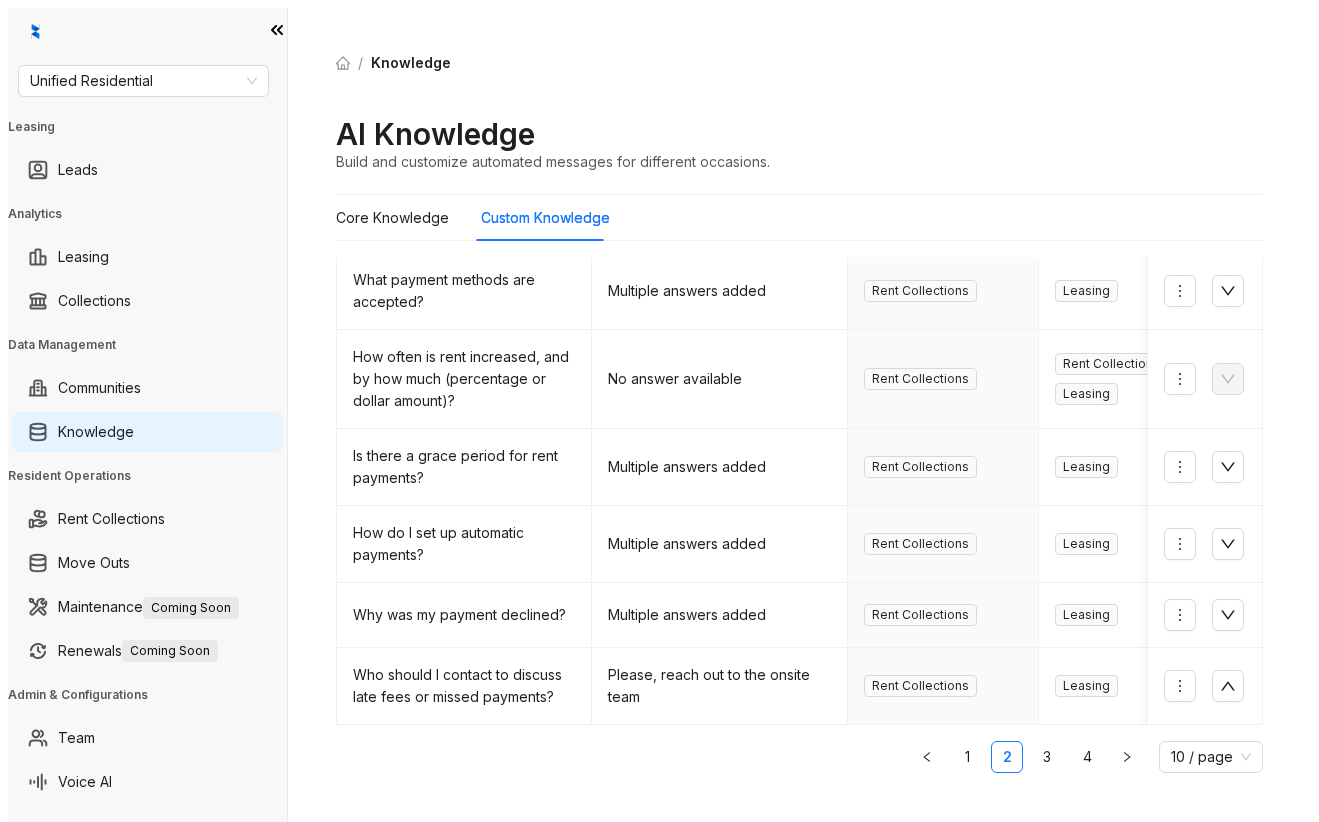 click on "/  Knowledge AI Knowledge Build and customize automated messages for different occasions. Core Knowledge Custom Knowledge Expand All Filter Add Knowledge Question Answer Categories Products Communities Actions             What actions will be taken if I can't pay my rent? Multiple answers added Rent Collections Leasing All  communities How do I update my payment information (credit card/bank account)? Multiple answers added Rent Collections Leasing All  communities How do I check if my rent payment has been processed? Multiple answers added Rent Collections Leasing All  communities How much is the late fee for overdue rent? Multiple answers added Rent Collections Leasing All  communities What payment methods are accepted? Multiple answers added Rent Collections Leasing All  communities How often is rent increased, and by how much (percentage or dollar amount)? No answer available Rent Collections Rent Collections Leasing All  communities Is there a grace period for rent payments? Multiple answers added" at bounding box center [799, 419] 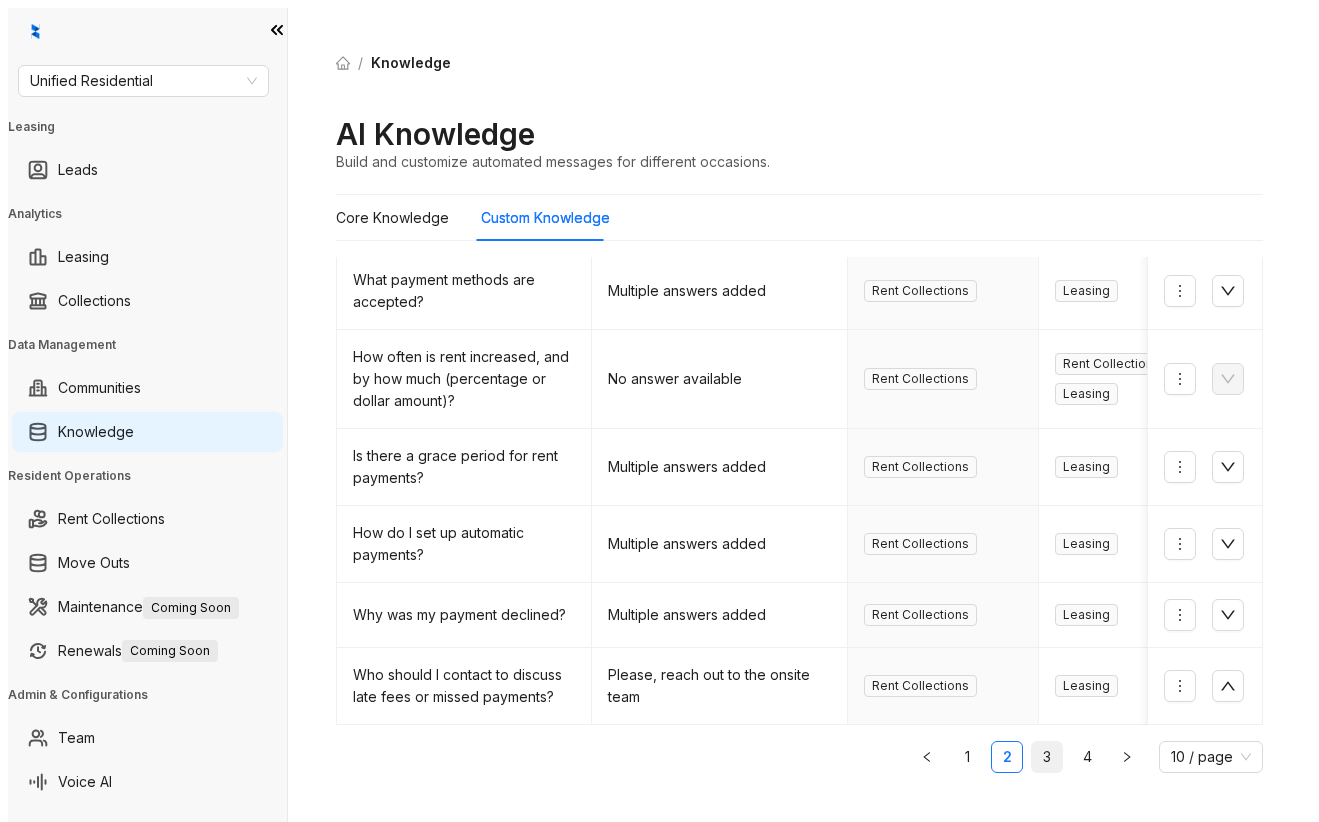click on "3" at bounding box center [1047, 757] 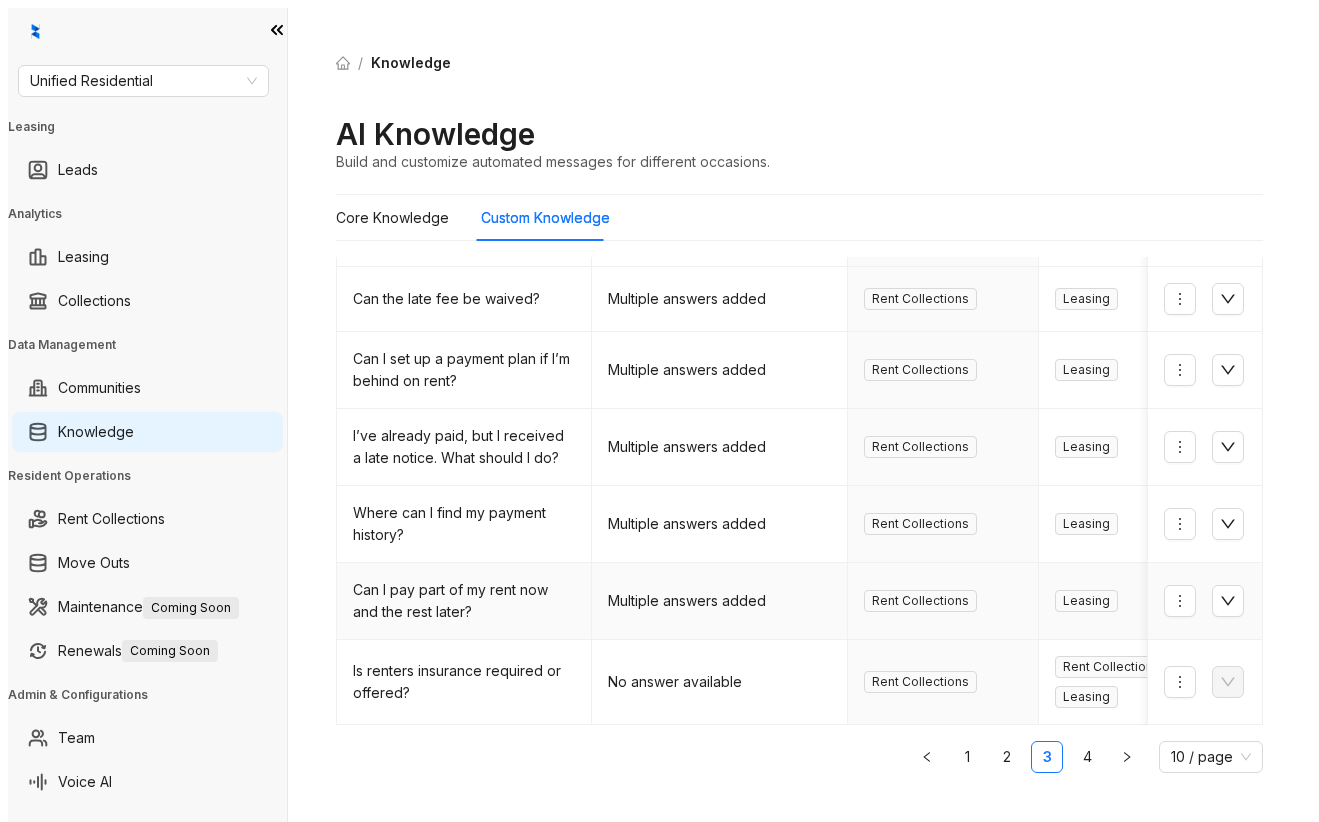 scroll, scrollTop: 415, scrollLeft: 0, axis: vertical 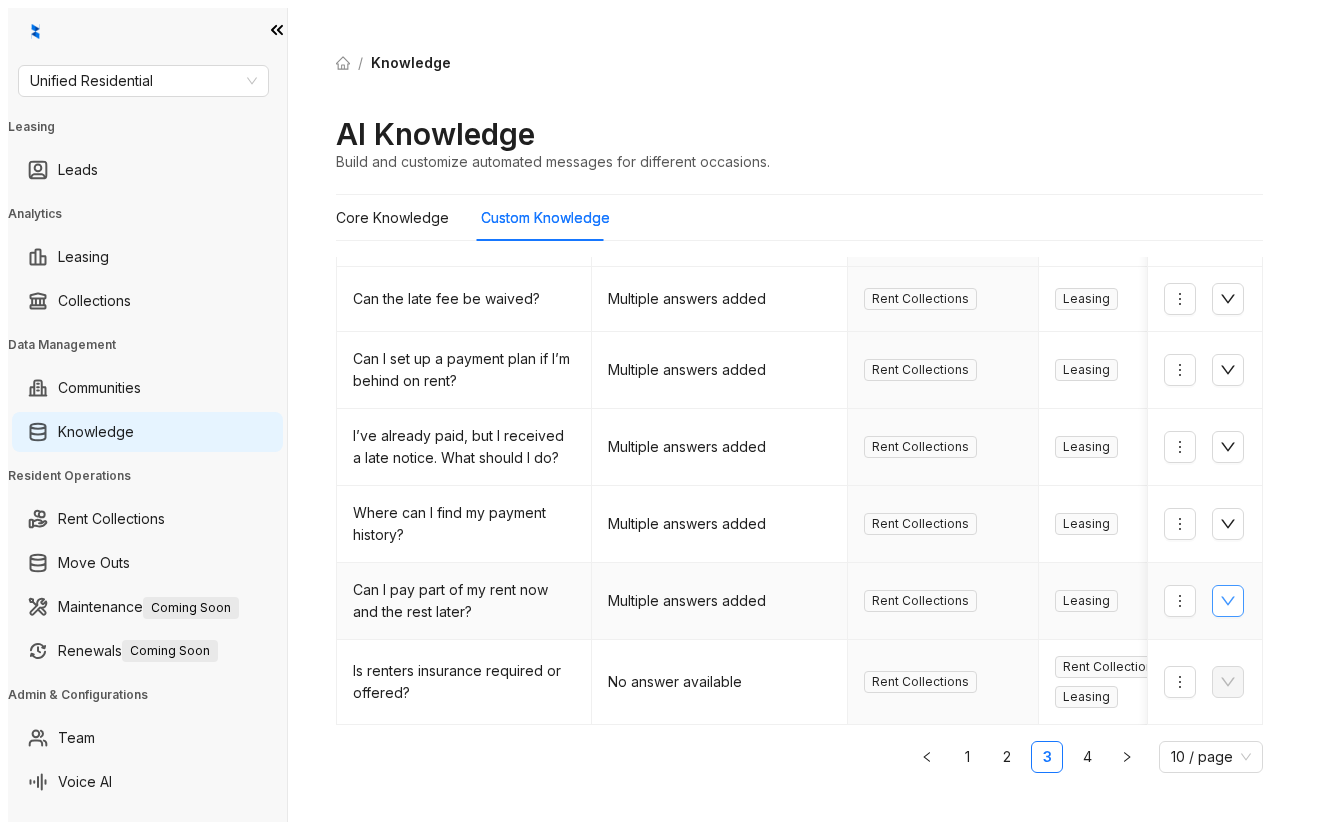 click at bounding box center (1228, 601) 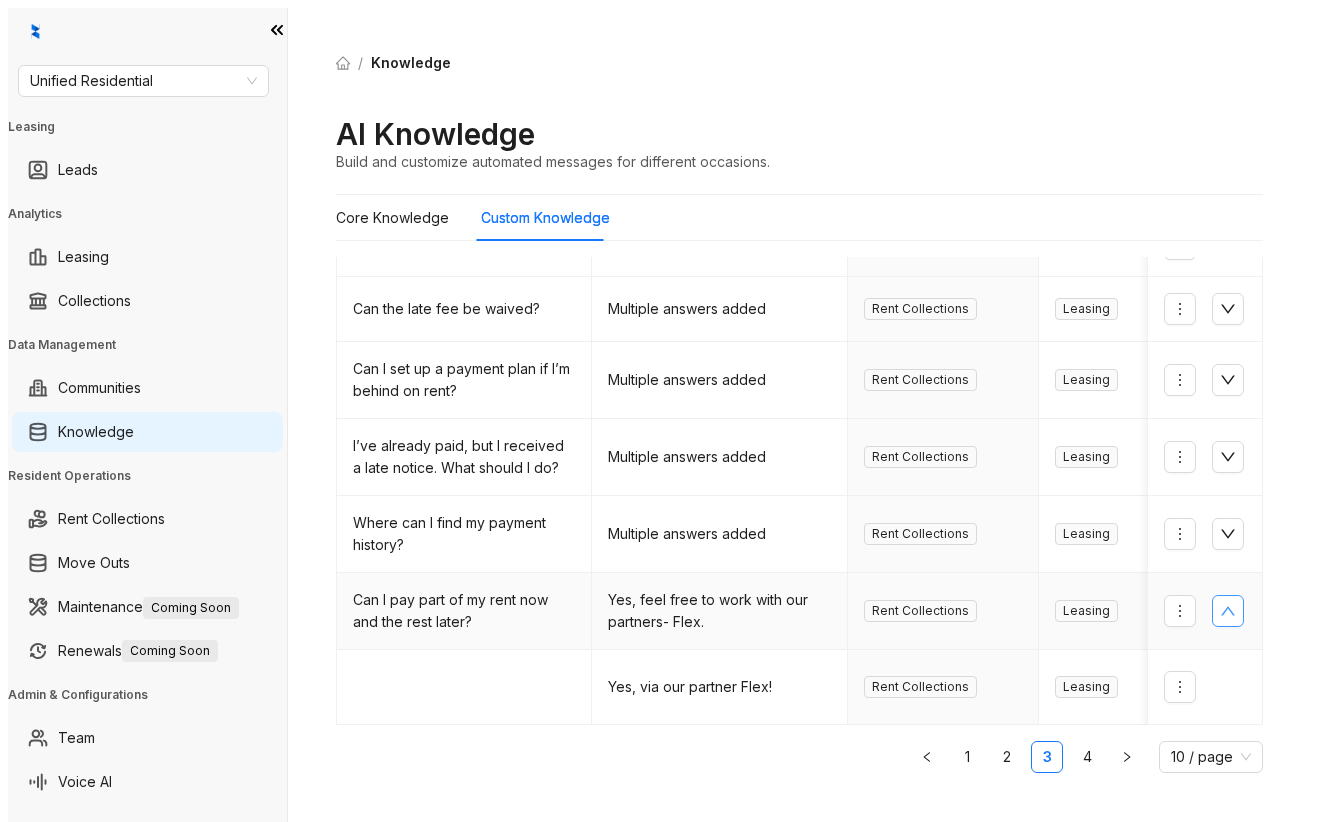scroll, scrollTop: 407, scrollLeft: 0, axis: vertical 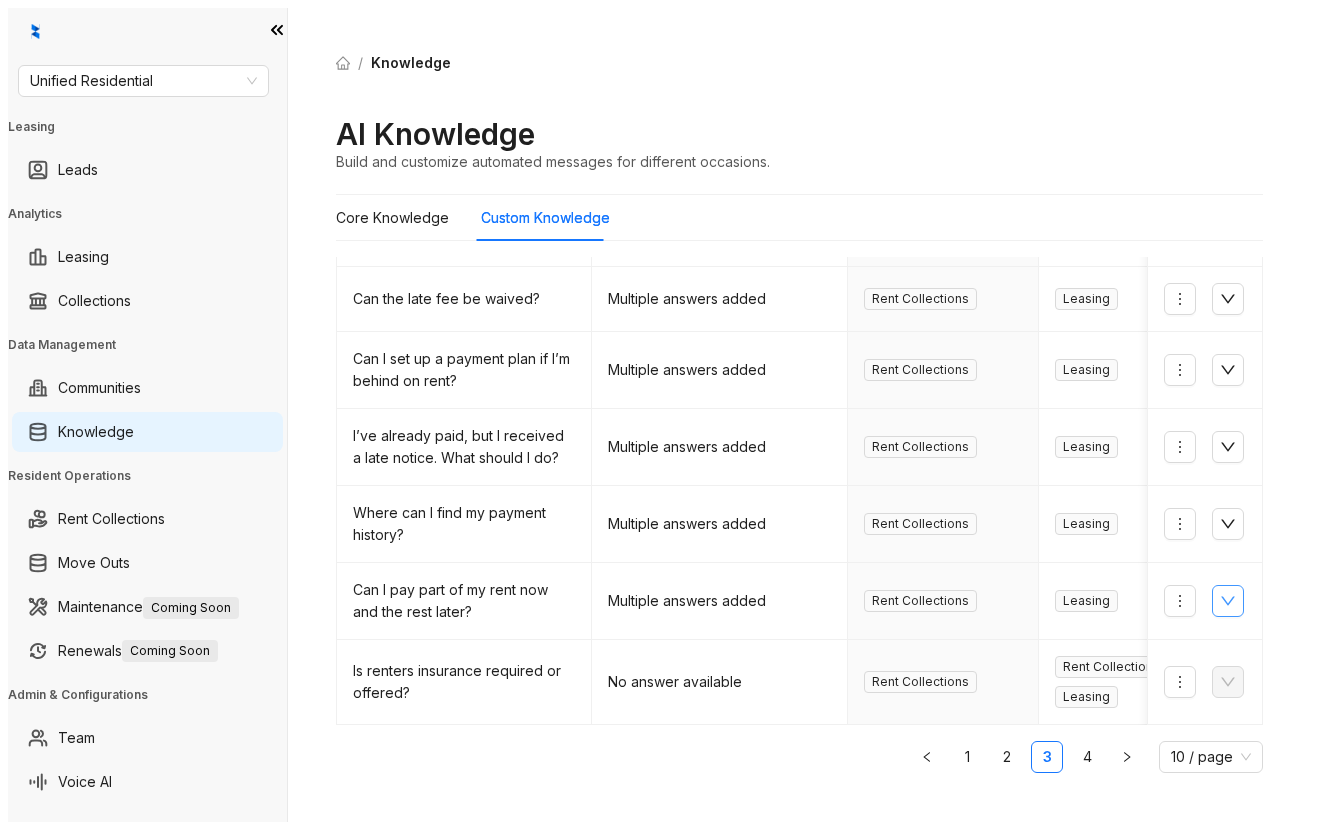 click on "/  Knowledge AI Knowledge Build and customize automated messages for different occasions. Core Knowledge Custom Knowledge Expand All Filter Add Knowledge Question Answer Categories Products Communities Actions             Please, reach out to the onsite team. Rent Collections Leasing The Vale The property or our delinquency coordinator Rent Collections Leasing The District The property or our delinquency coordinator
Rent Collections Leasing The Era Collective No answer available Rent Collections Leasing The Ellyson Can the late fee be waived? Multiple answers added Rent Collections Leasing All  communities Can I set up a payment plan if I’m behind on rent? Multiple answers added Rent Collections Leasing All  communities I’ve already paid, but I received a late notice. What should I do? Multiple answers added Rent Collections Leasing All  communities Where can I find my payment history? Multiple answers added Rent Collections Leasing All  communities Multiple answers added Rent Collections Leasing" at bounding box center (799, 419) 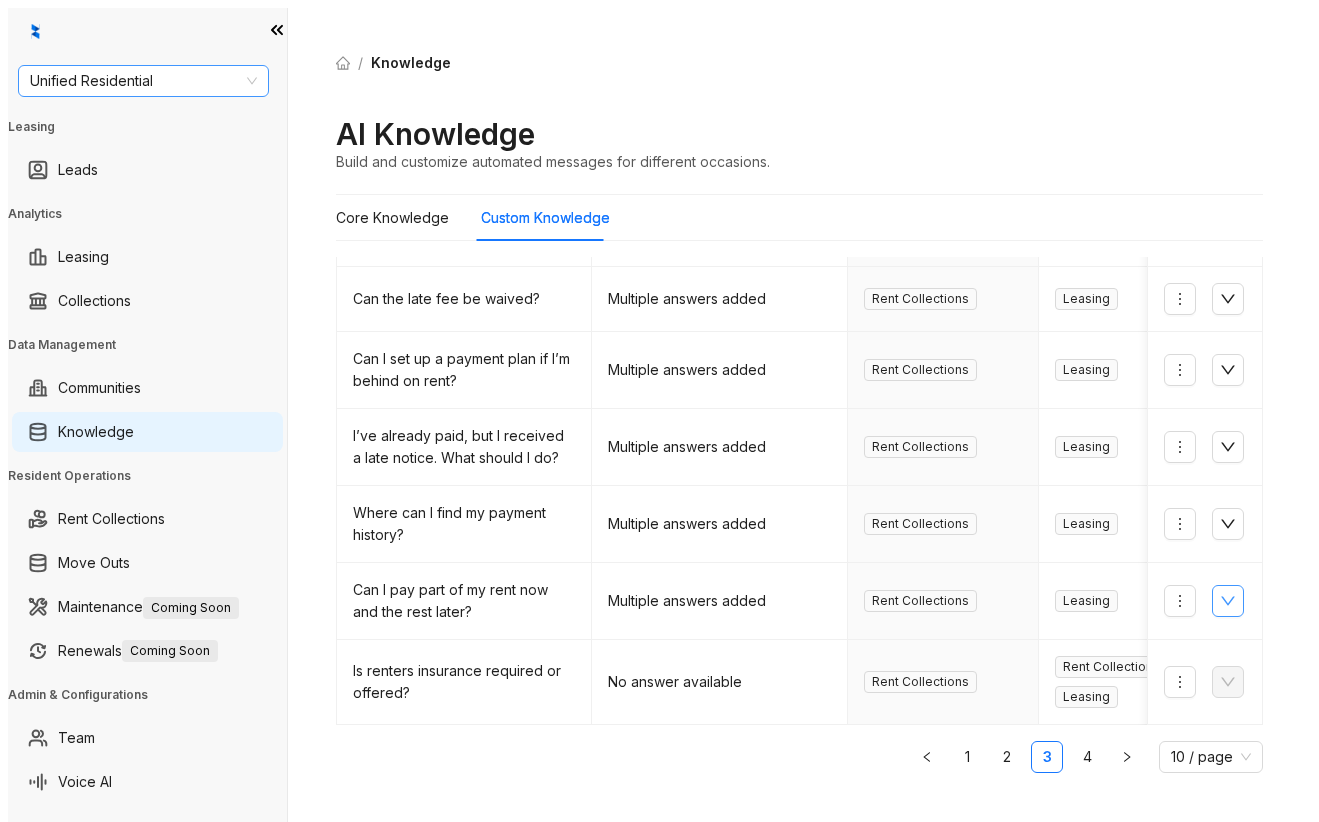 click on "Unified Residential" at bounding box center [143, 81] 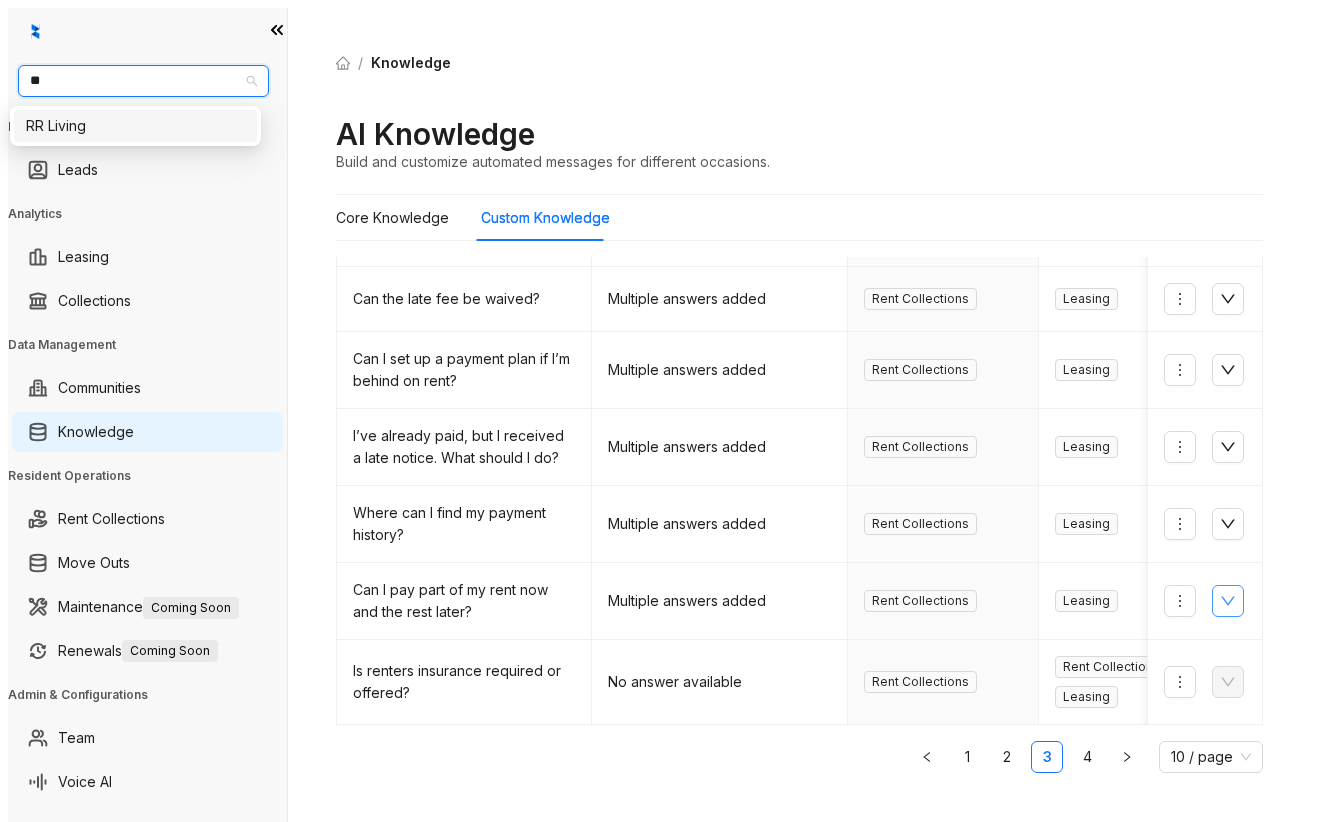 click on "RR Living" at bounding box center (0, 0) 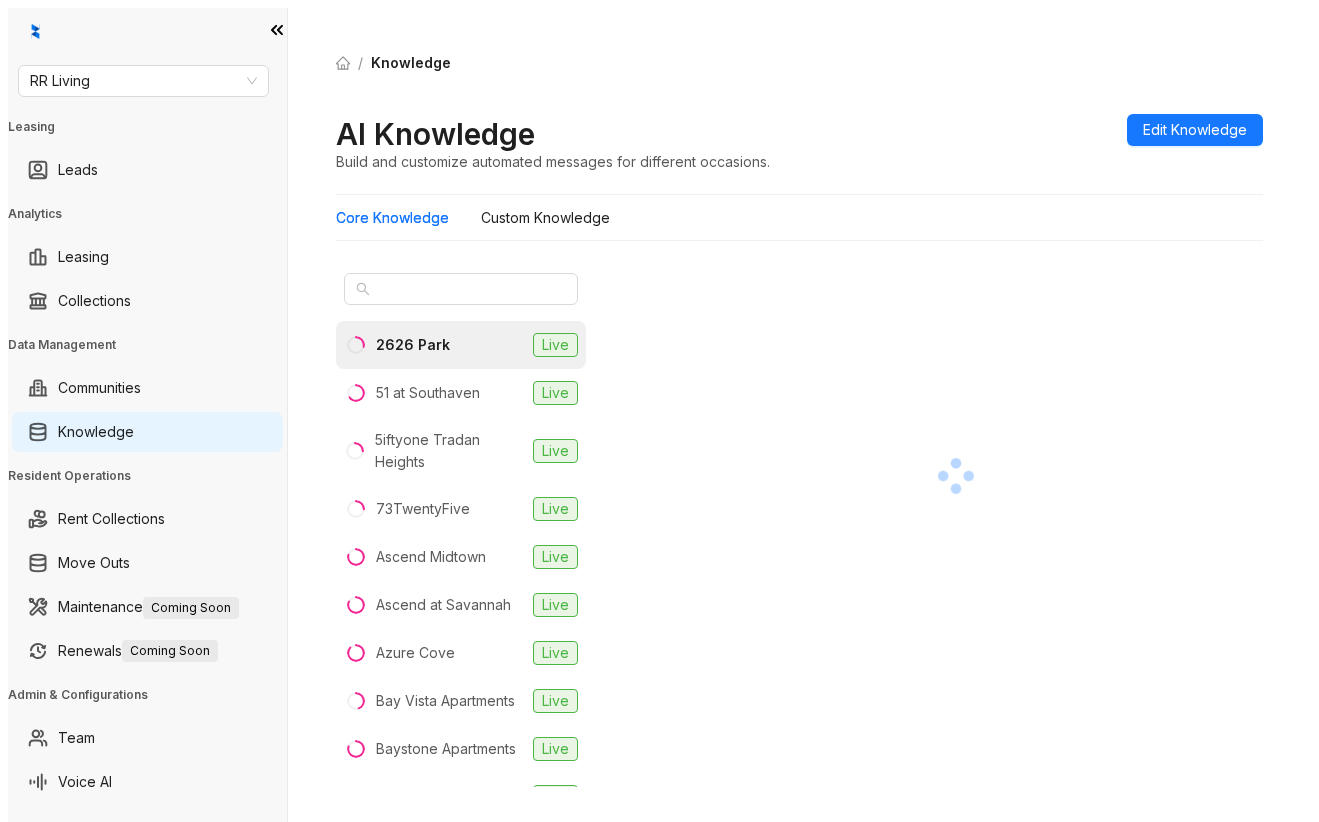 scroll, scrollTop: 0, scrollLeft: 0, axis: both 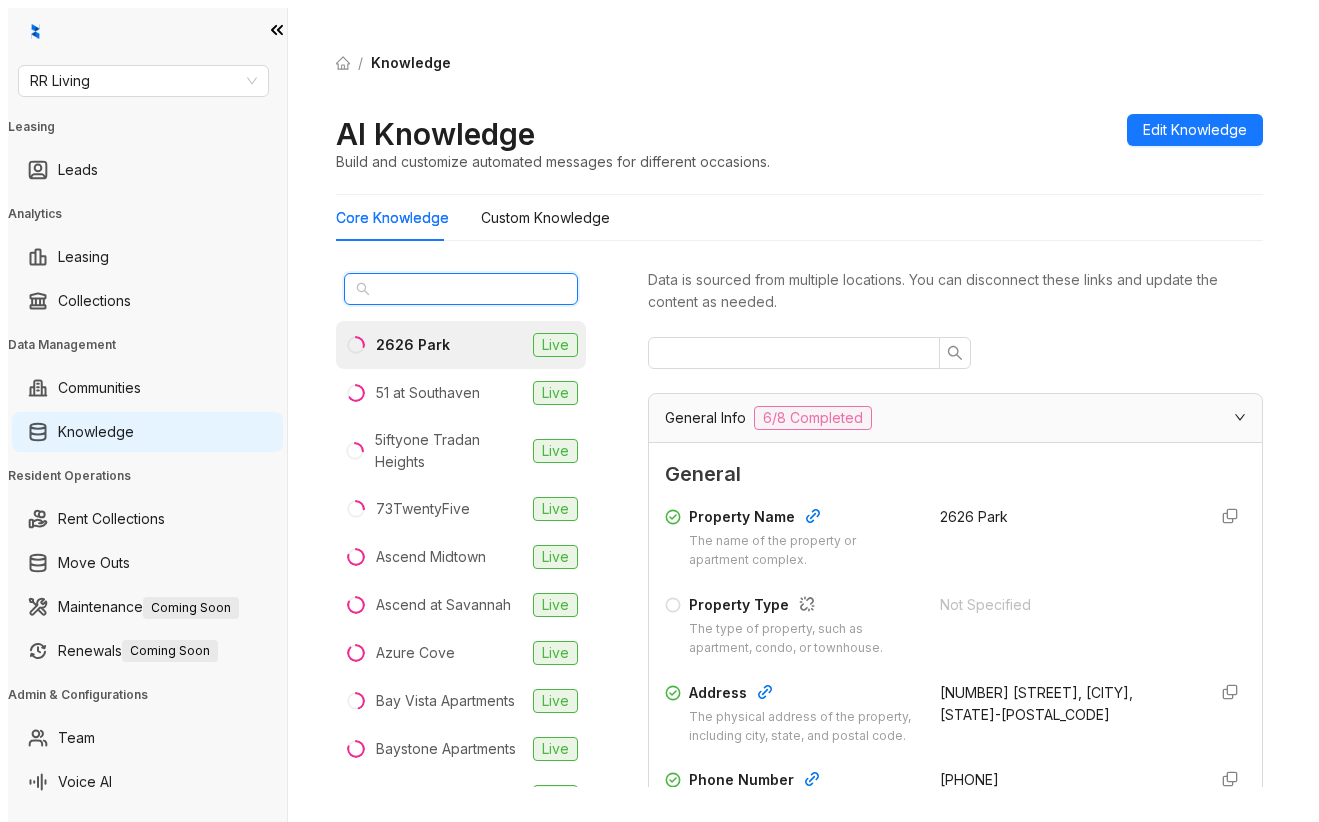click at bounding box center [462, 289] 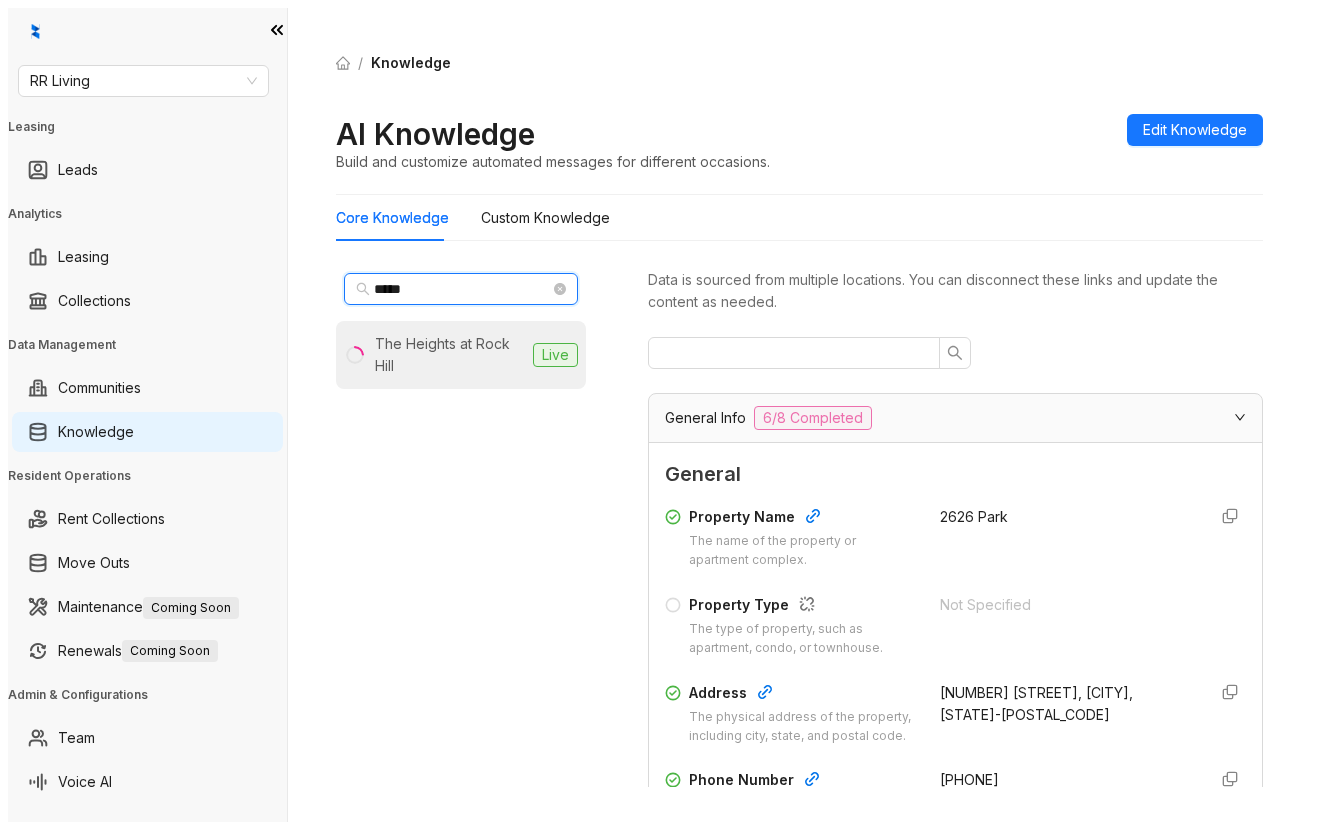 type on "*****" 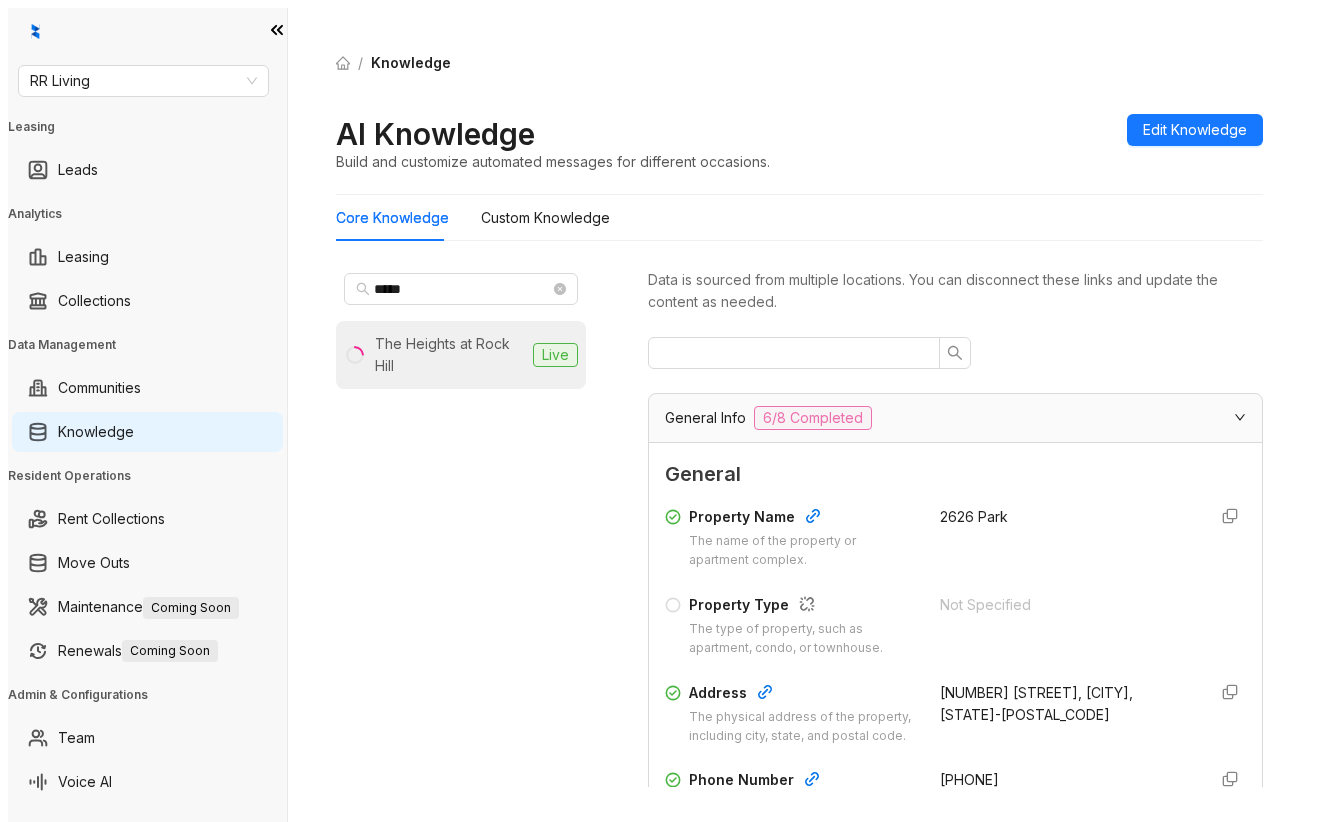 click on "The Heights at Rock Hill" at bounding box center (450, 355) 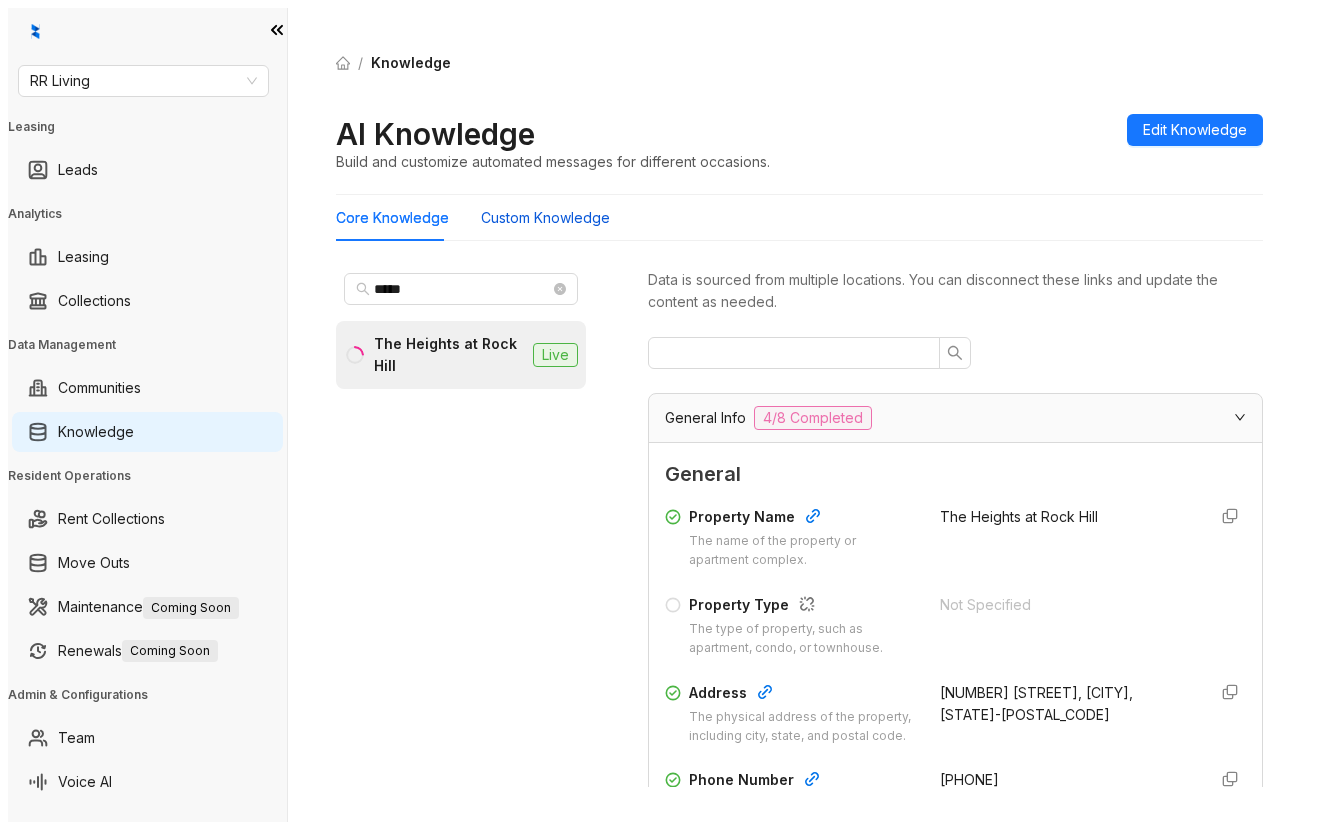 click on "Custom Knowledge" at bounding box center (545, 218) 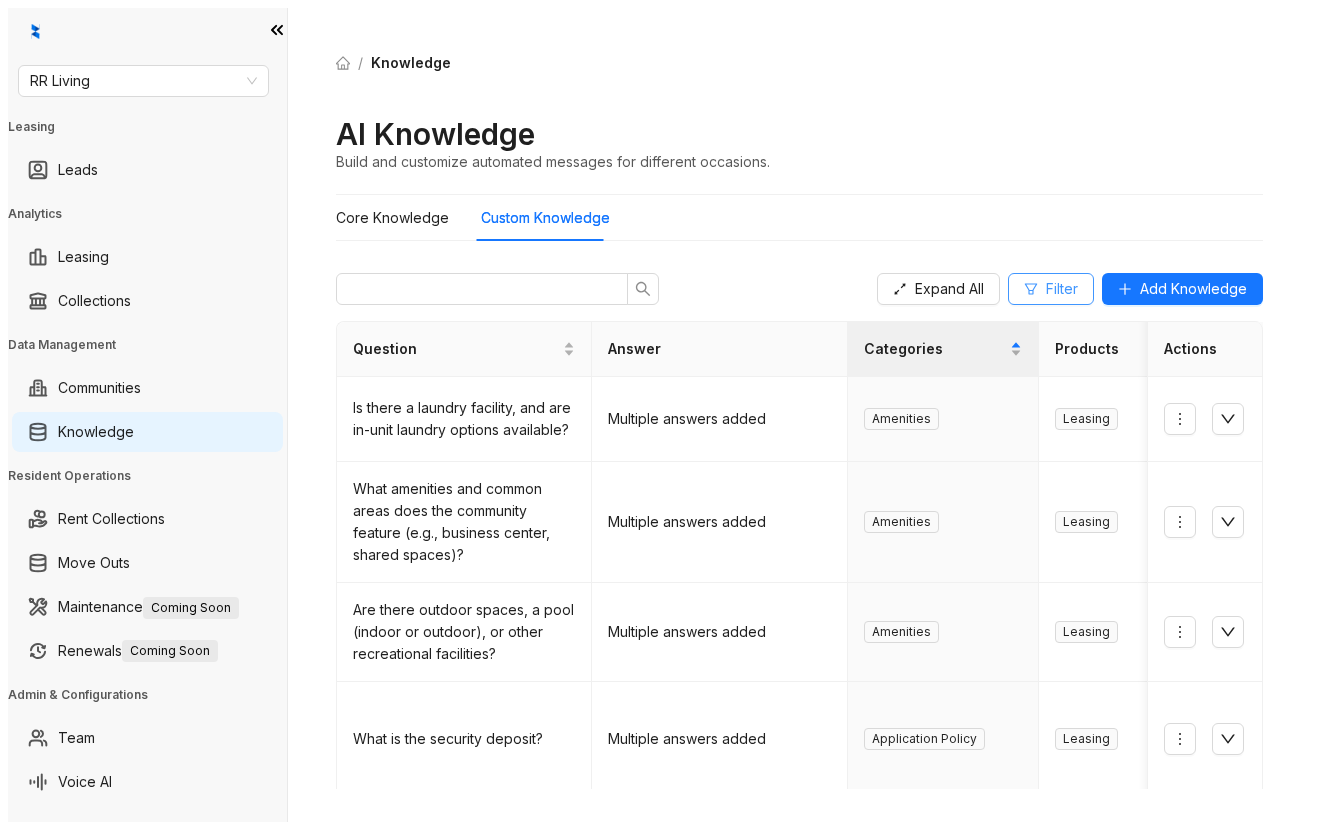 click on "Filter" at bounding box center [949, 289] 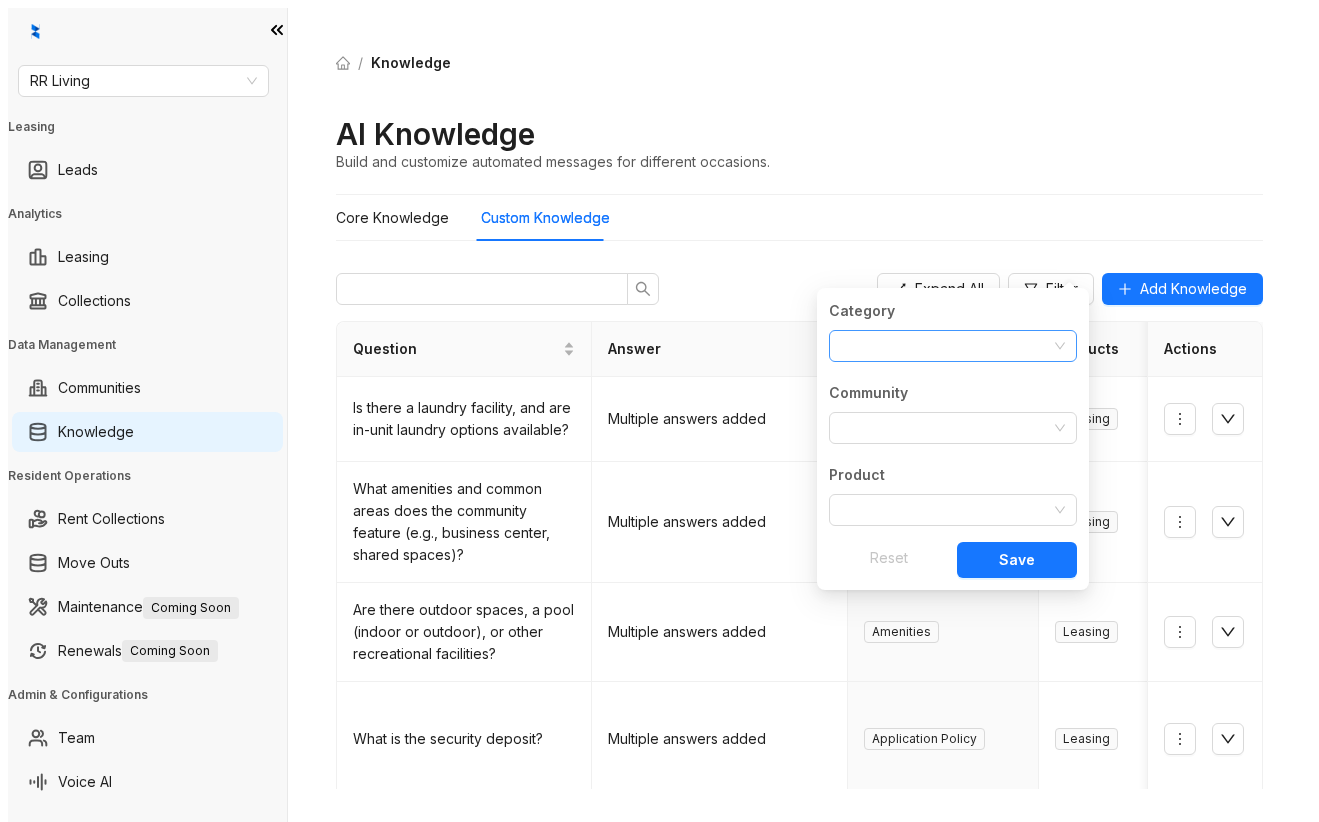 click at bounding box center [942, 346] 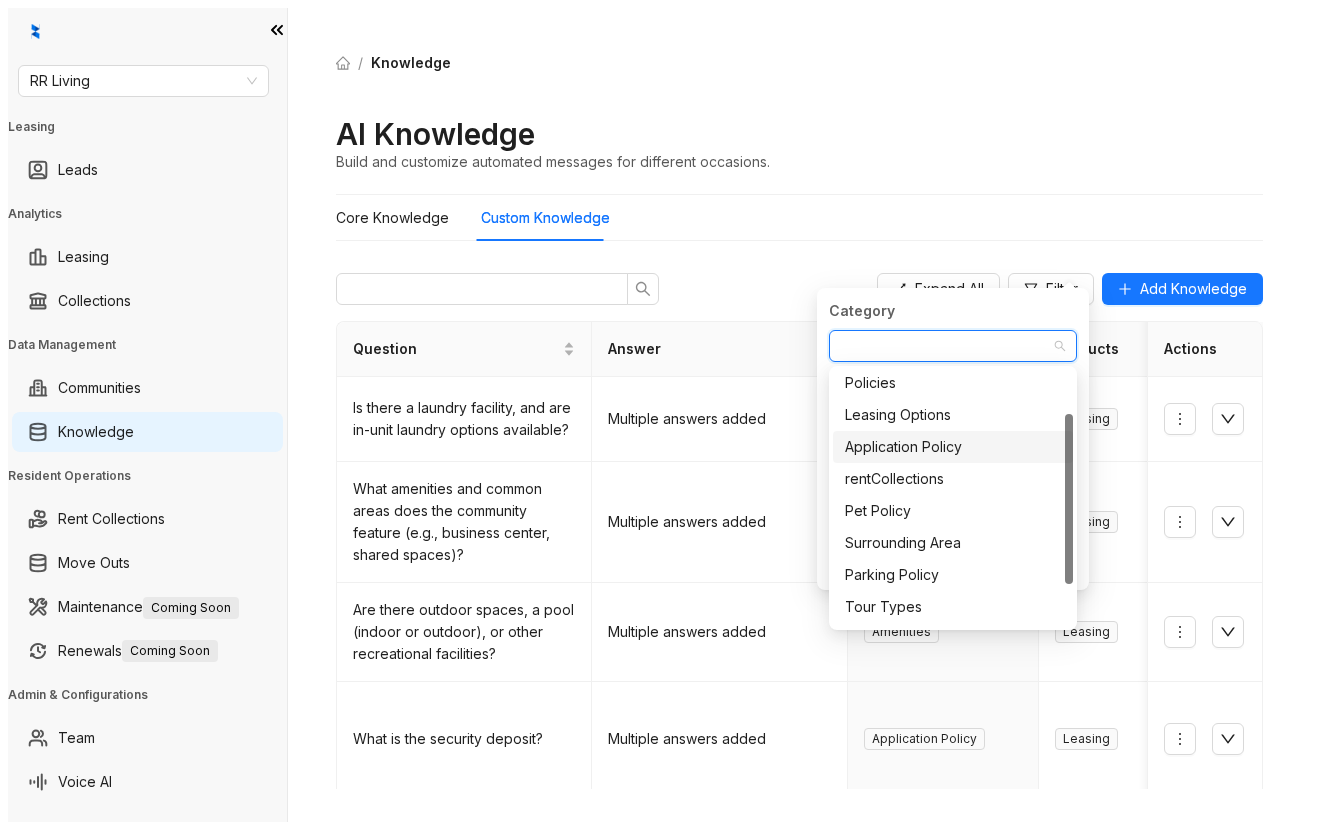 scroll, scrollTop: 128, scrollLeft: 0, axis: vertical 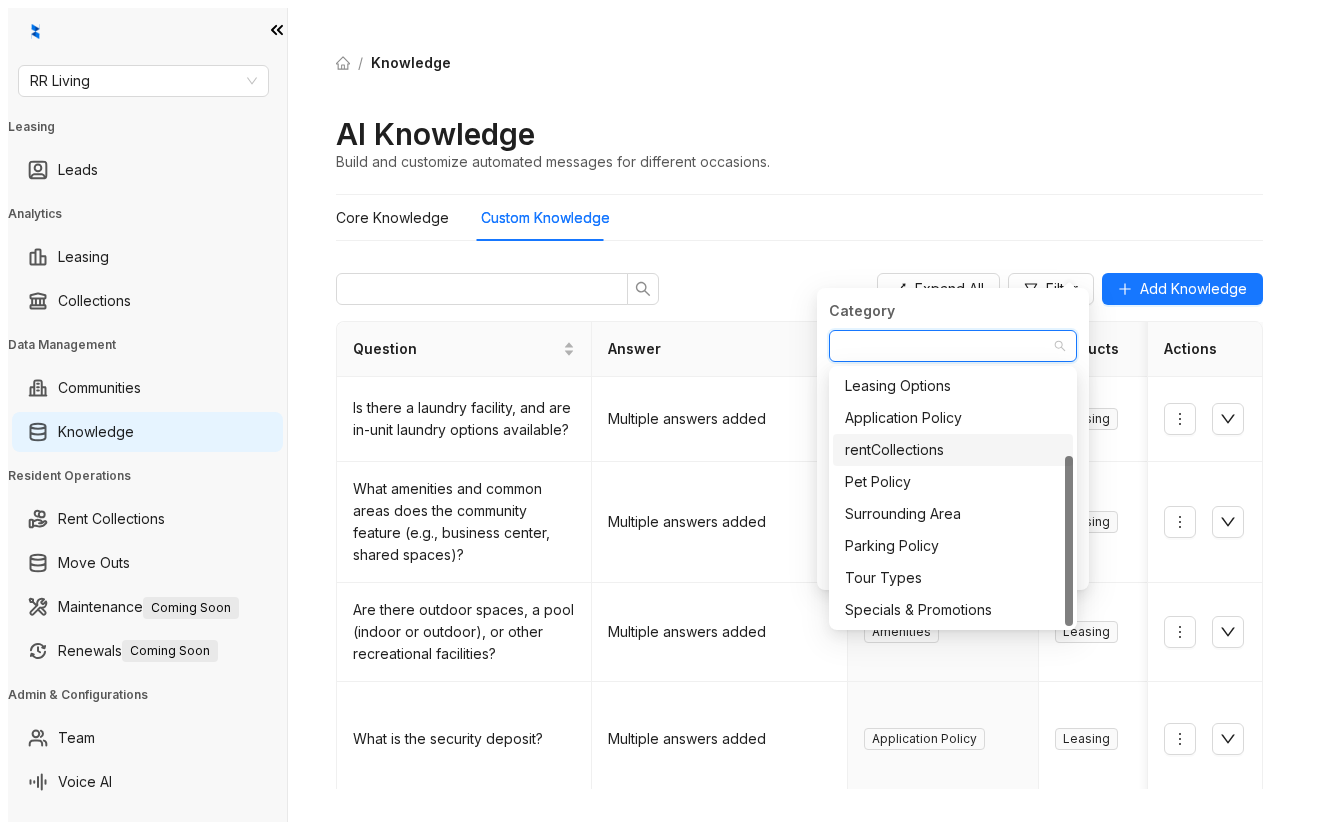 click on "rentCollections" at bounding box center [953, 450] 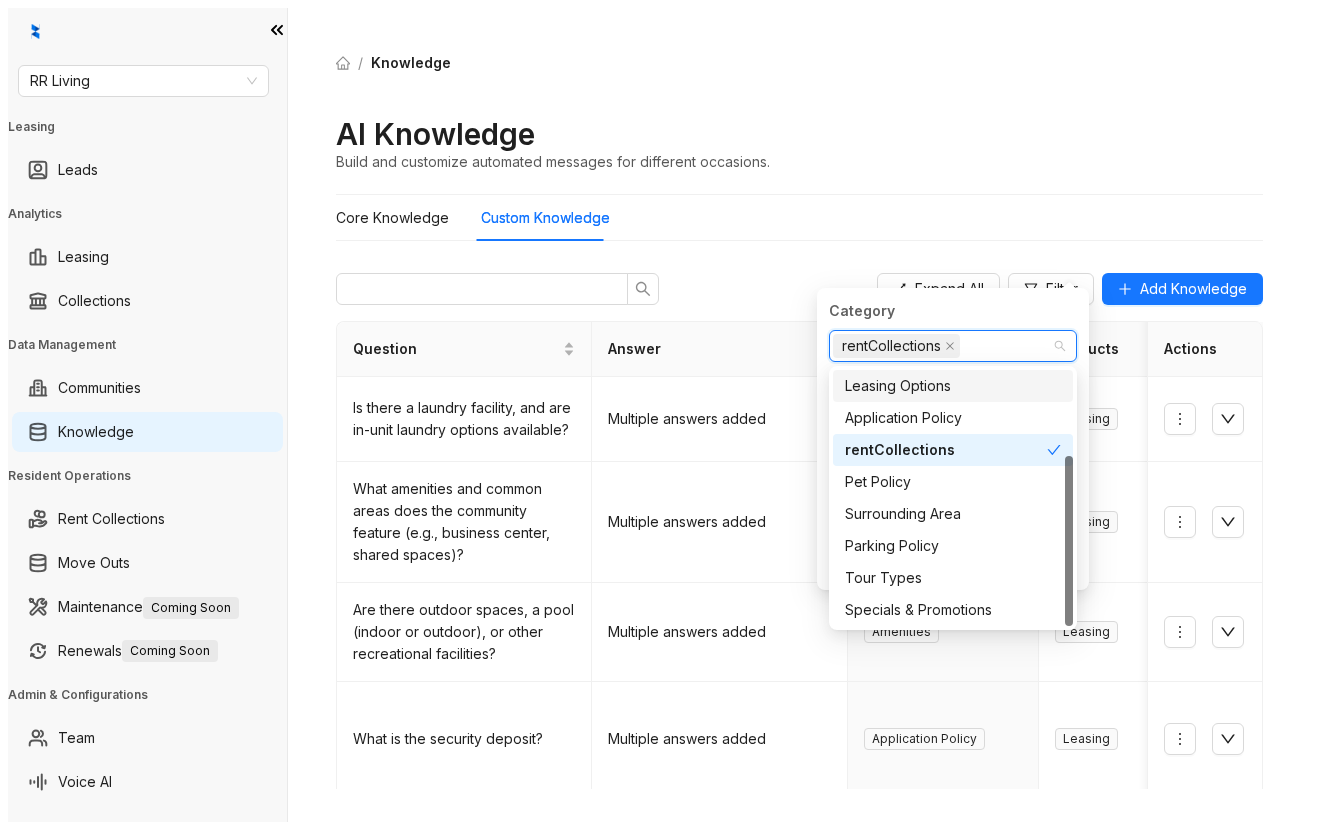 click on "/  Knowledge AI Knowledge Build and customize automated messages for different occasions." at bounding box center (799, 111) 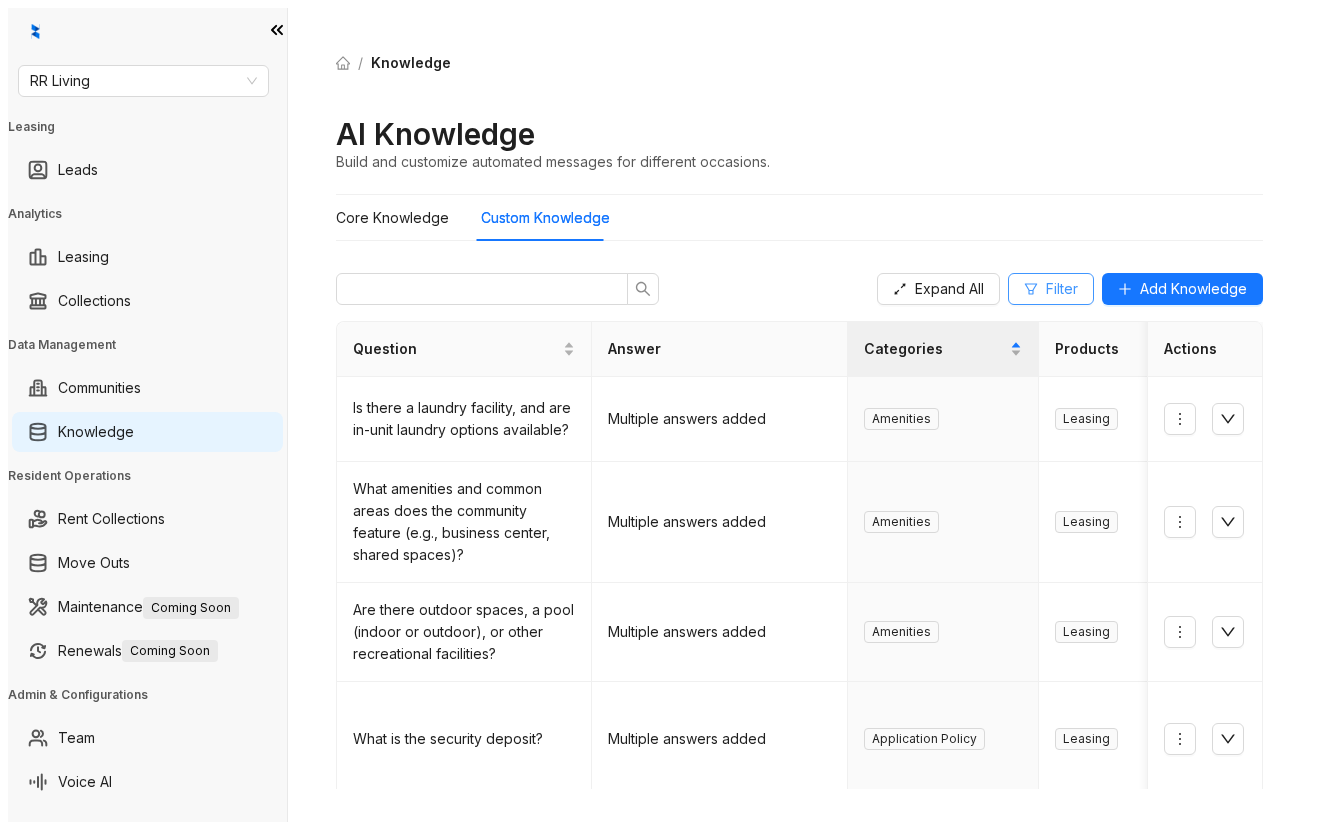 click on "Filter" at bounding box center (949, 289) 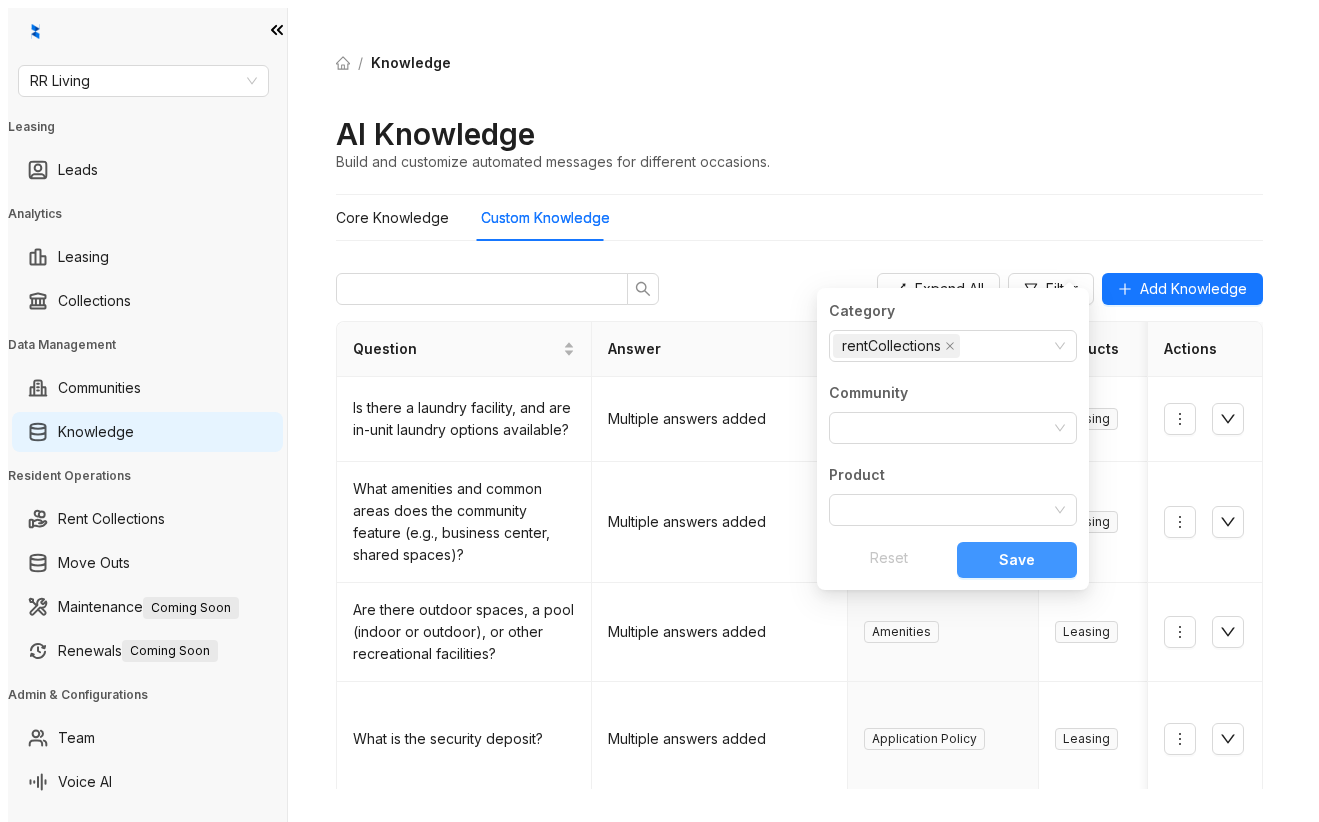 click on "Save" at bounding box center [1017, 560] 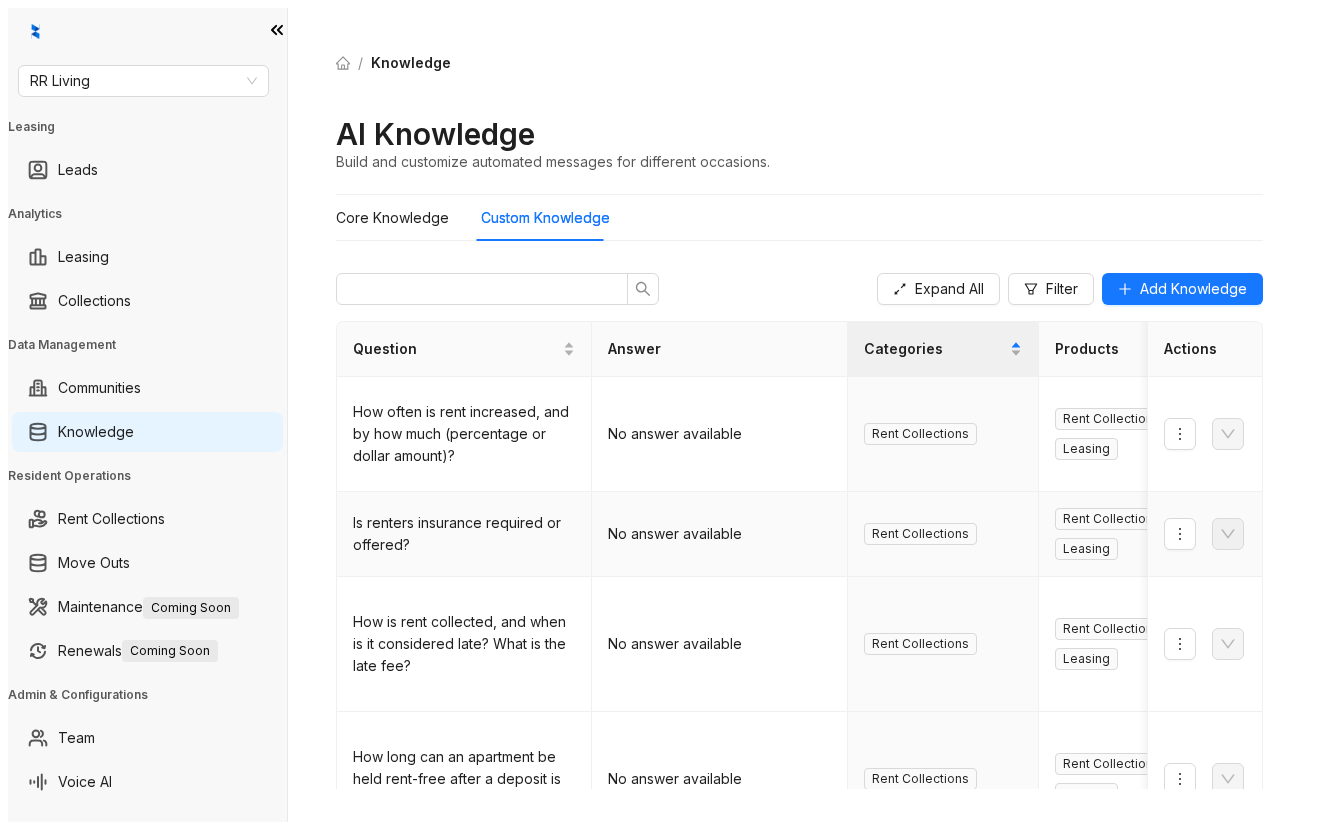 scroll, scrollTop: 100, scrollLeft: 0, axis: vertical 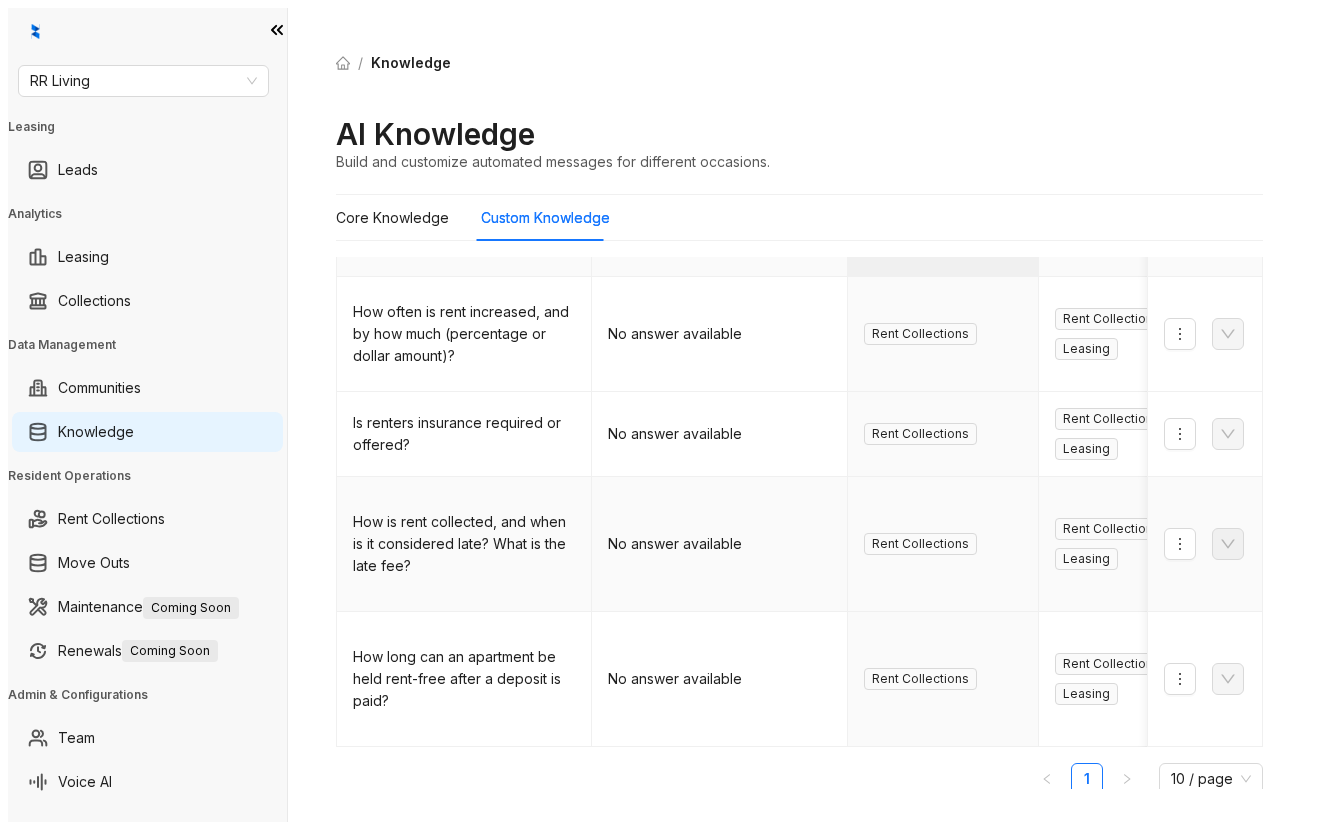 click on "No answer available" at bounding box center (719, 544) 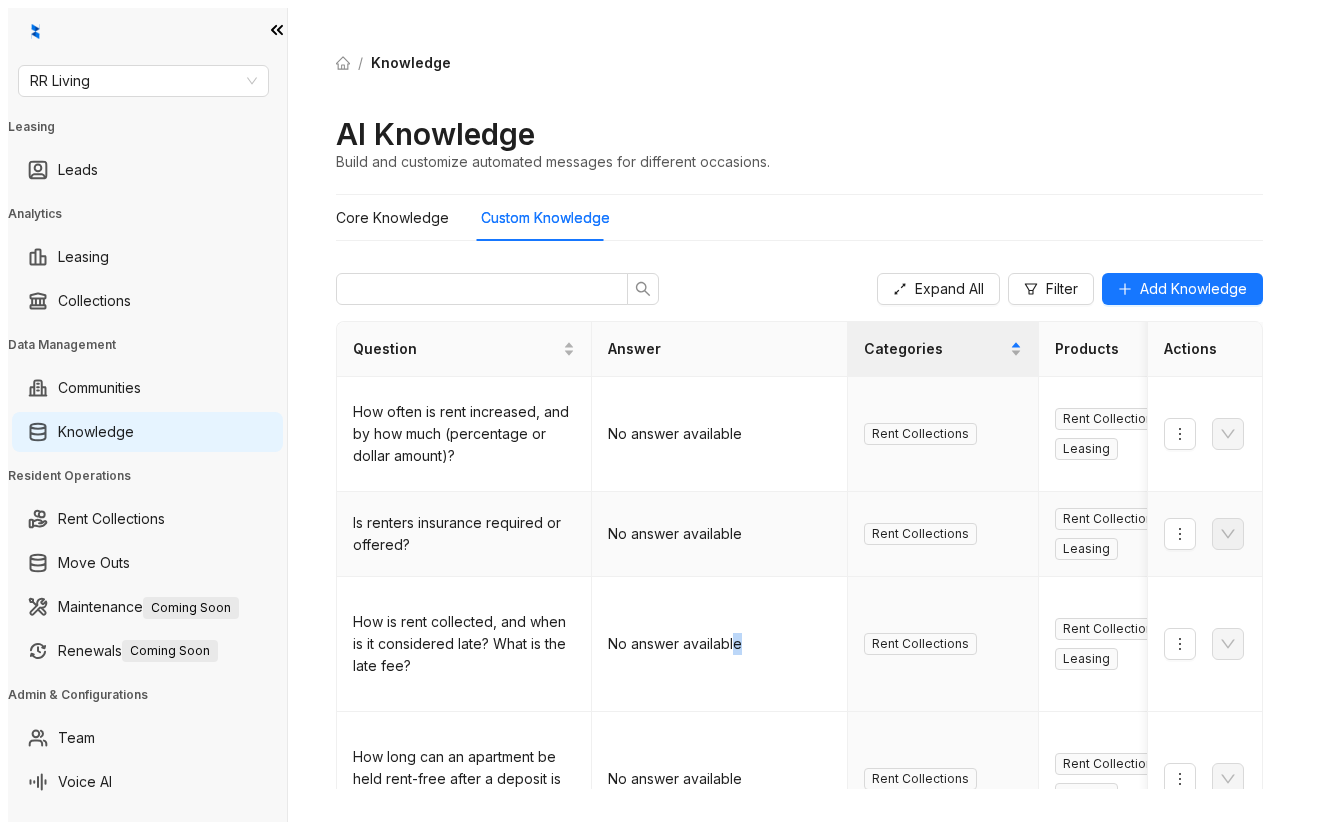 scroll, scrollTop: 113, scrollLeft: 0, axis: vertical 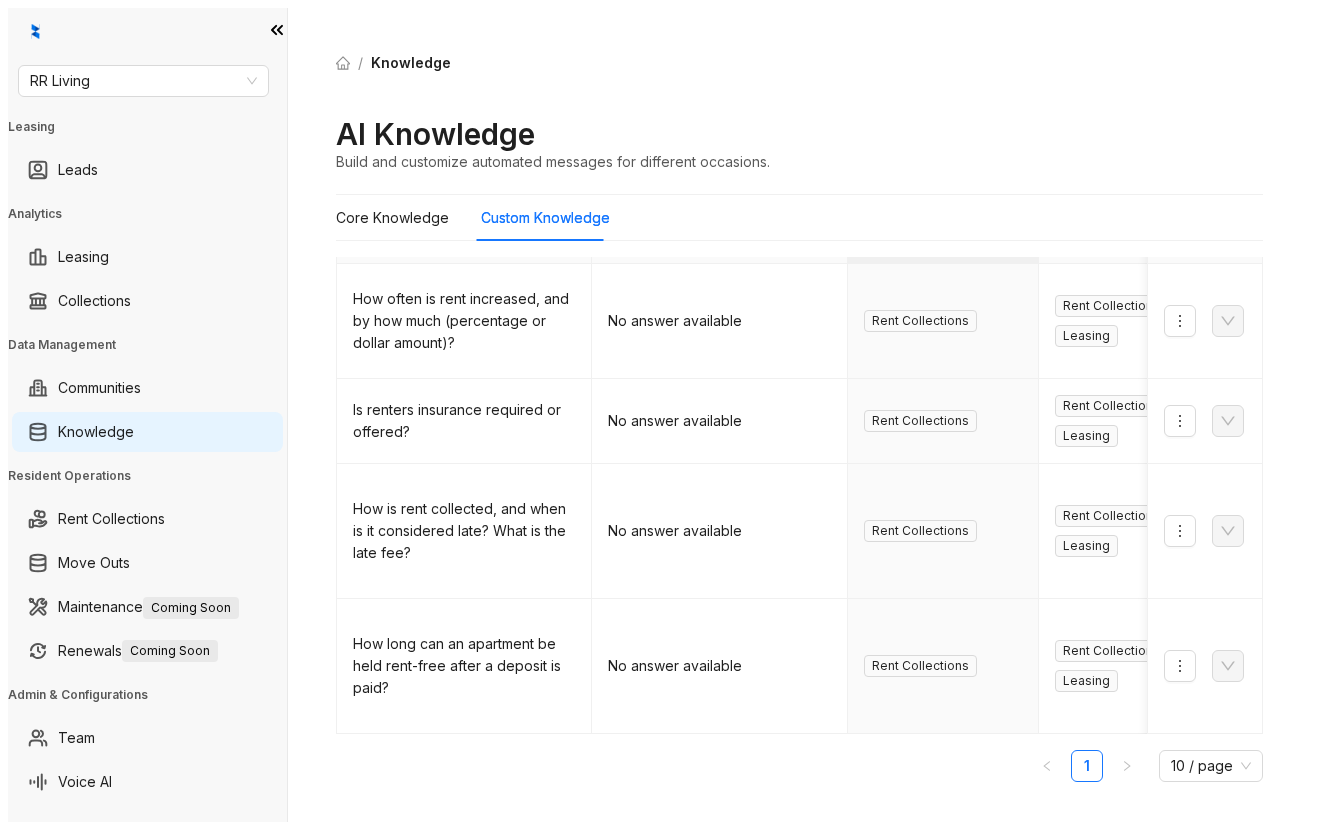 click on "AI Knowledge Build and customize automated messages for different occasions." at bounding box center (799, 130) 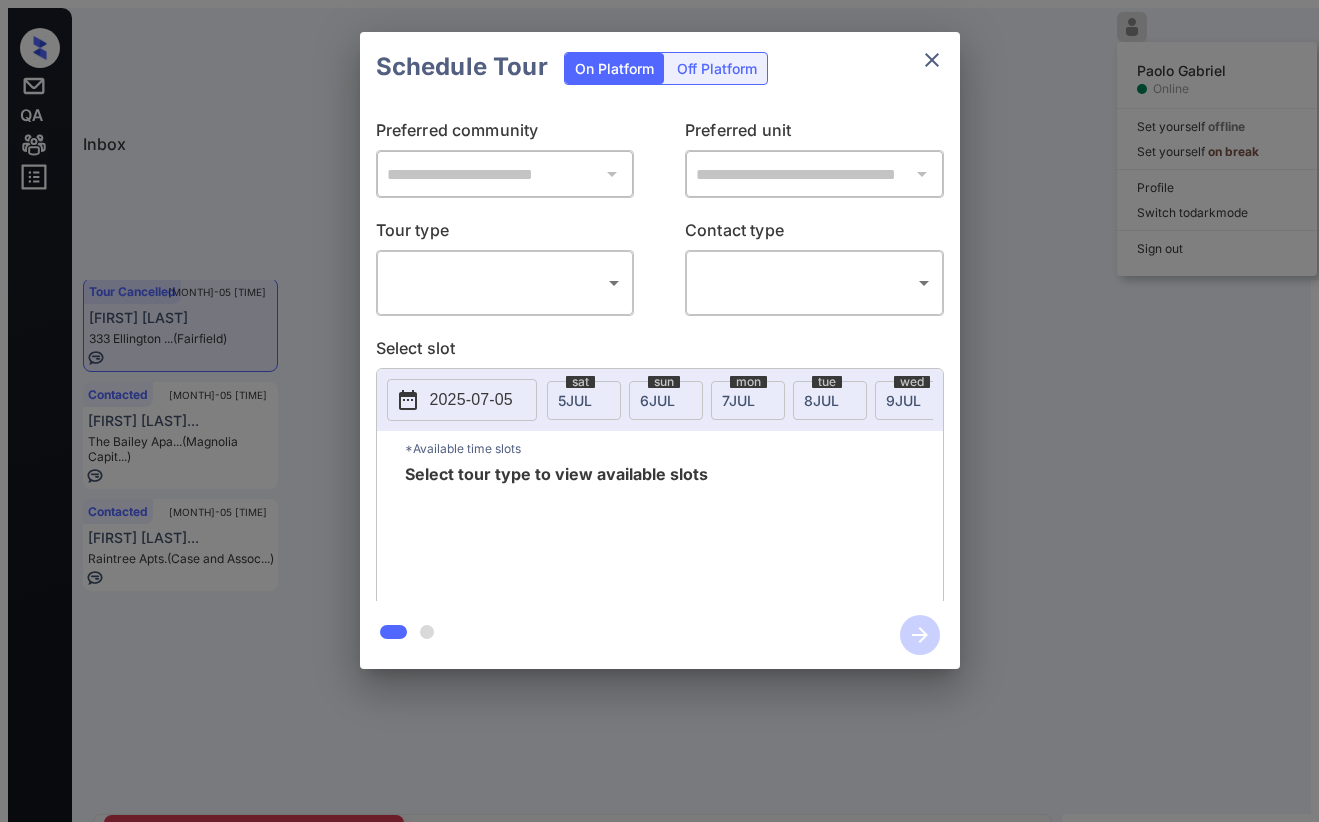click on "Inbox [FIRST] [LAST]  Online Set yourself   offline Set yourself   on break Profile Switch to  dark  mode Sign out Contacted [MONTH]-05 [TIME]   [FIRST] [LAST] The Claridge 6...  (SfRent) Contacted [MONTH]-05 [TIME]   [FIRST] [LAST] 424 Jones St, ...  (SfRent) Tour Cancelled [MONTH]-05 [TIME]   [FIRST] [LAST] 333 Ellington ...  (Fairfield) Contacted [MONTH]-05 [TIME]   [FIRST] [LAST]... The Bailey Apa...  (Magnolia Capit...) Contacted [MONTH]-05 [TIME]   [FIRST] [LAST] Raintree Apts.  (Case and Assoc...) Tour Cancelled Lost Lead Sentiment: Angry Upon sliding the acknowledgement:  Lead will move to lost stage. * ​ SMS and call option will be set to opt out. AFM will be turned off for the lead. [FIRST] New Message [FIRST] Notes Note: https://conversation.getzuma.com/6869be08b2fde64769b8bdf4 - Paste this link into your browser to view [FIRST]’s conversation with the prospect [MONTH] 05, 2025 [TIME]  Sync'd w  yardi K New Message Agent Lead created via leadPoller in Inbound stage. [MONTH] 05, 2025 [TIME] A New Message Zuma yardi Z" at bounding box center [659, 498] 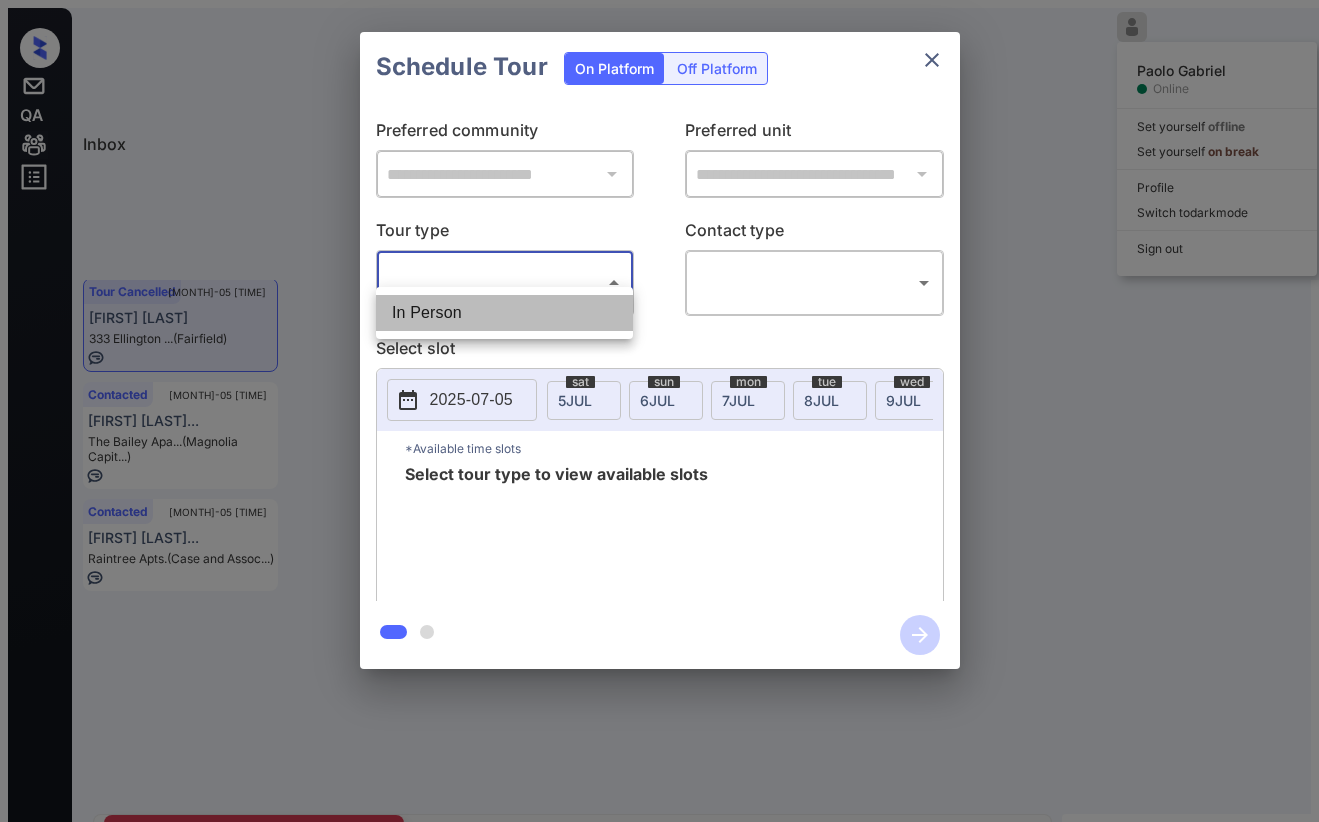 click on "In Person" at bounding box center (504, 313) 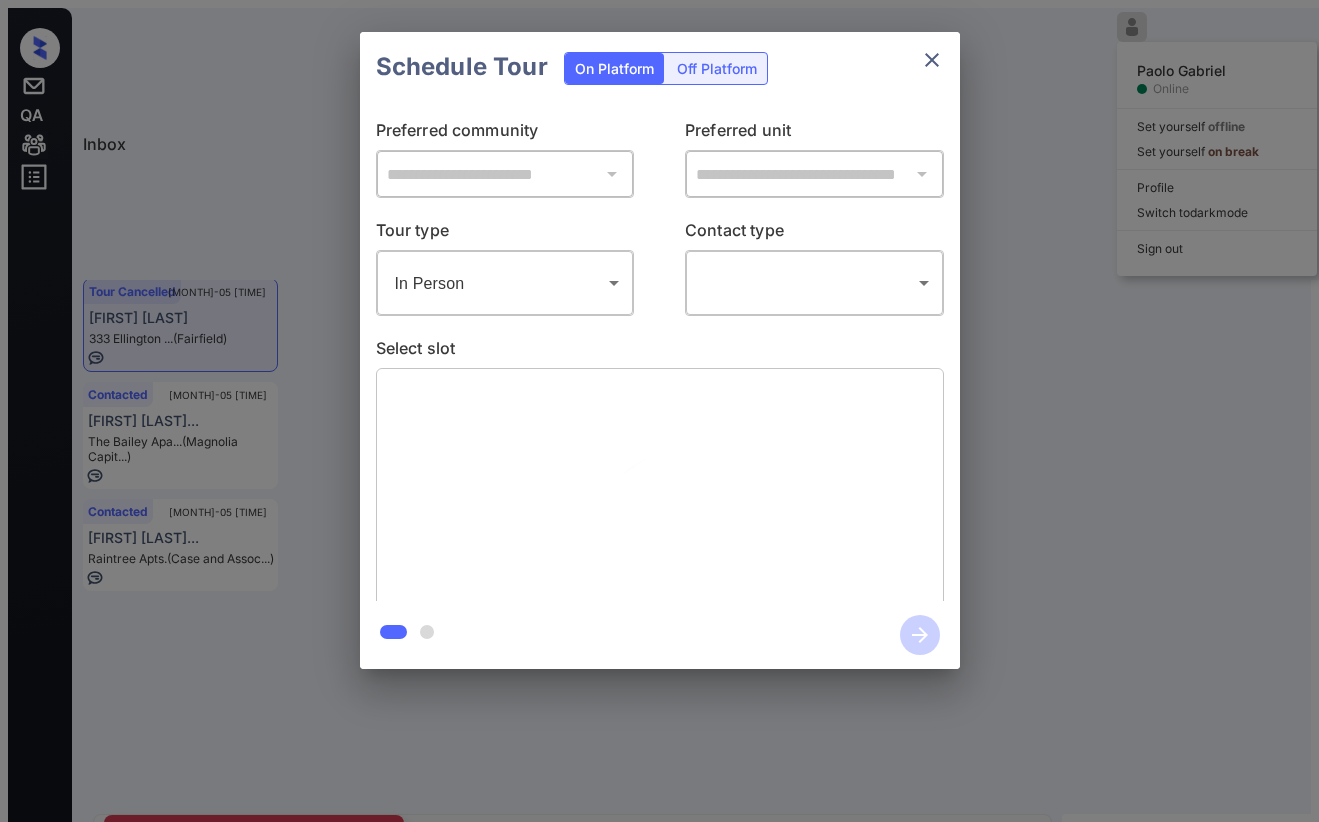 drag, startPoint x: 721, startPoint y: 268, endPoint x: 729, endPoint y: 281, distance: 15.264338 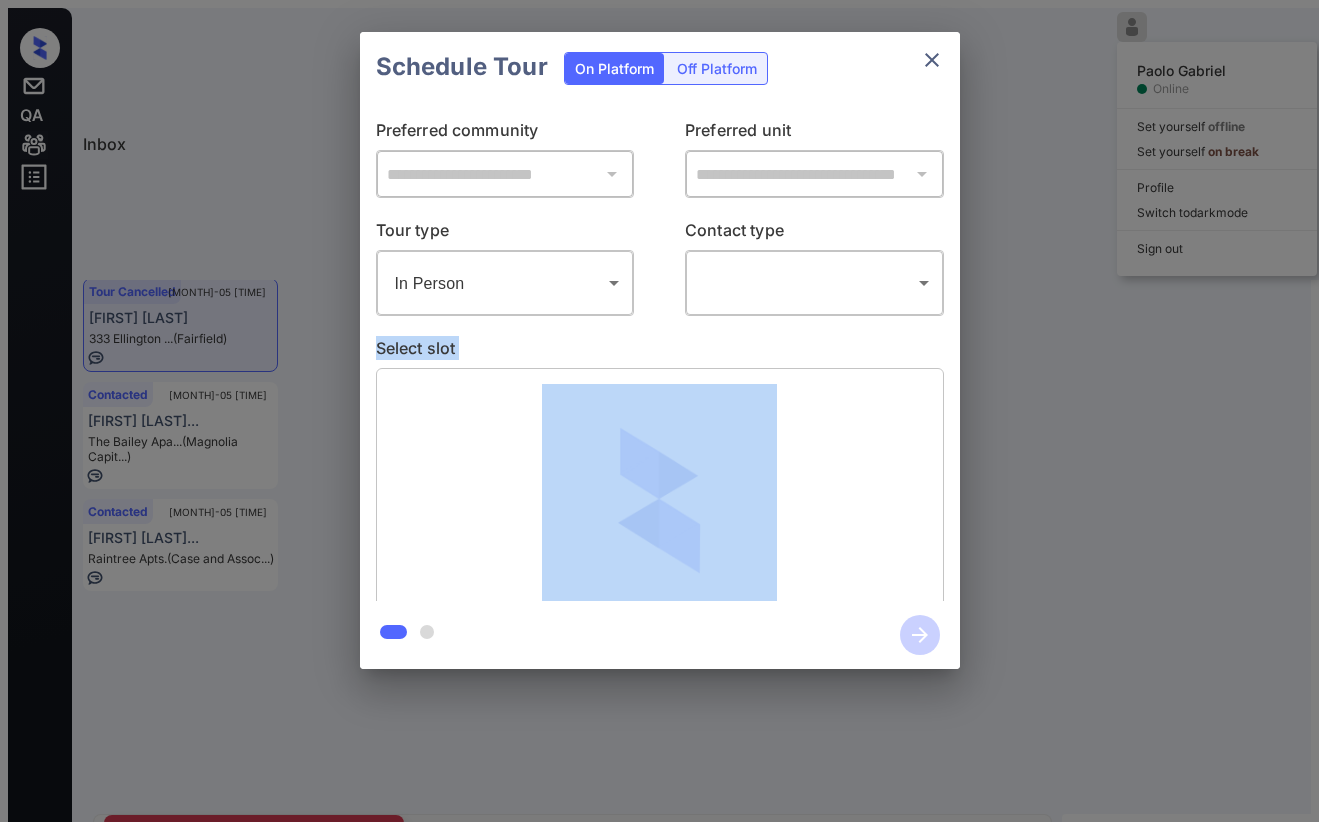 click on "Inbox [FIRST] [LAST]  Online Set yourself   offline Set yourself   on break Profile Switch to  dark  mode Sign out Contacted [MONTH]-05 [TIME]   [FIRST] [LAST] The Claridge 6...  (SfRent) Contacted [MONTH]-05 [TIME]   [FIRST] [LAST] 424 Jones St, ...  (SfRent) Tour Cancelled [MONTH]-05 [TIME]   [FIRST] [LAST] 333 Ellington ...  (Fairfield) Contacted [MONTH]-05 [TIME]   [FIRST] [LAST]... The Bailey Apa...  (Magnolia Capit...) Contacted [MONTH]-05 [TIME]   [FIRST] [LAST] Raintree Apts.  (Case and Assoc...) Tour Cancelled Lost Lead Sentiment: Angry Upon sliding the acknowledgement:  Lead will move to lost stage. * ​ SMS and call option will be set to opt out. AFM will be turned off for the lead. [FIRST] New Message [FIRST] Notes Note: https://conversation.getzuma.com/6869be08b2fde64769b8bdf4 - Paste this link into your browser to view [FIRST]’s conversation with the prospect [MONTH] 05, 2025 [TIME]  Sync'd w  yardi K New Message Agent Lead created via leadPoller in Inbound stage. [MONTH] 05, 2025 [TIME] A New Message Zuma yardi Z" at bounding box center [659, 498] 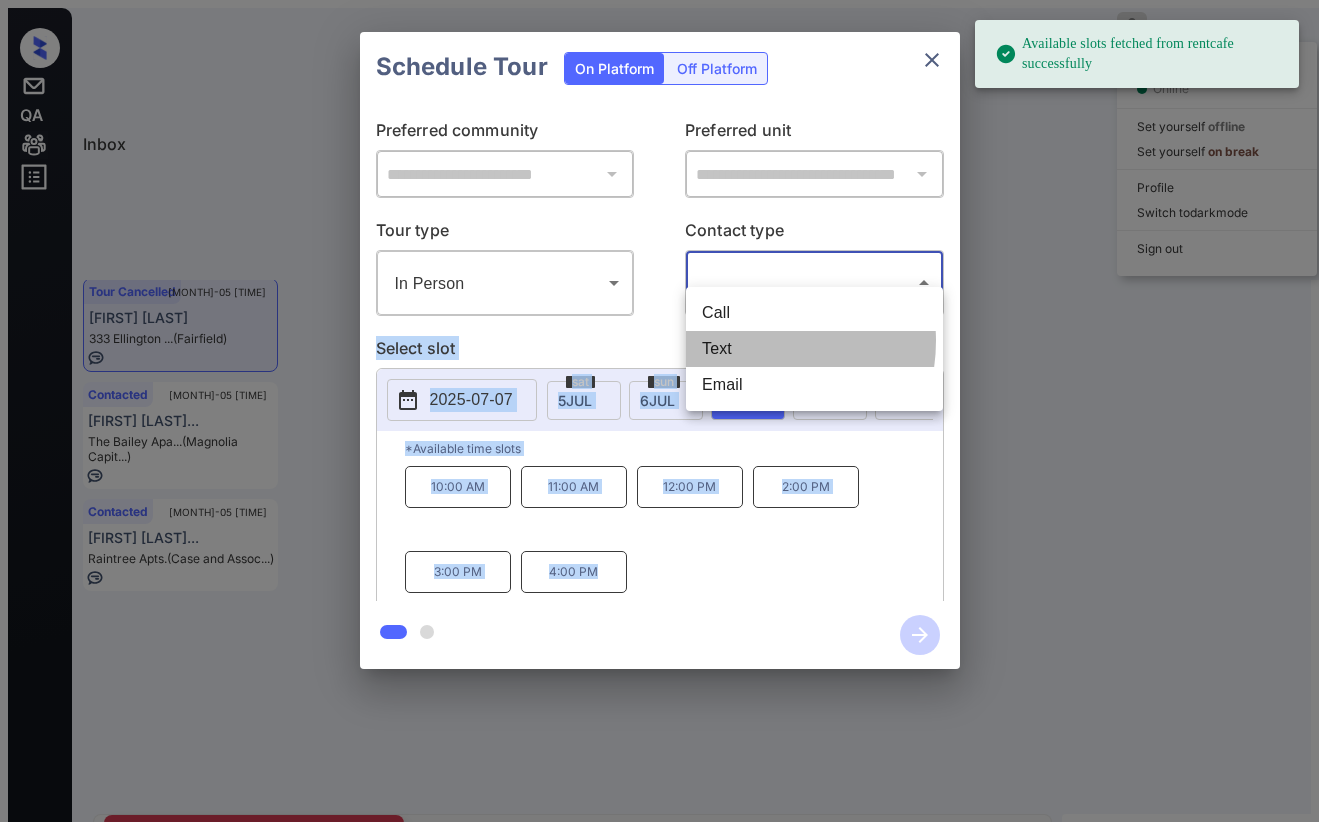 click on "Text" at bounding box center (814, 349) 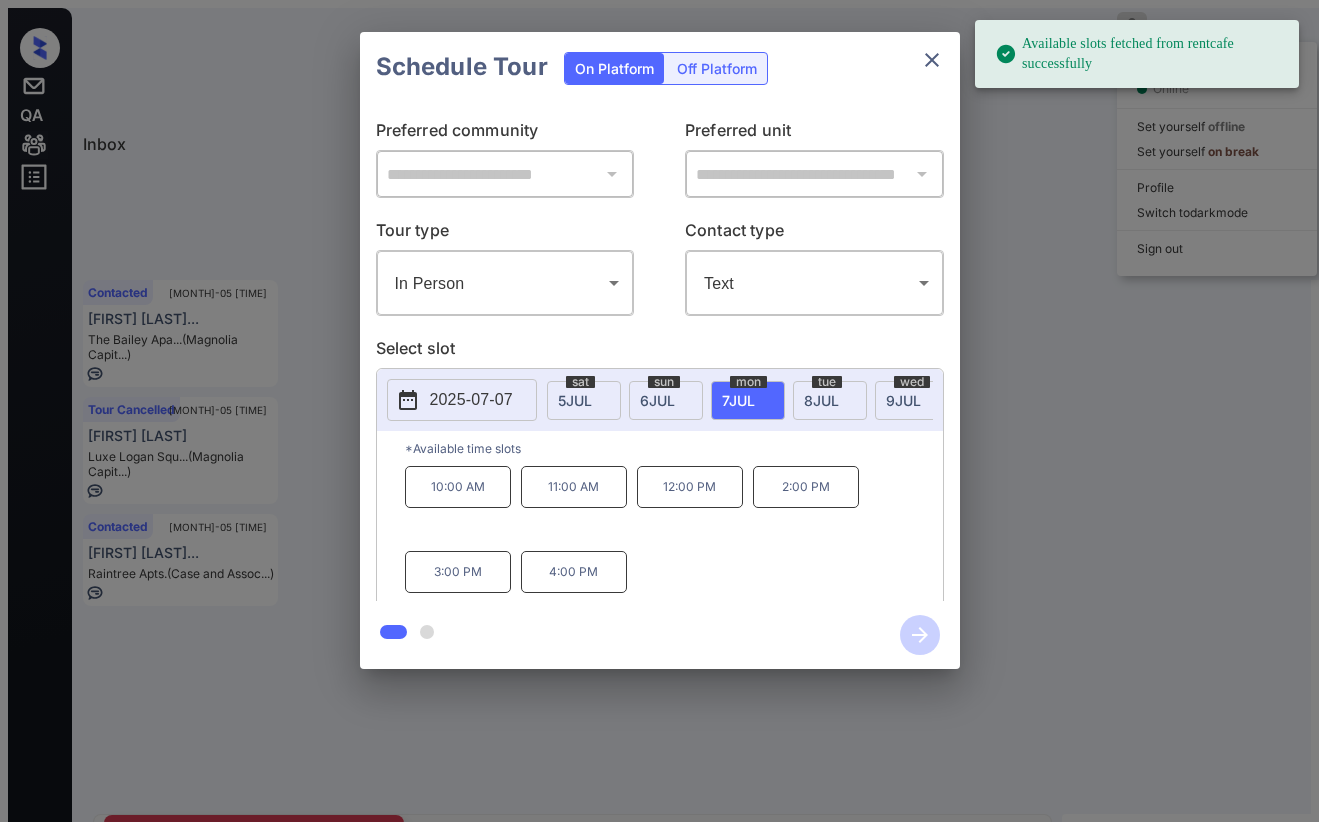 click on "**********" at bounding box center [660, 351] 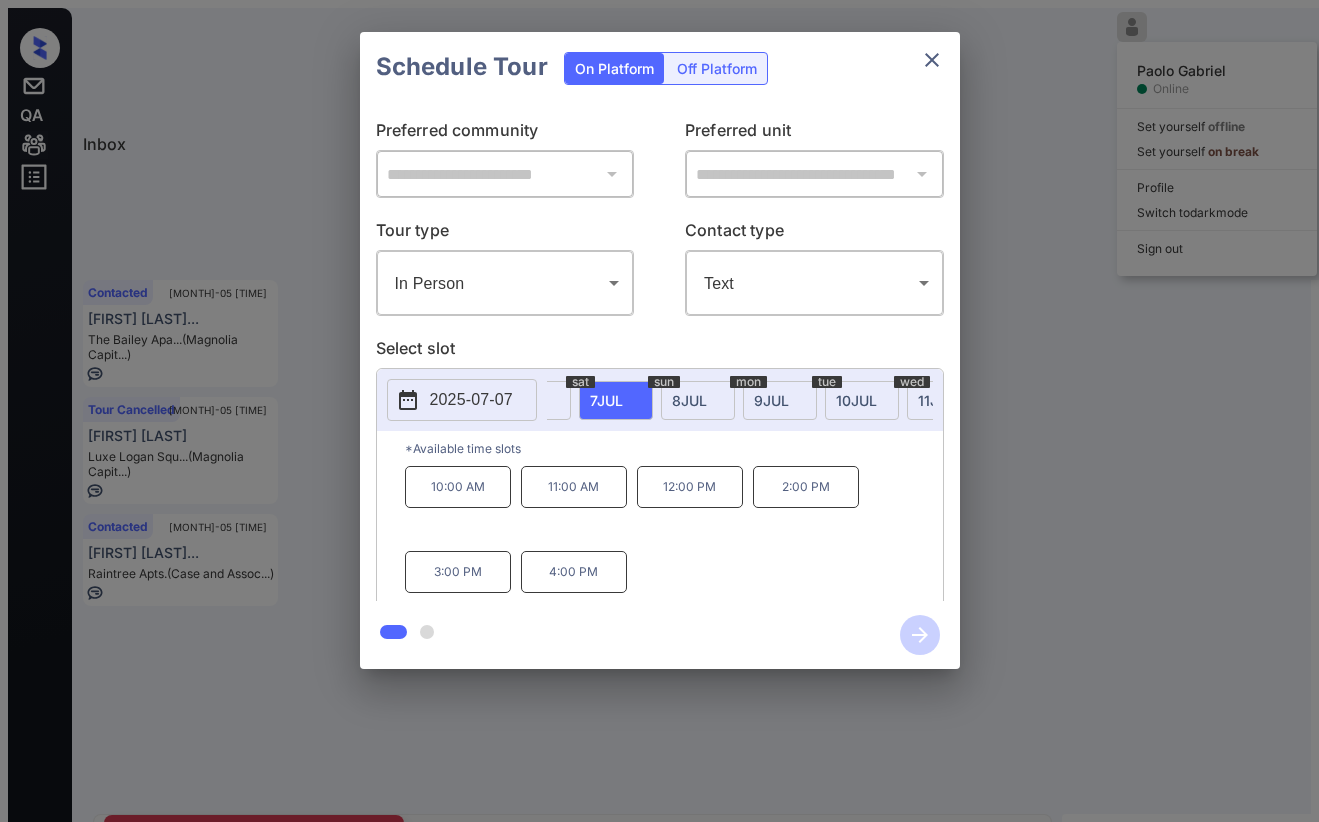 scroll, scrollTop: 0, scrollLeft: 191, axis: horizontal 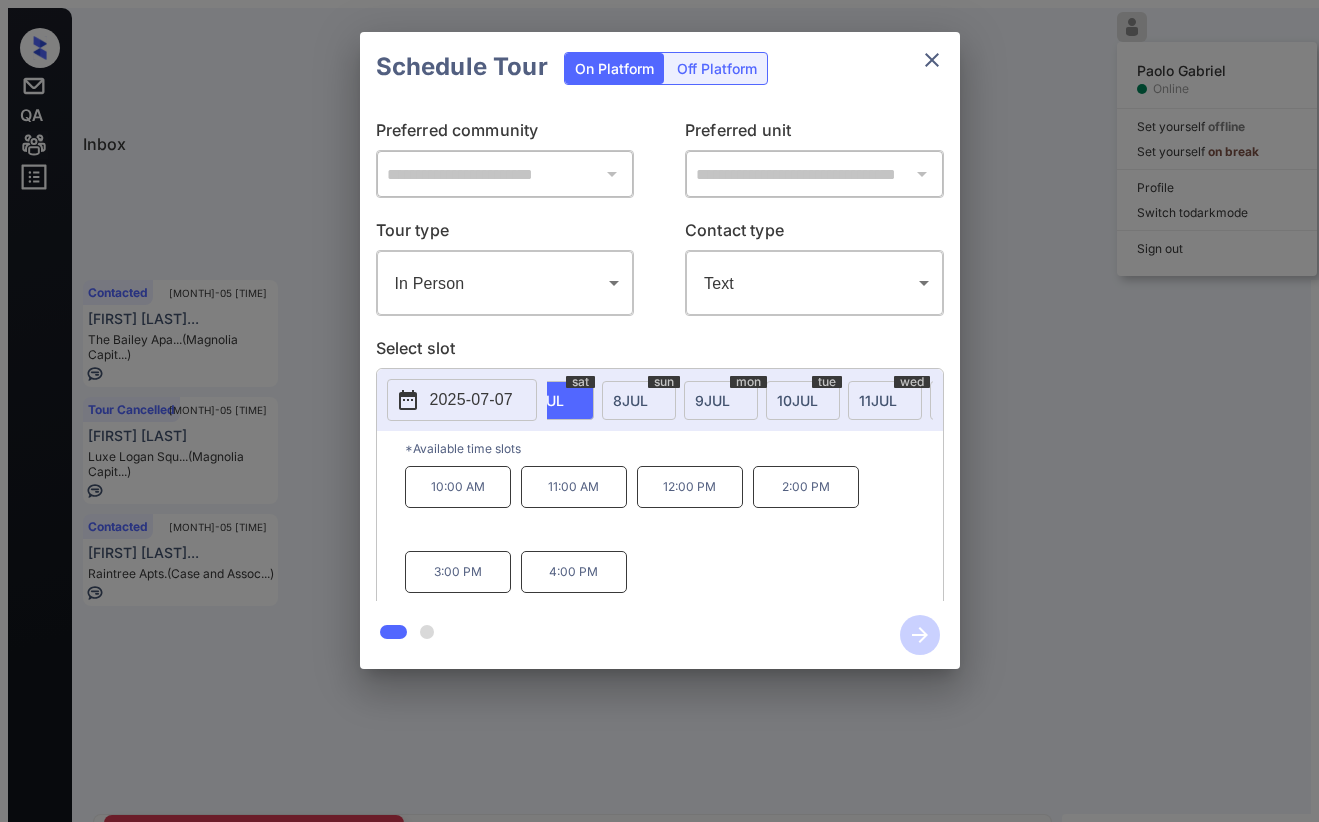 click on "[NUMBER] [MONTH]" at bounding box center (384, 400) 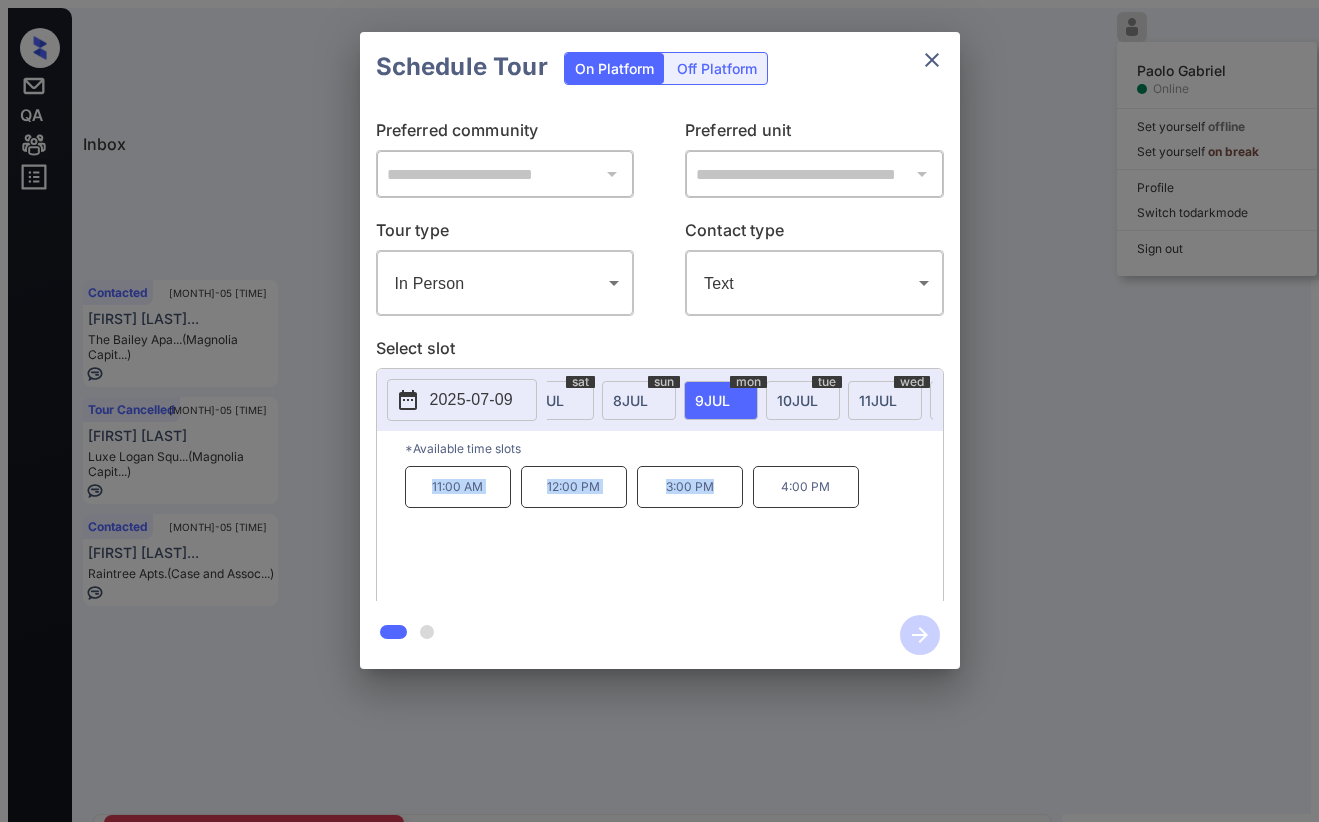 drag, startPoint x: 432, startPoint y: 464, endPoint x: 714, endPoint y: 473, distance: 282.1436 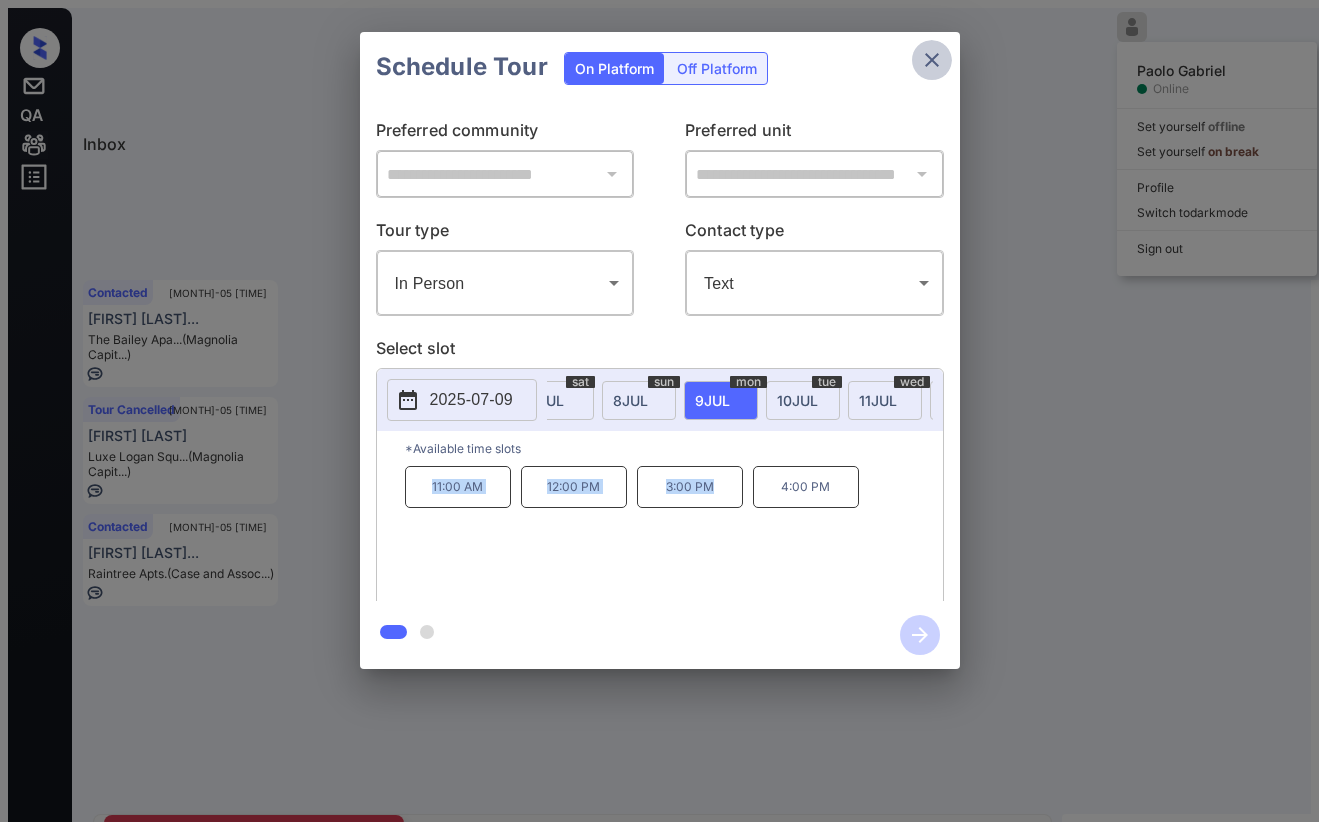 click at bounding box center [932, 60] 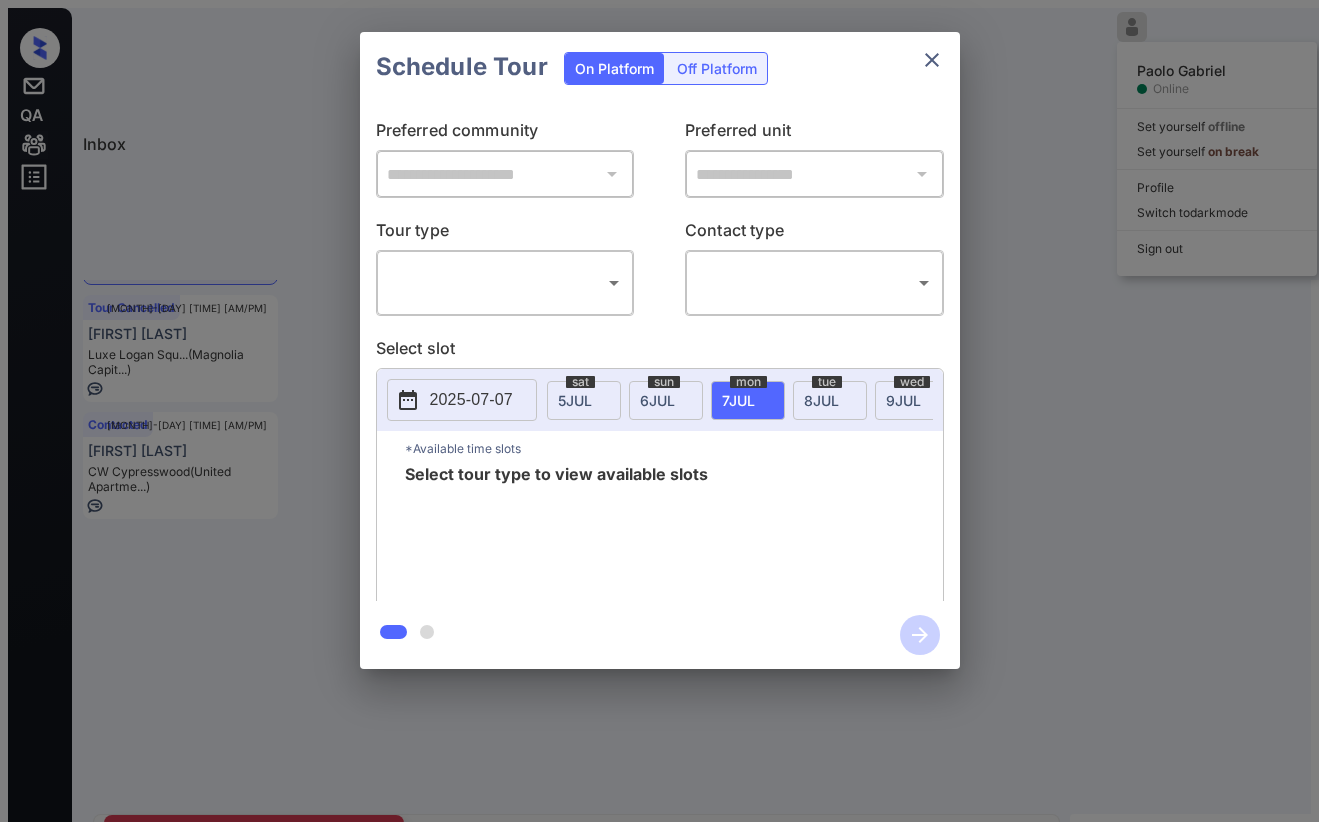 scroll, scrollTop: 0, scrollLeft: 0, axis: both 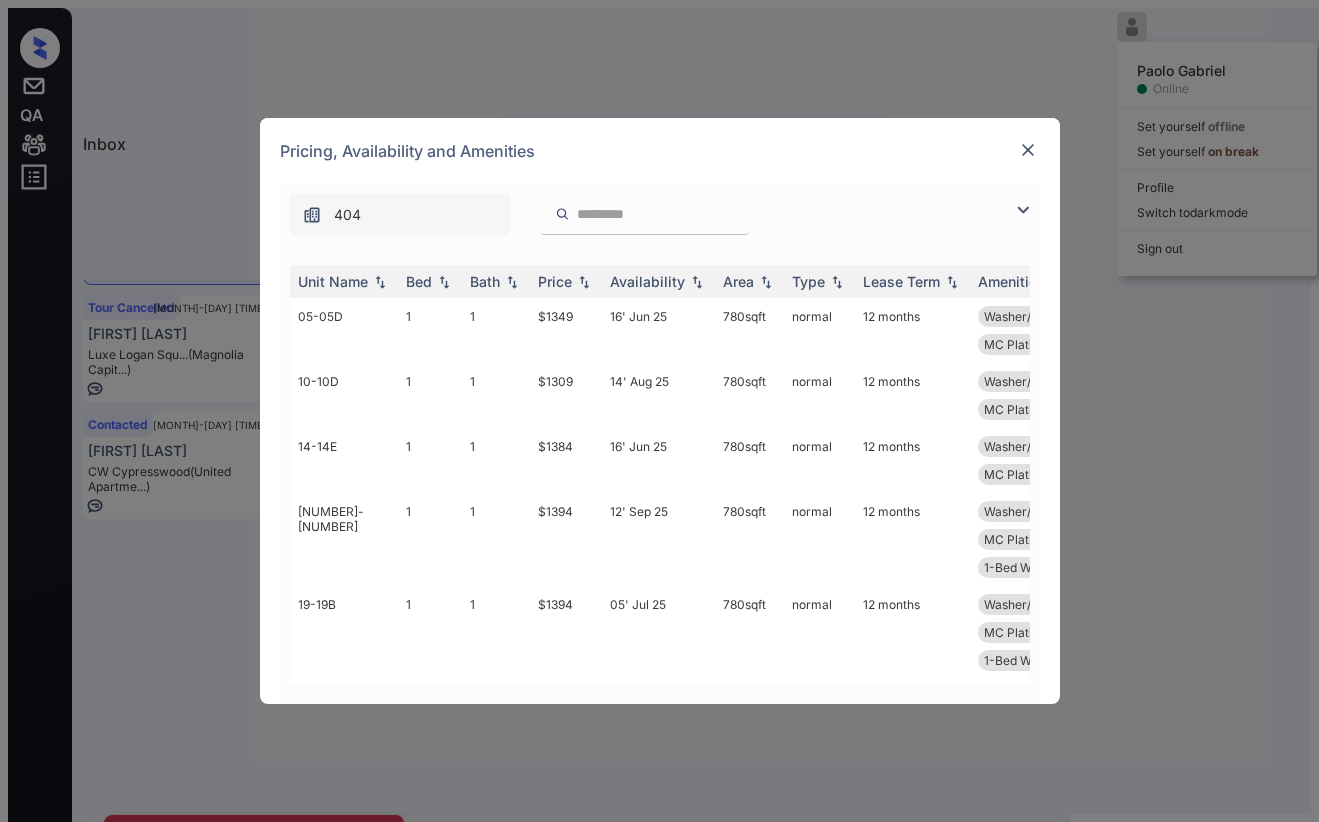 click at bounding box center [312, 215] 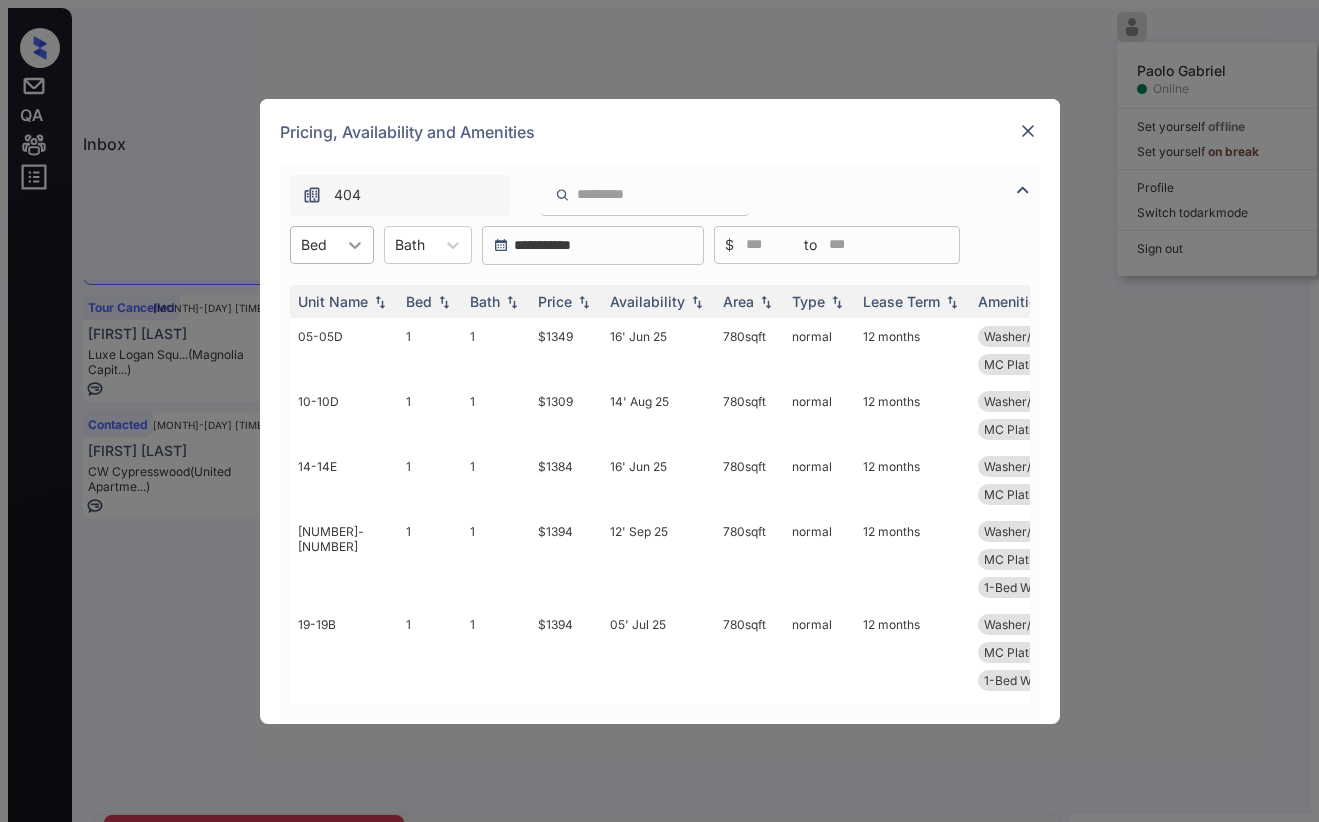 click at bounding box center [355, 245] 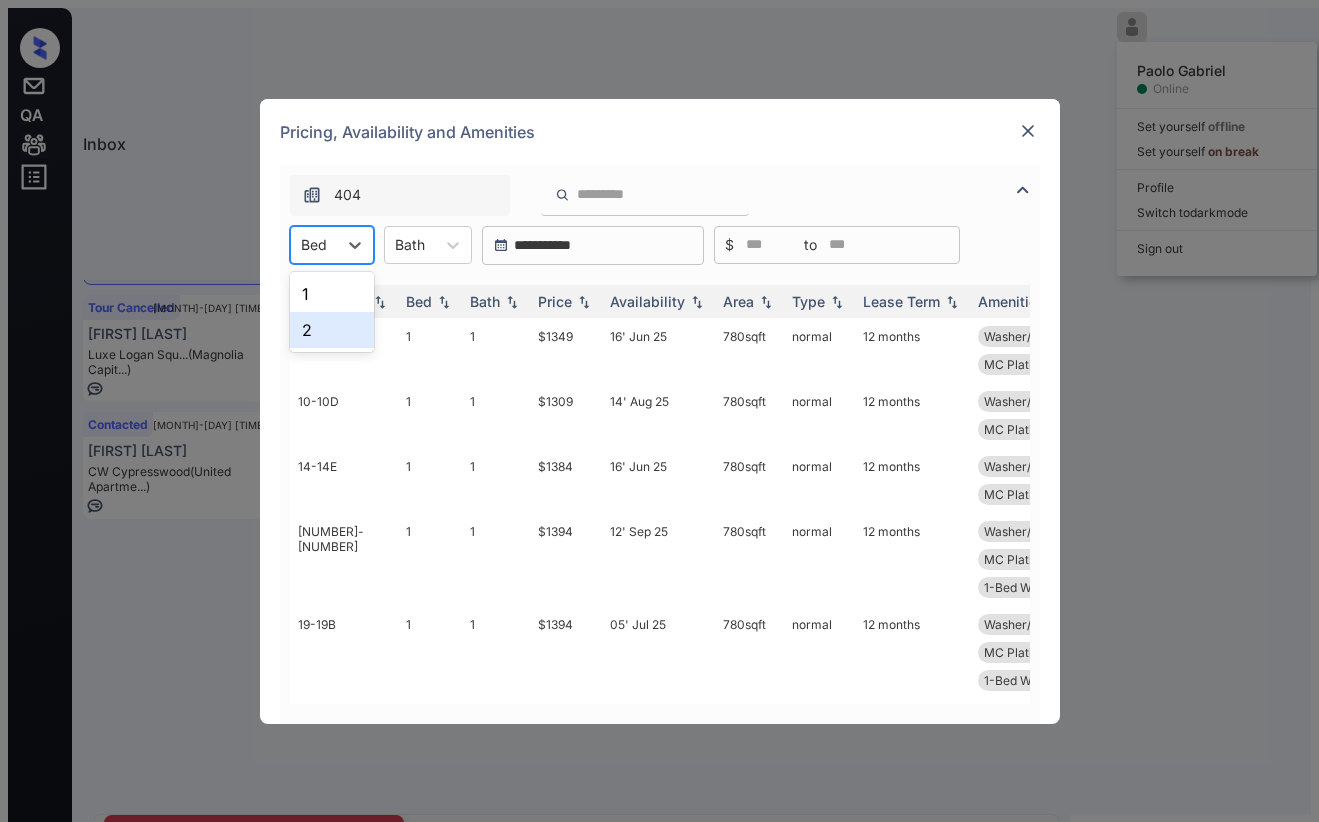 click on "2" at bounding box center (332, 330) 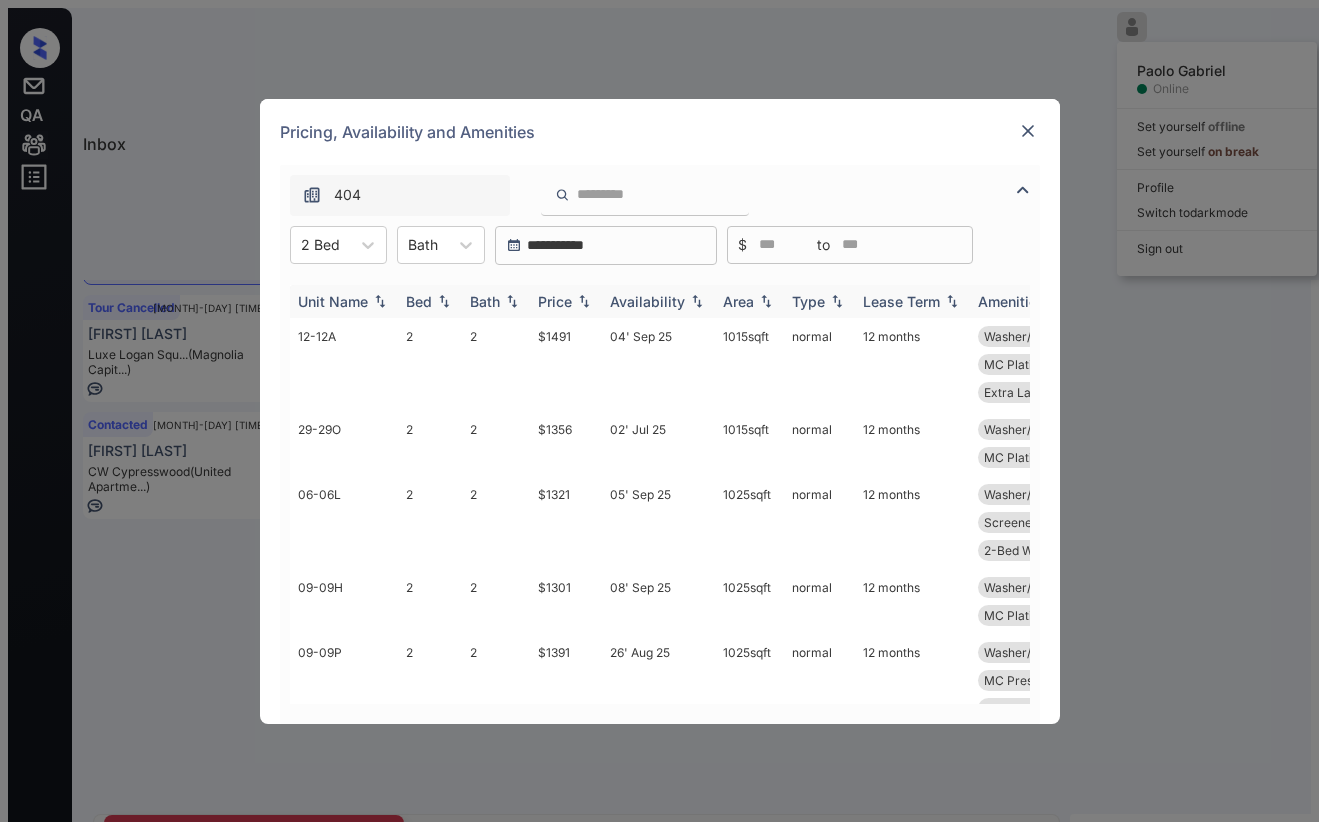 click on "Price" at bounding box center [419, 301] 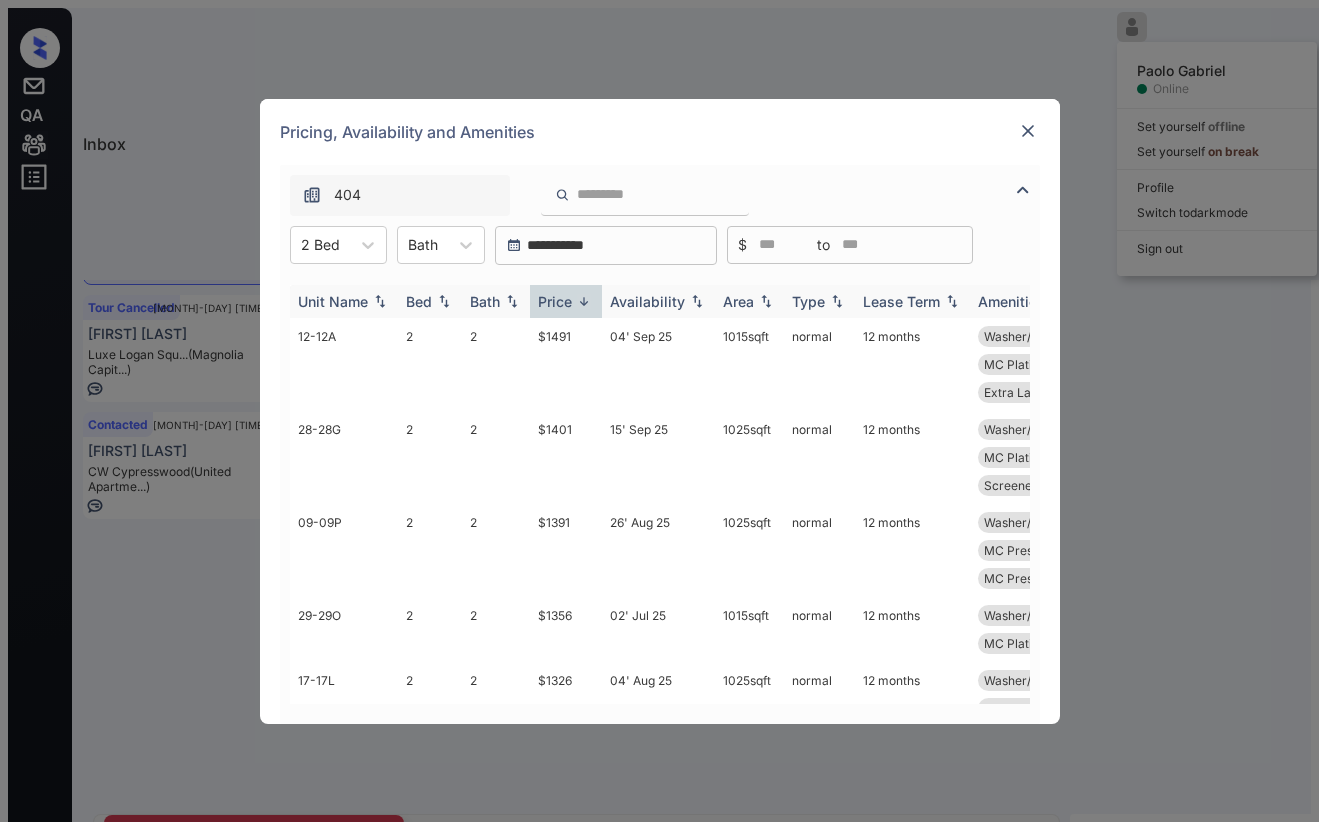 click on "Price" at bounding box center [555, 301] 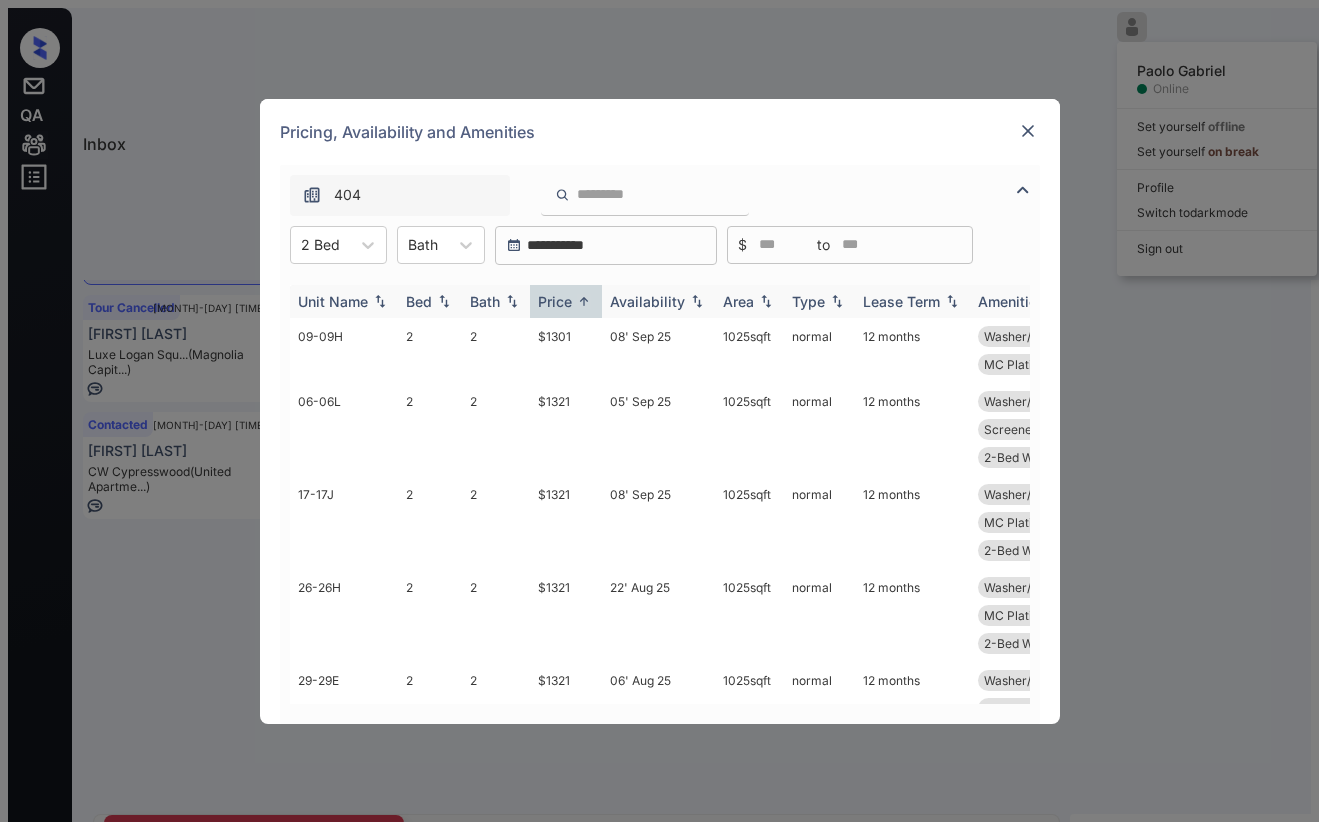 click on "Price" at bounding box center (555, 301) 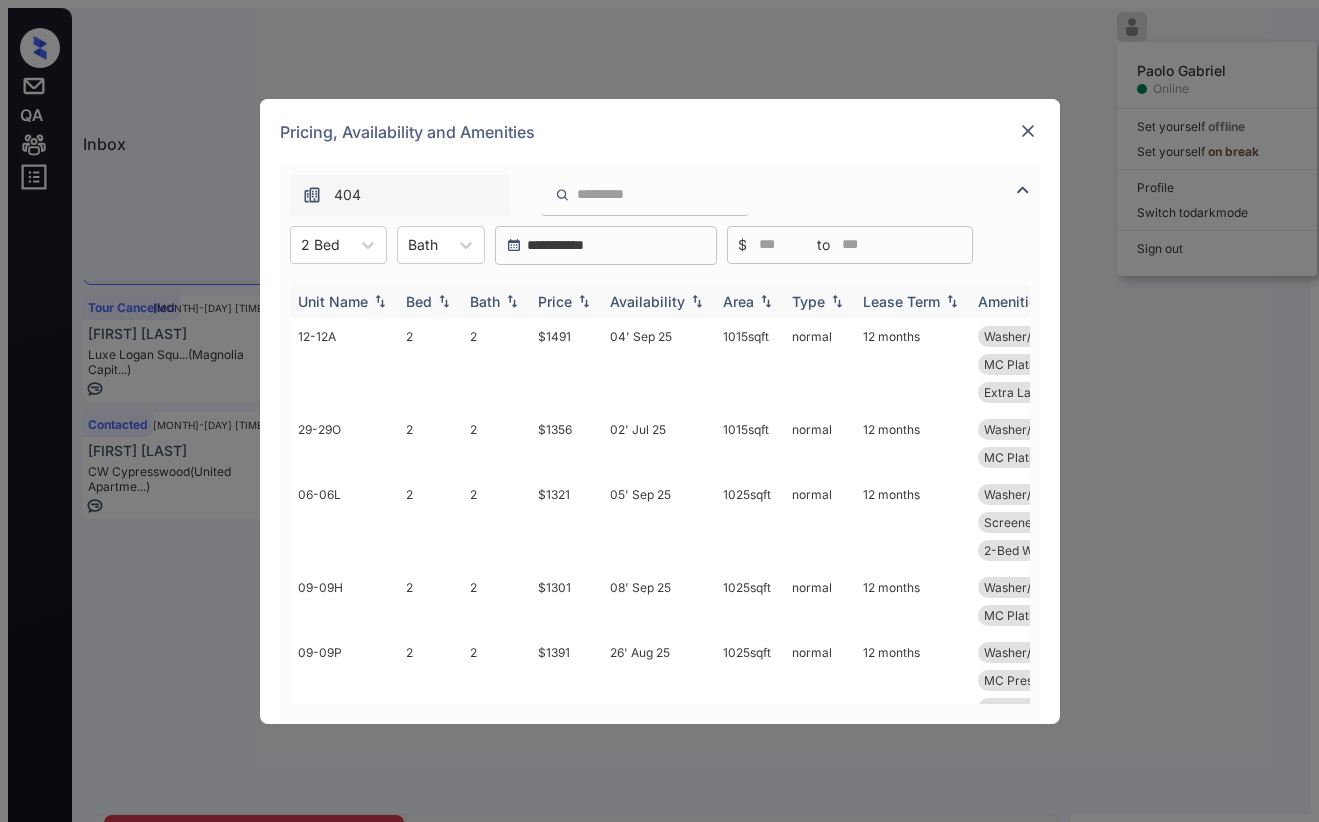 click on "Price" at bounding box center (419, 301) 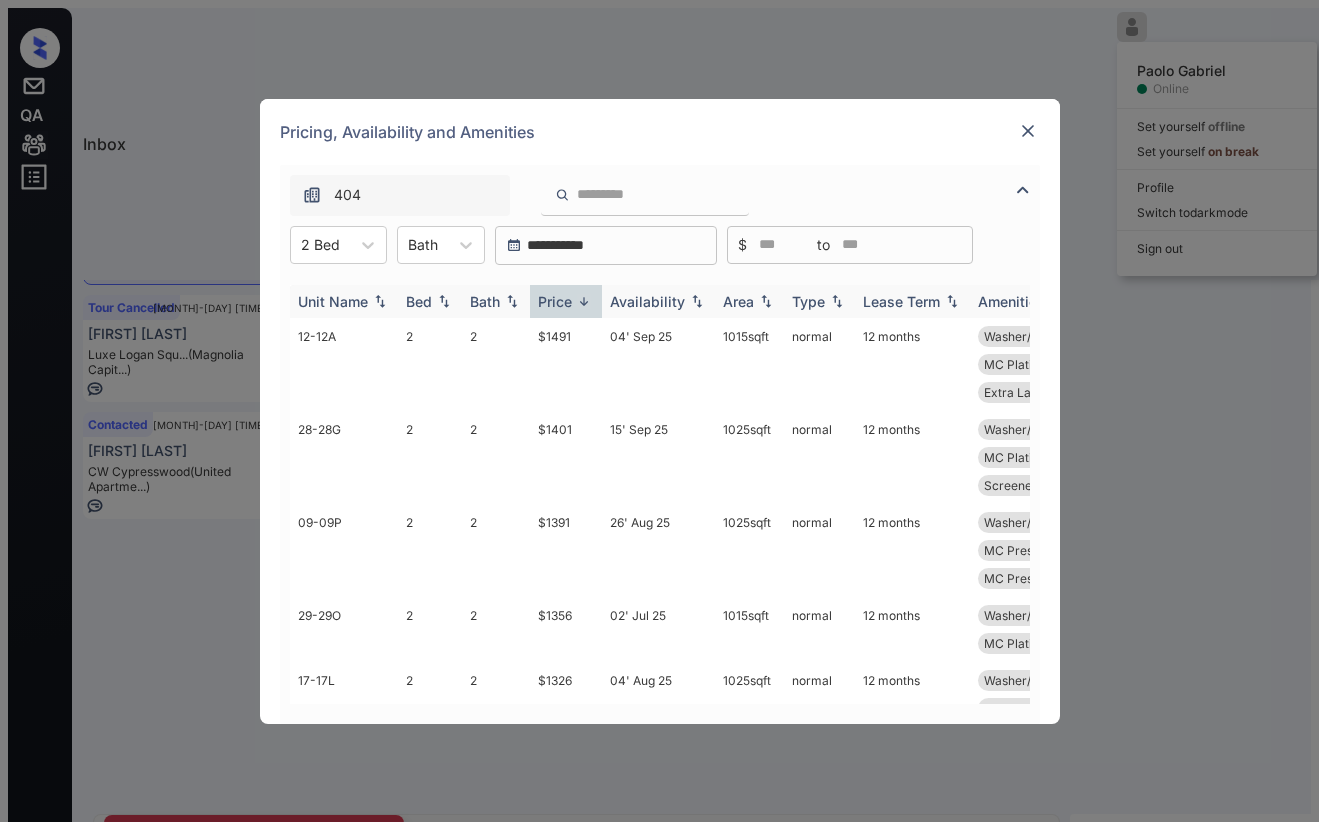 click on "Price" at bounding box center (555, 301) 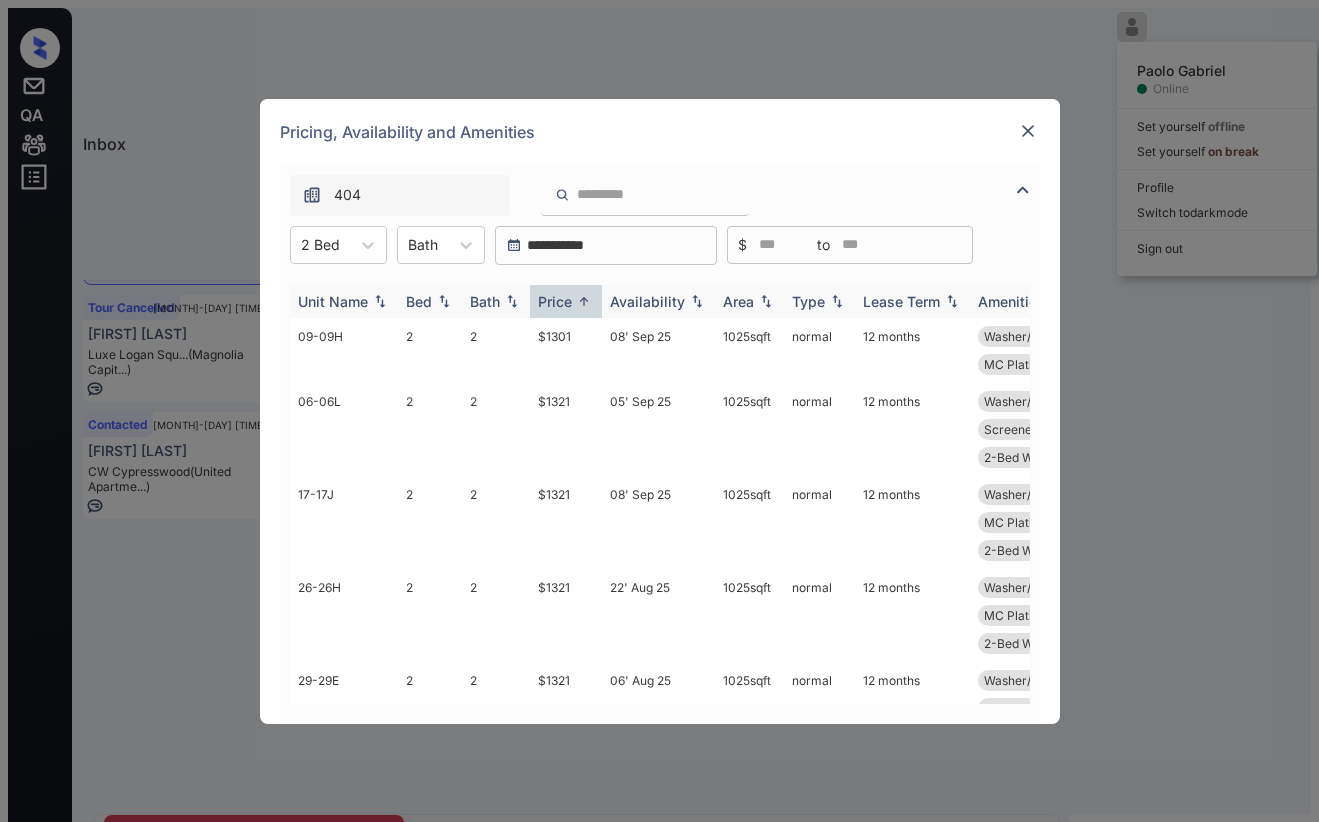 click on "Price" at bounding box center [555, 301] 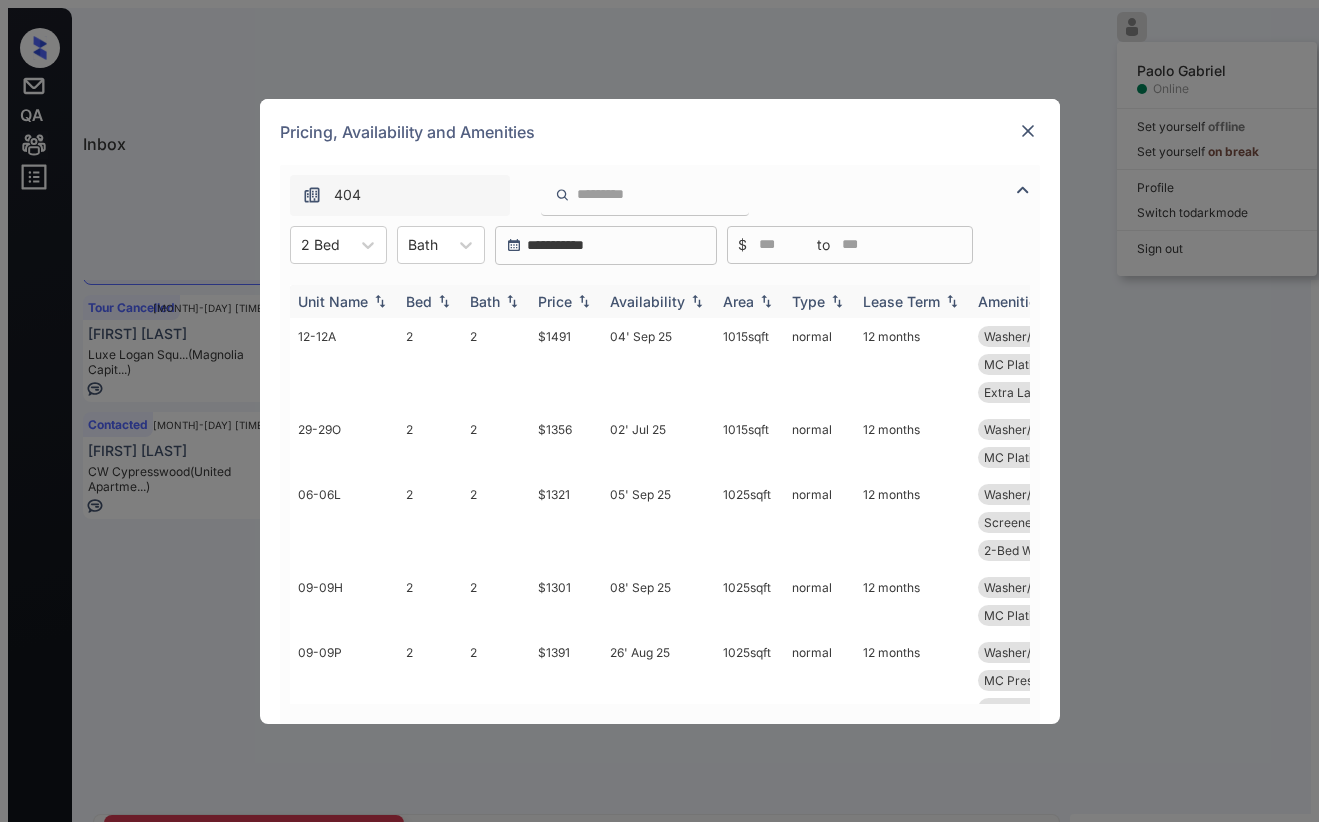 click on "Price" at bounding box center (419, 301) 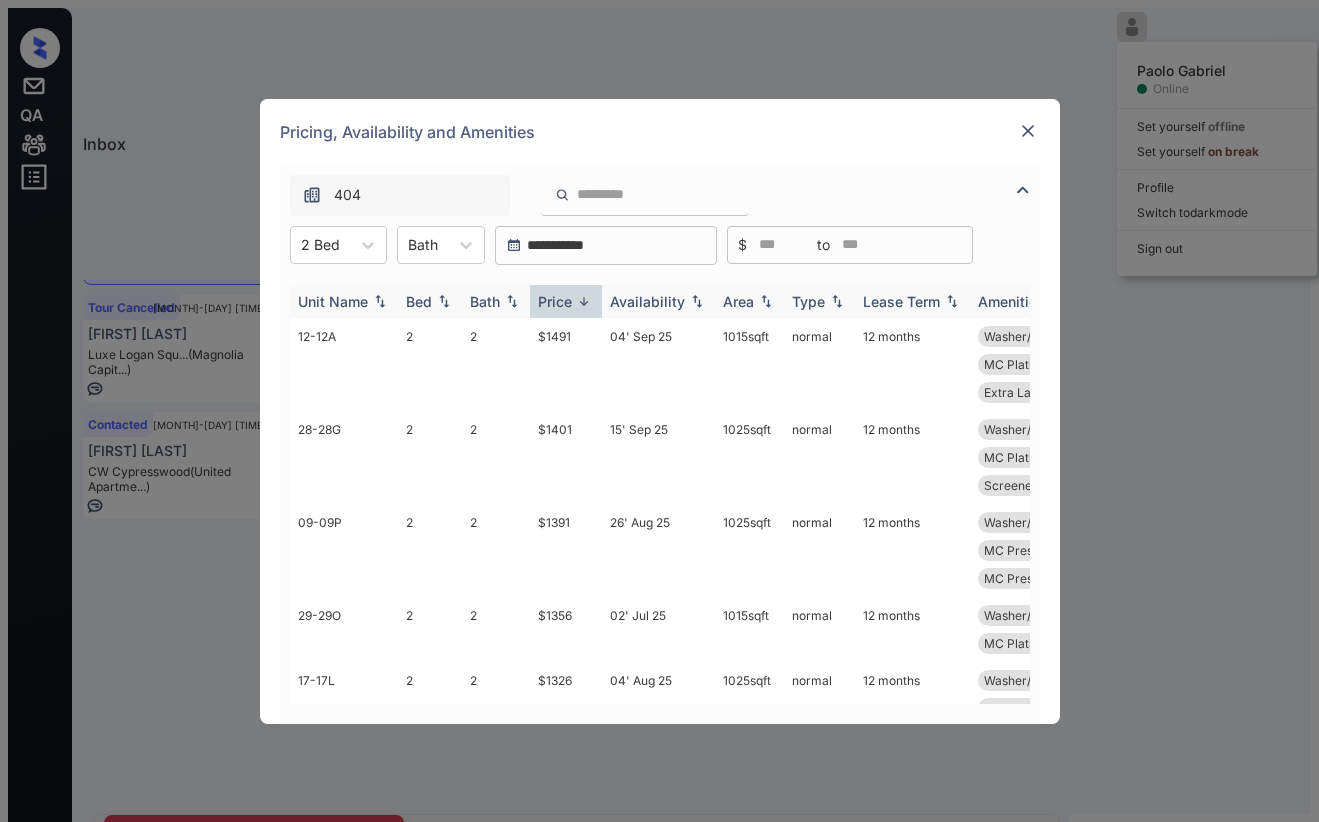 click on "Price" at bounding box center [555, 301] 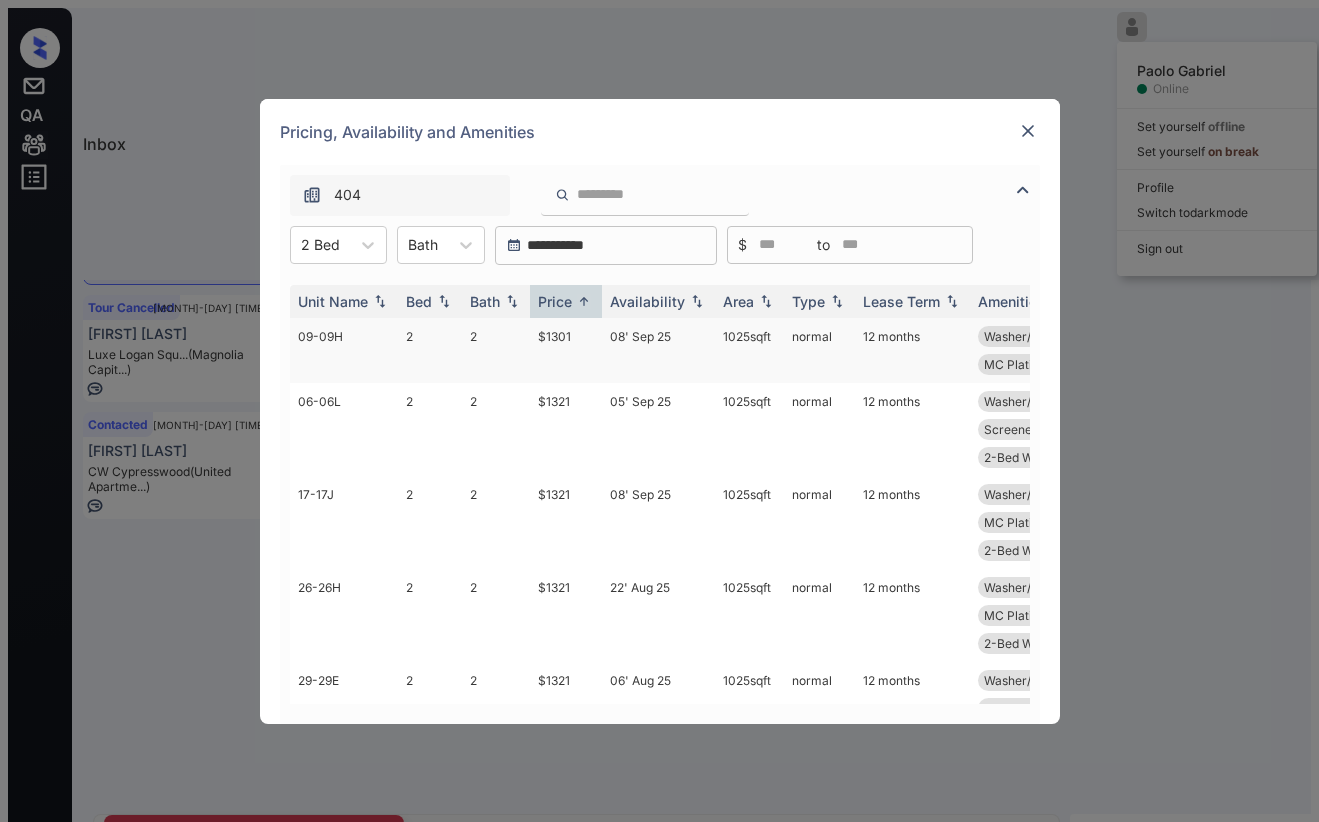 click on "$1301" at bounding box center (566, 350) 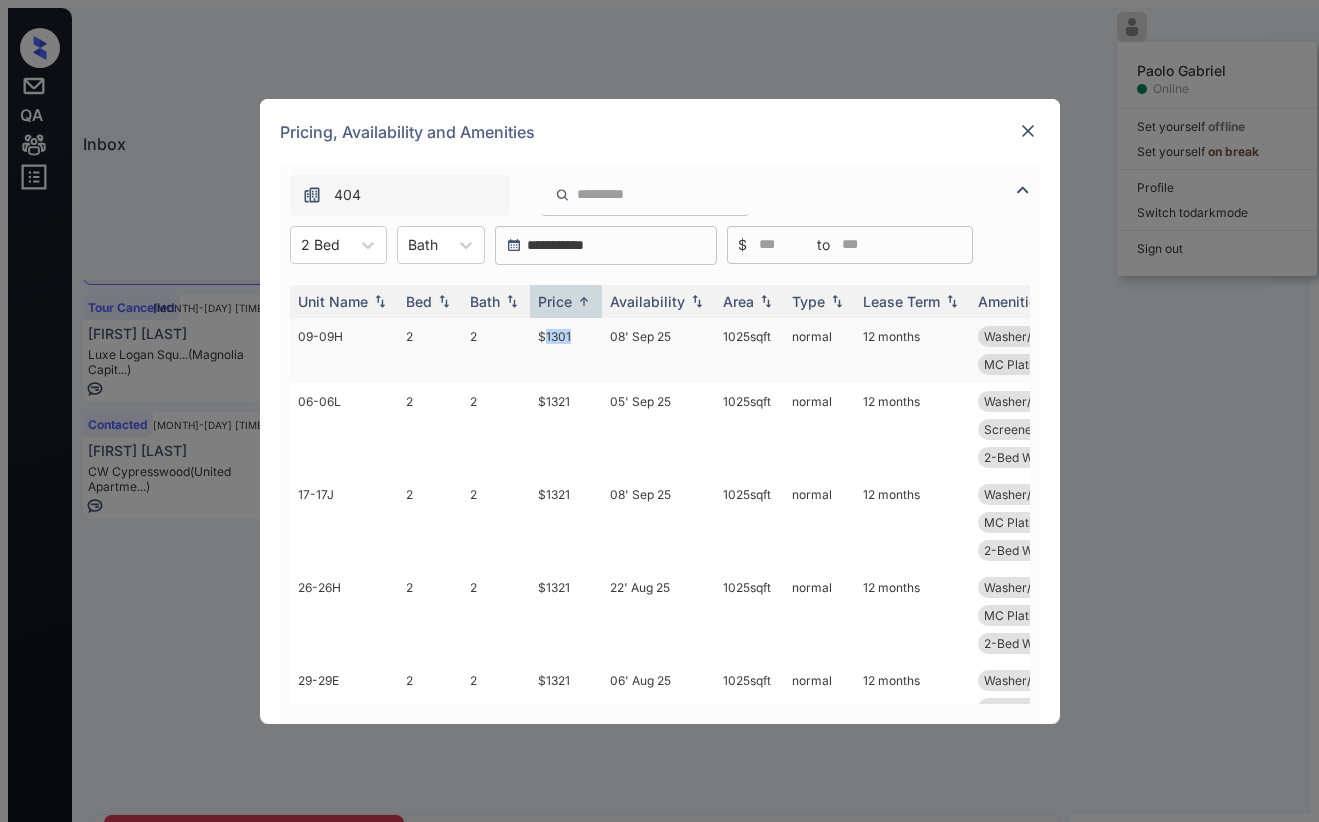click on "$1301" at bounding box center (566, 350) 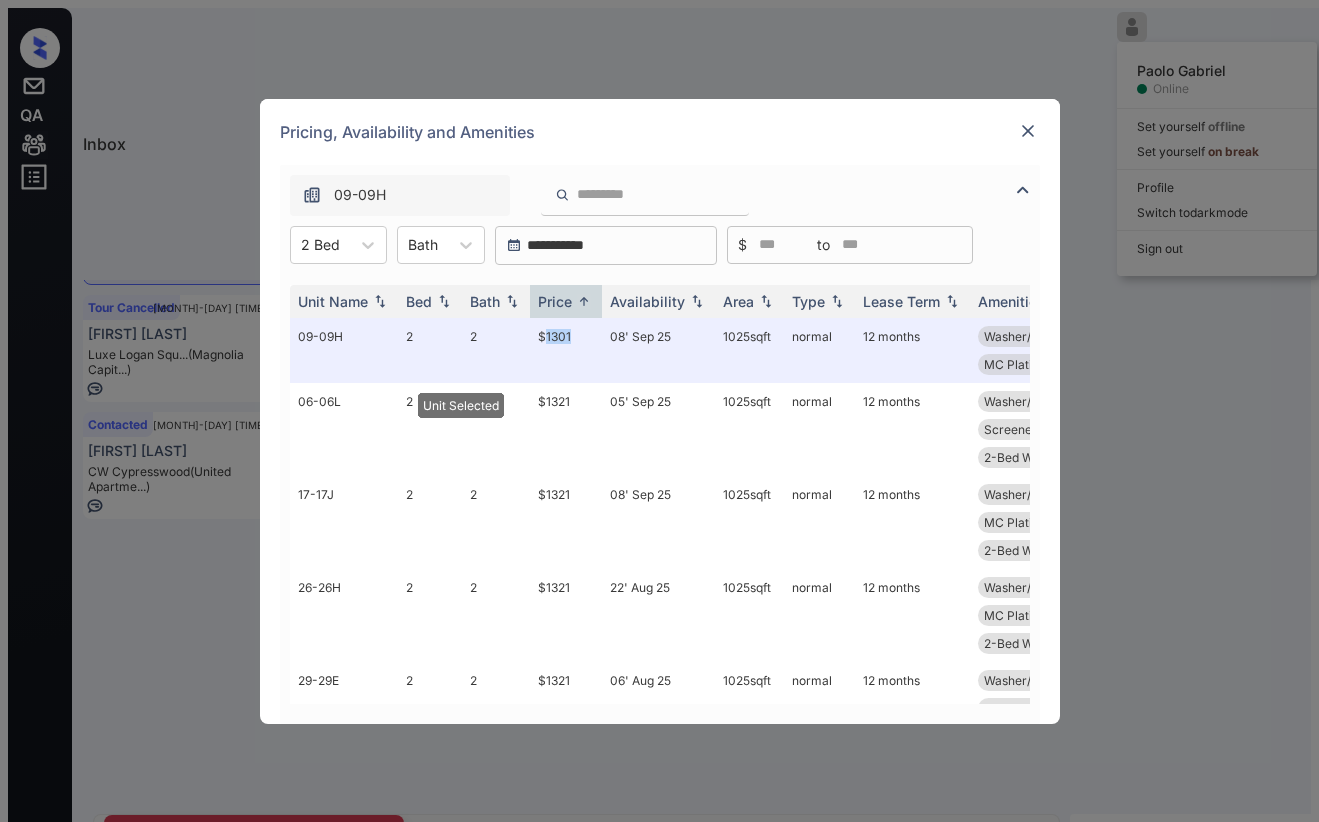 click at bounding box center [1028, 131] 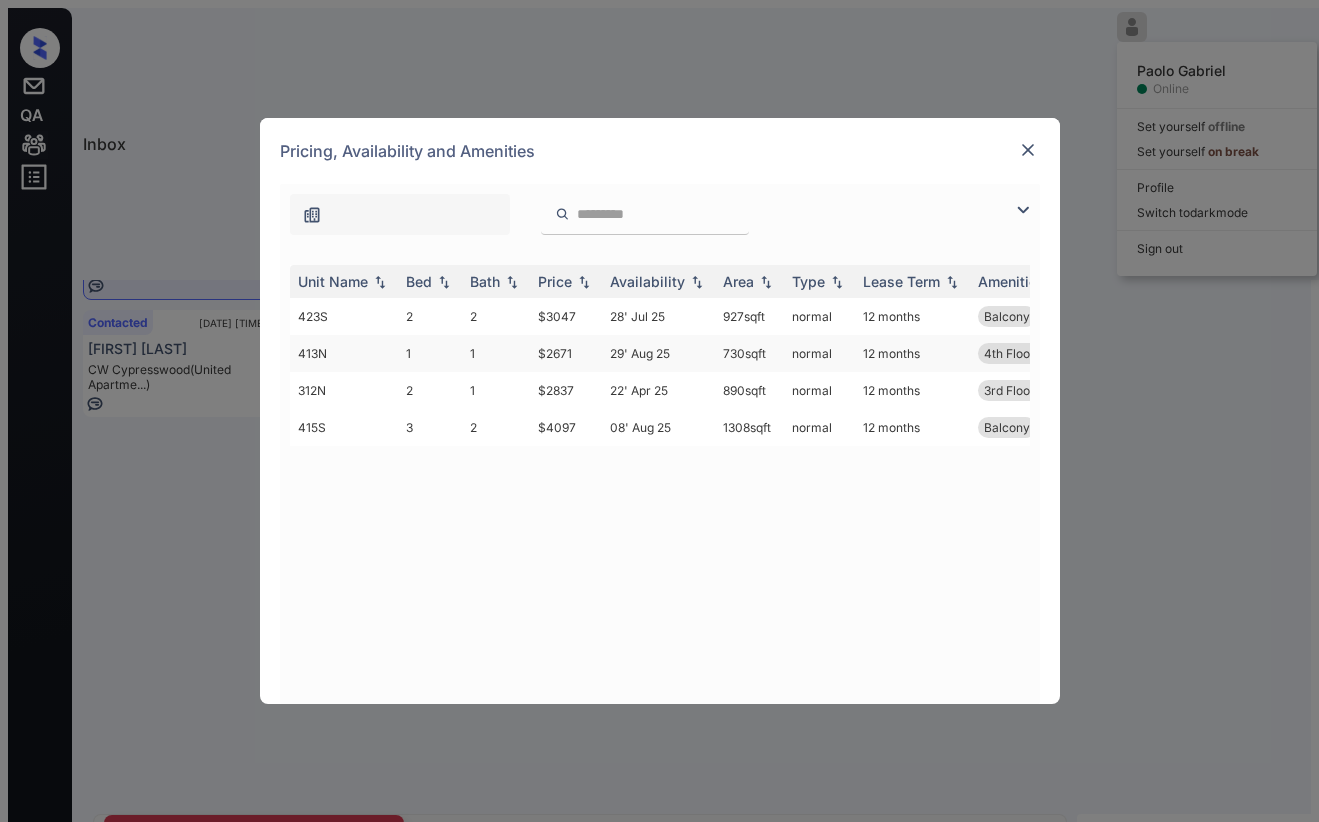 scroll, scrollTop: 0, scrollLeft: 0, axis: both 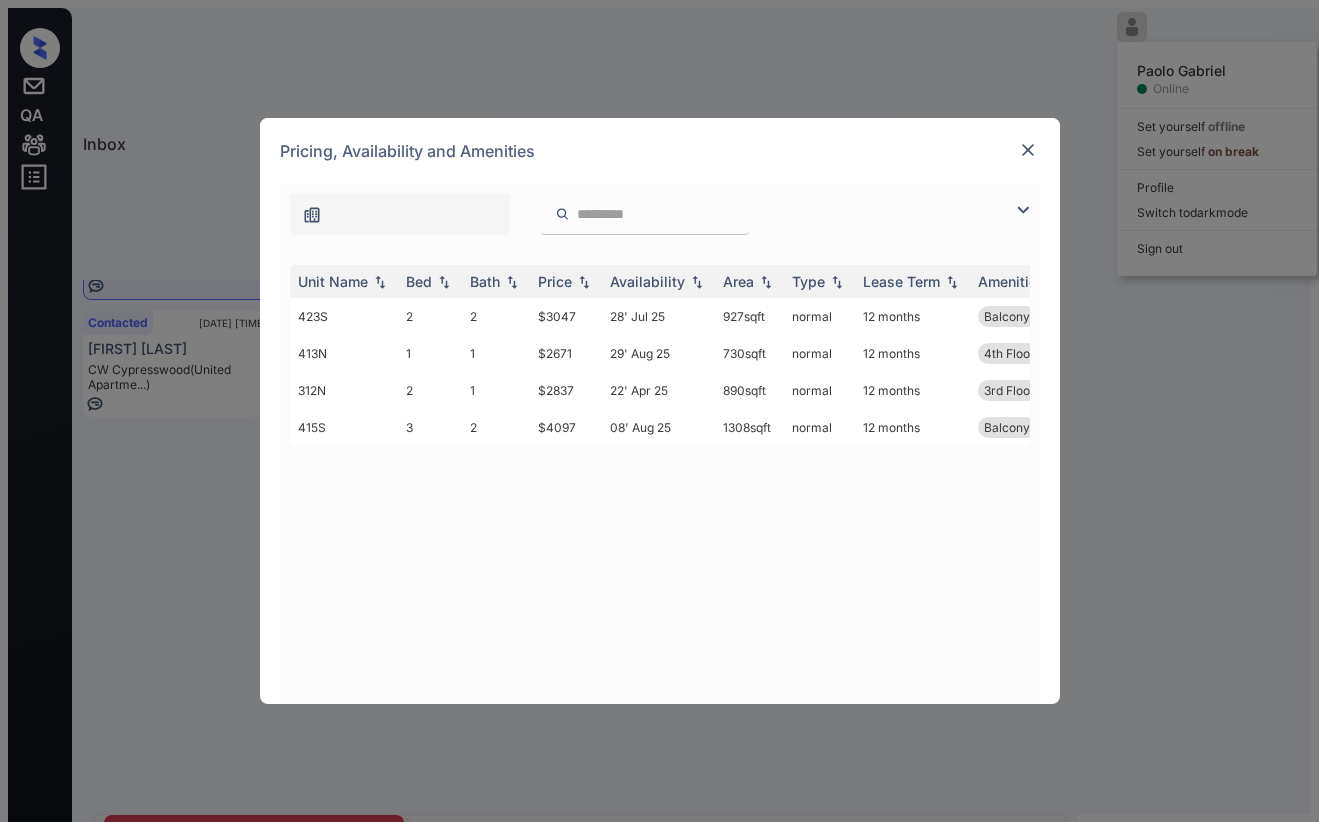 click at bounding box center [1028, 150] 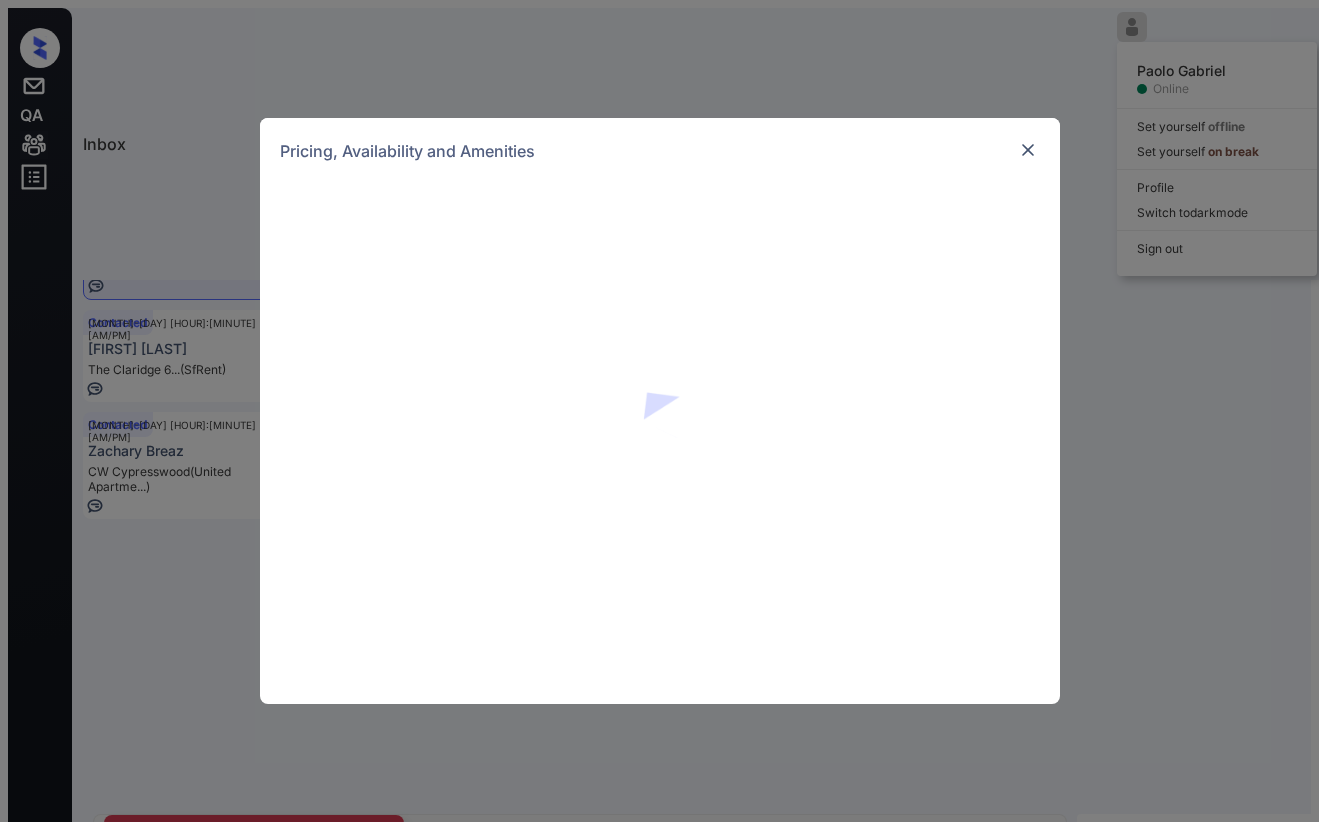 scroll, scrollTop: 0, scrollLeft: 0, axis: both 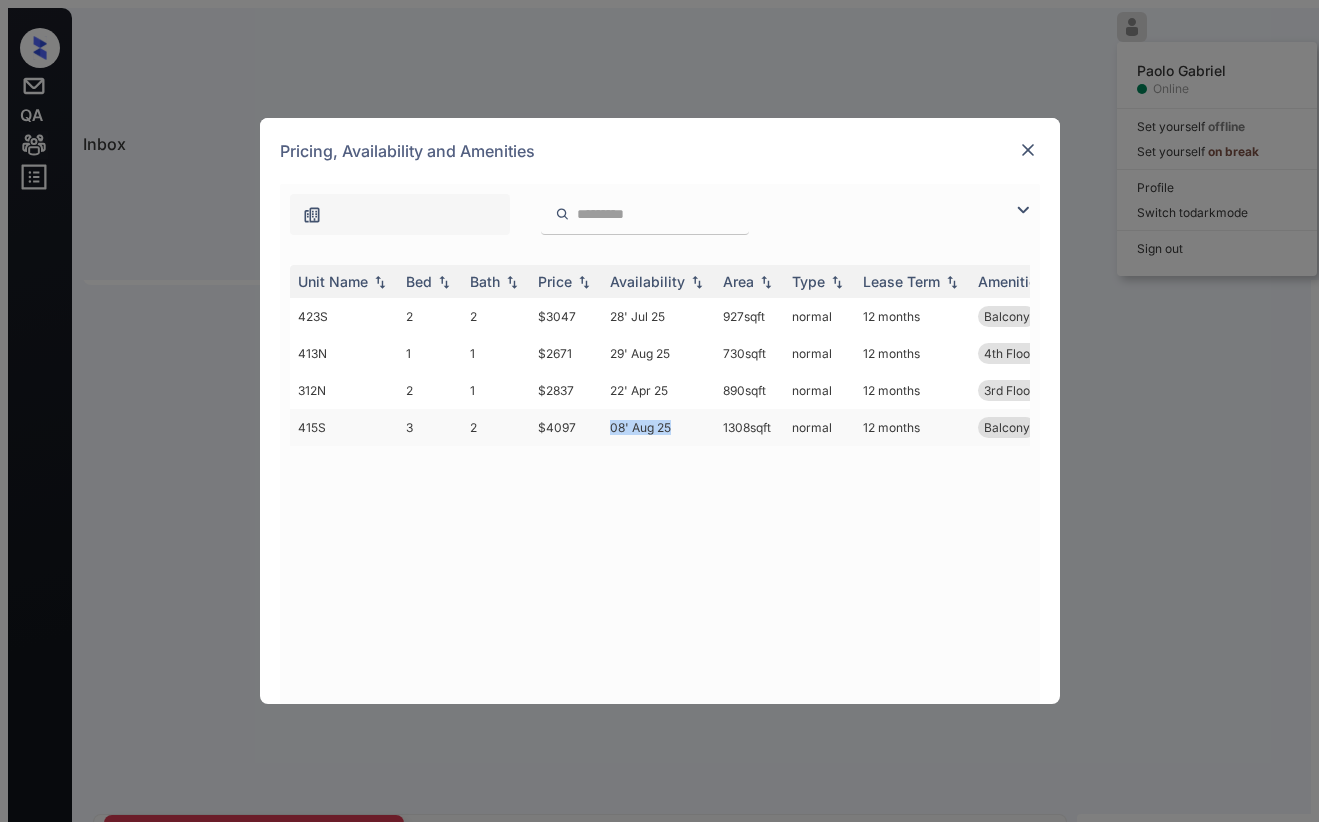 drag, startPoint x: 610, startPoint y: 423, endPoint x: 725, endPoint y: 429, distance: 115.15642 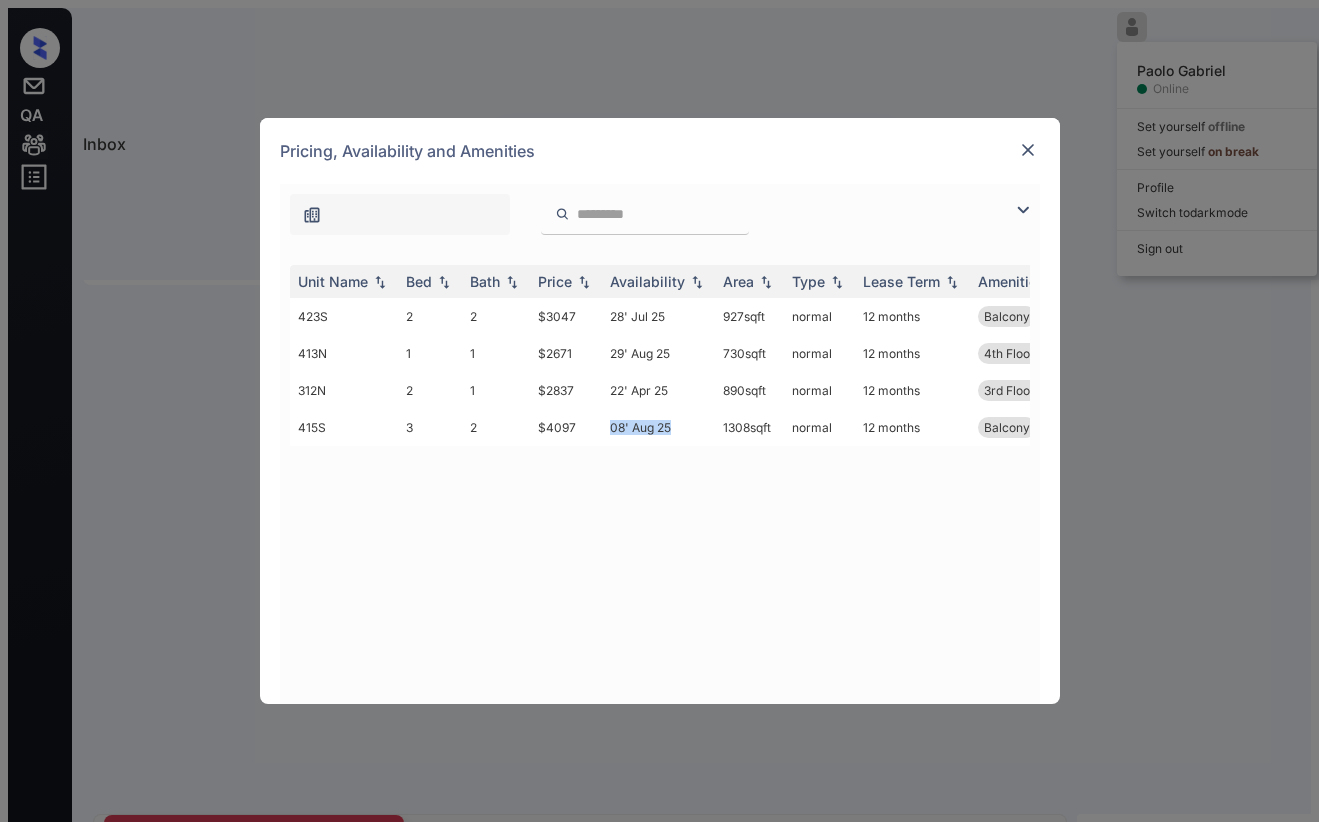 copy on "08' Aug 25" 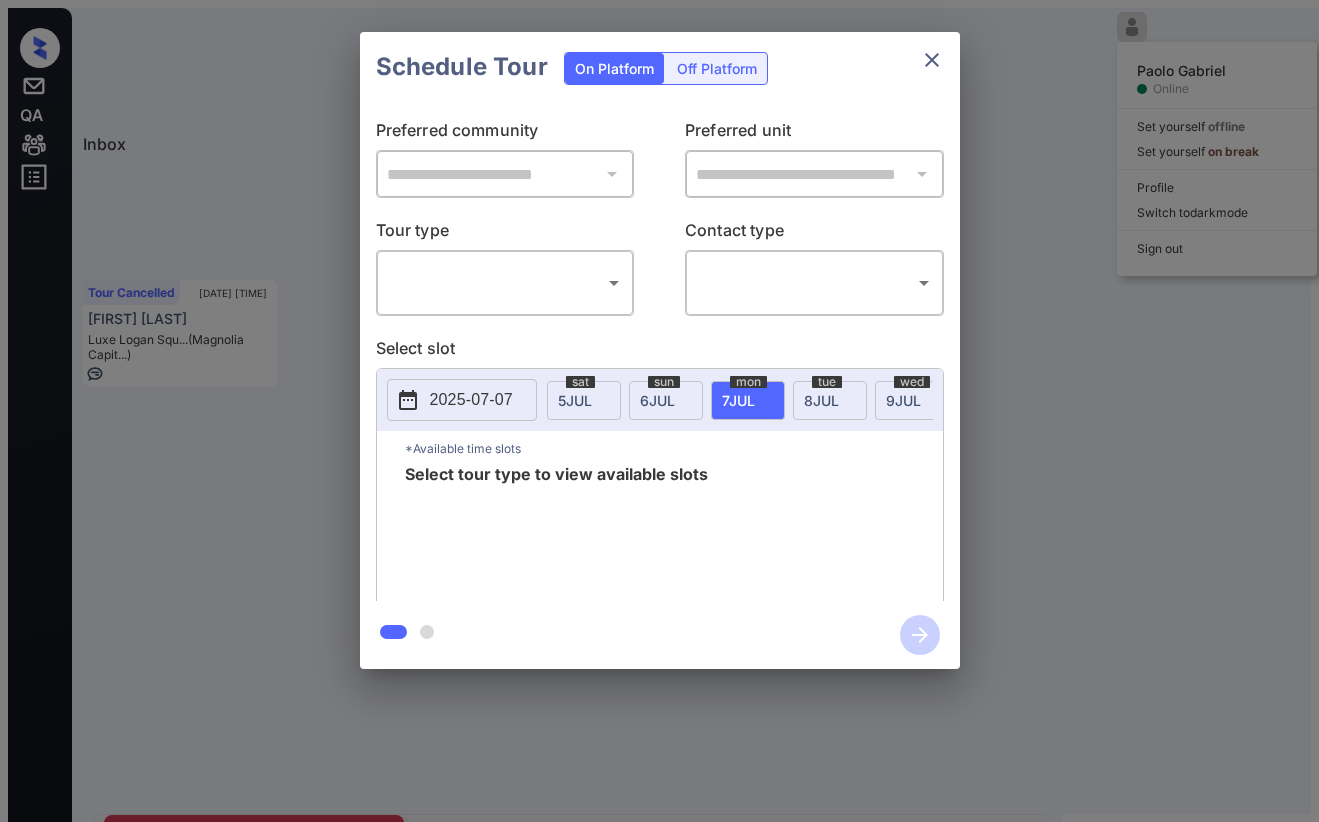 scroll, scrollTop: 0, scrollLeft: 0, axis: both 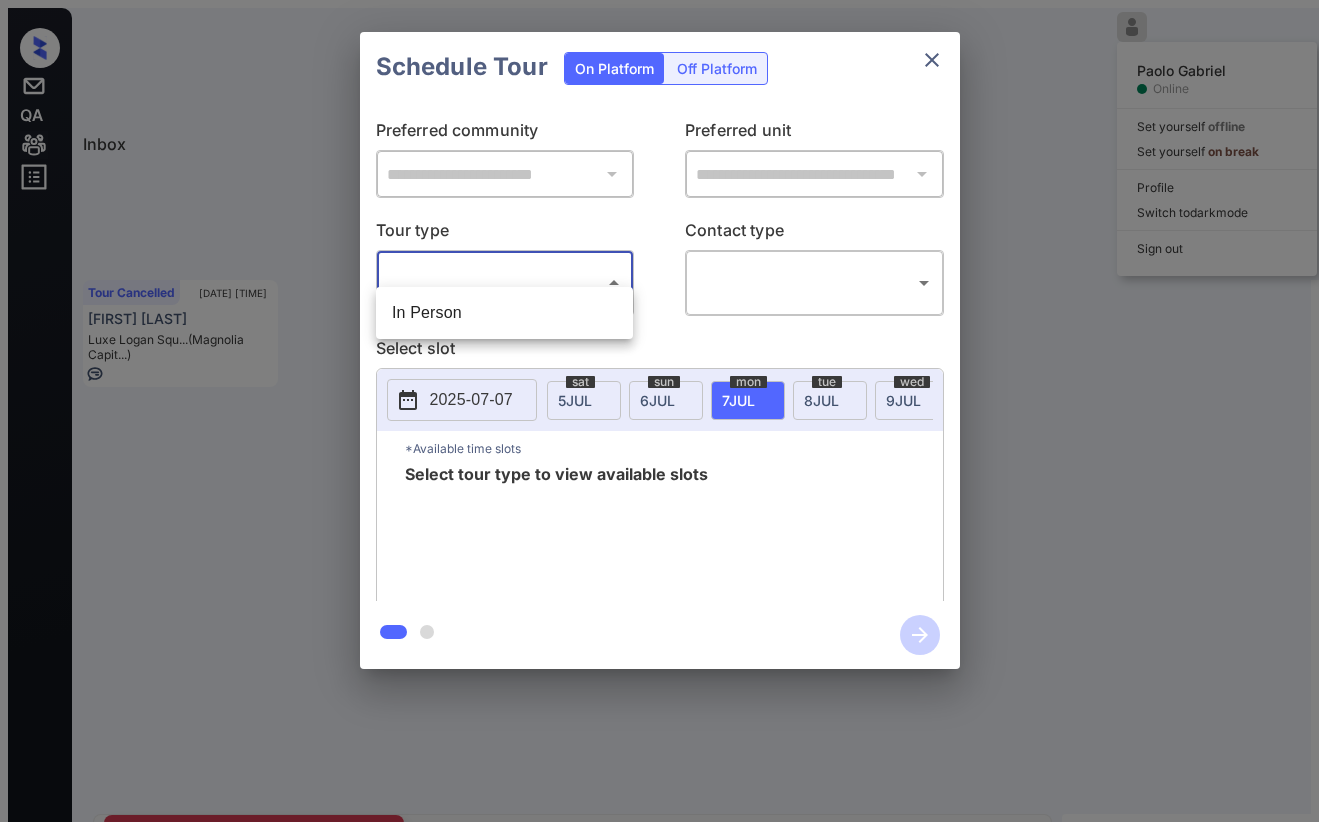 click on "In Person" at bounding box center (504, 313) 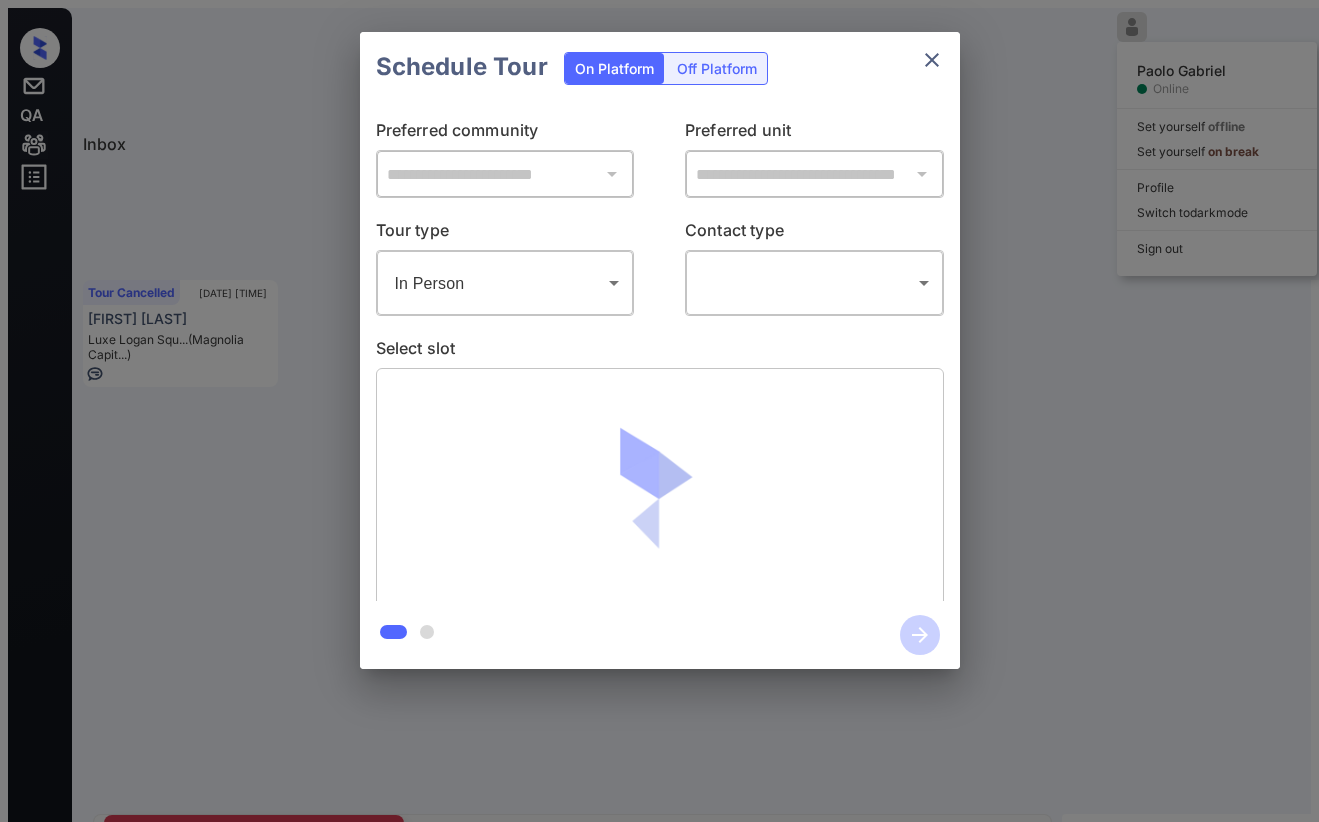 drag, startPoint x: 683, startPoint y: 274, endPoint x: 748, endPoint y: 292, distance: 67.44627 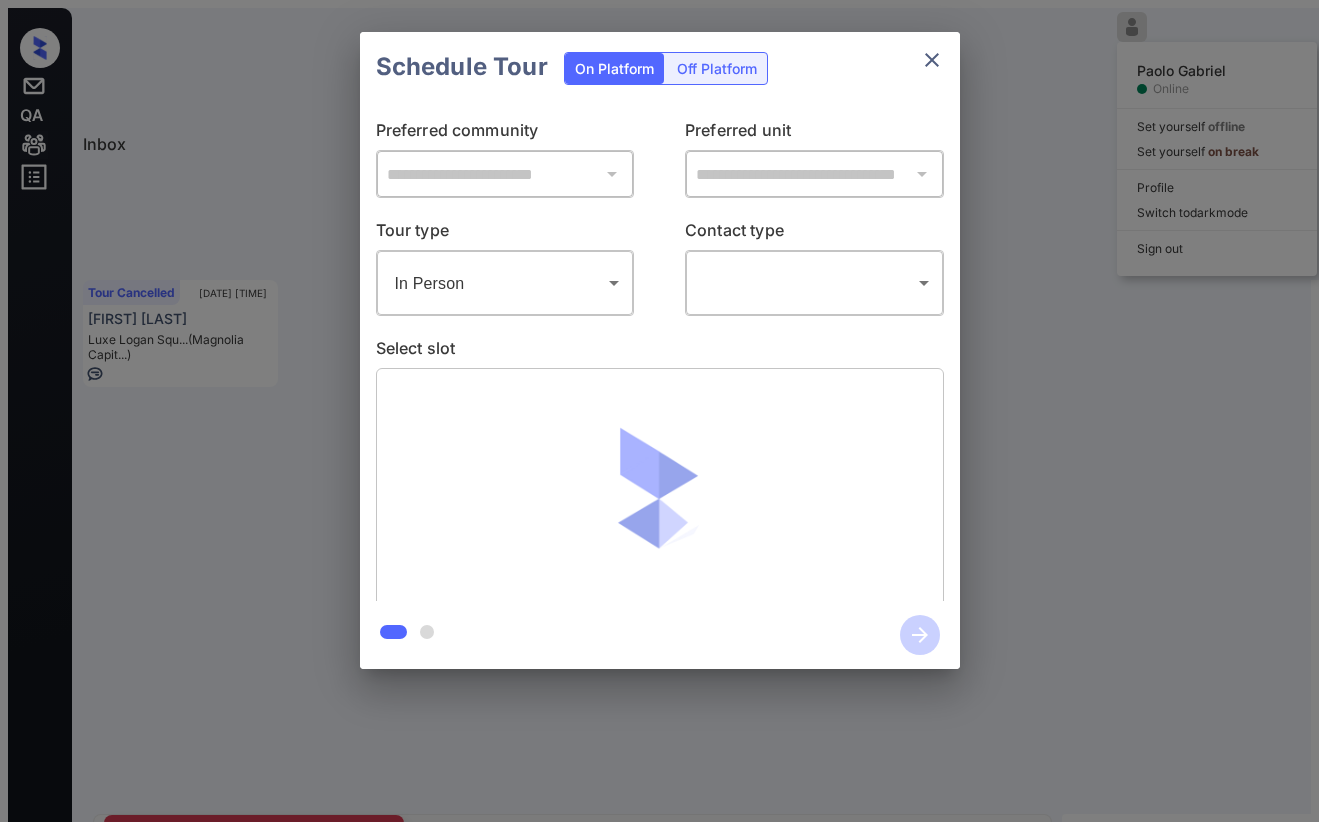 click on "Tour type In Person ******** ​ Contact type ​ ​" at bounding box center (660, 267) 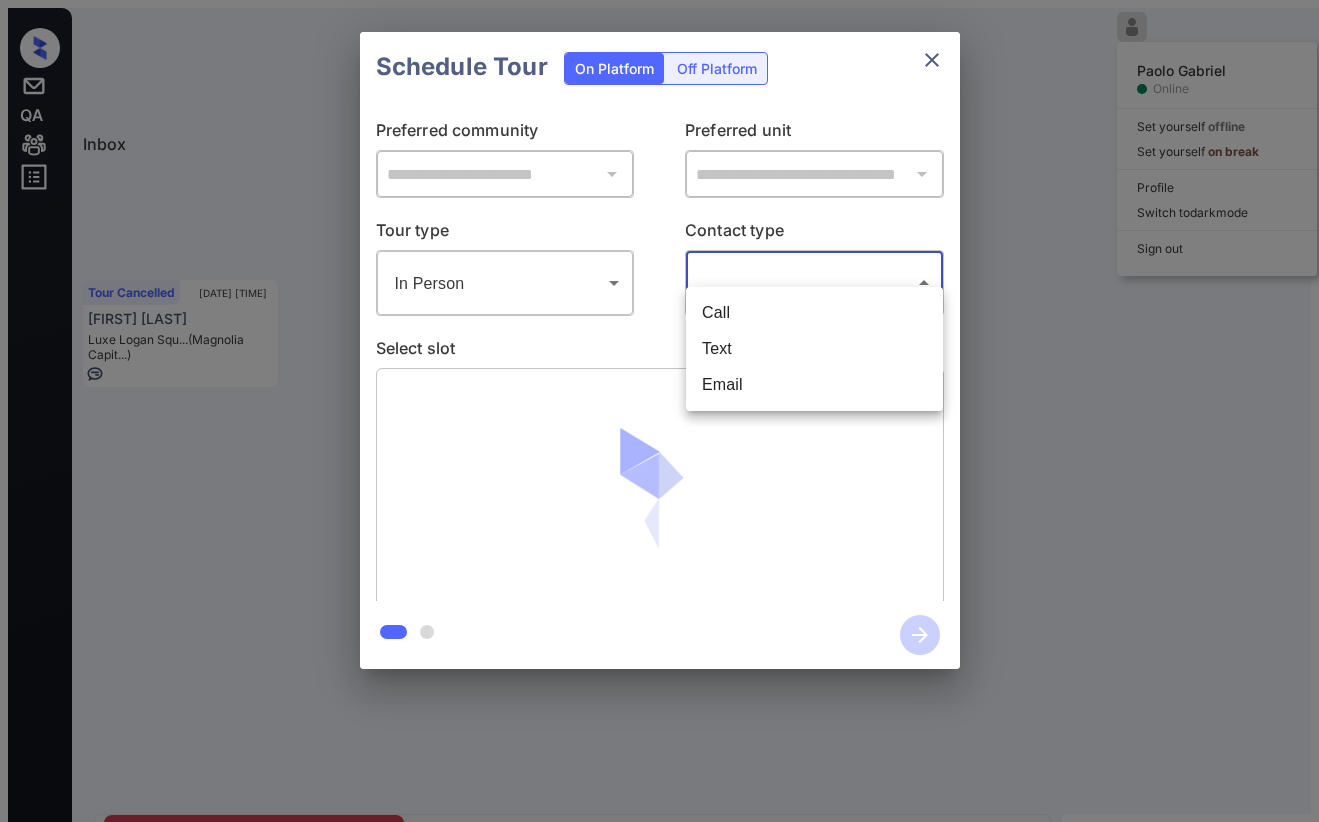 click on "Inbox [NAME] [NAME]  Online Set yourself   offline Set yourself   on break Profile Switch to  dark  mode Sign out Contacted [DATE] [TIME]   [NAME] [APARTMENT_NAME]  (SfRent) Tour Cancelled [DATE] [TIME]   [NAME] [APARTMENT_NAME]  (Fairfield) Tour Cancelled [DATE] [TIME]   [NAME] [APARTMENT_NAME]  (Magnolia Capit...) Tour Cancelled Lost Lead Sentiment: Angry Upon sliding the acknowledgement:  Lead will move to lost stage. * ​ SMS and call option will be set to opt out. AFM will be turned off for the lead. [NAME] New Message [NAME] Notes Note: [URL] - Paste this link into your browser to view [NAME]’s conversation with the prospect [DATE] [TIME]  Sync'd w  yardi [NAME] New Message Agent Lead created via leadPoller in Inbound stage. [DATE] [TIME] A New Message Zuma Lead transferred to leasing agent: [NAME] [DATE] [TIME]  Sync'd w  yardi [NAME] New Message Agent AFM Request sent to [NAME]. [DATE] [TIME] A Agent A" at bounding box center (659, 498) 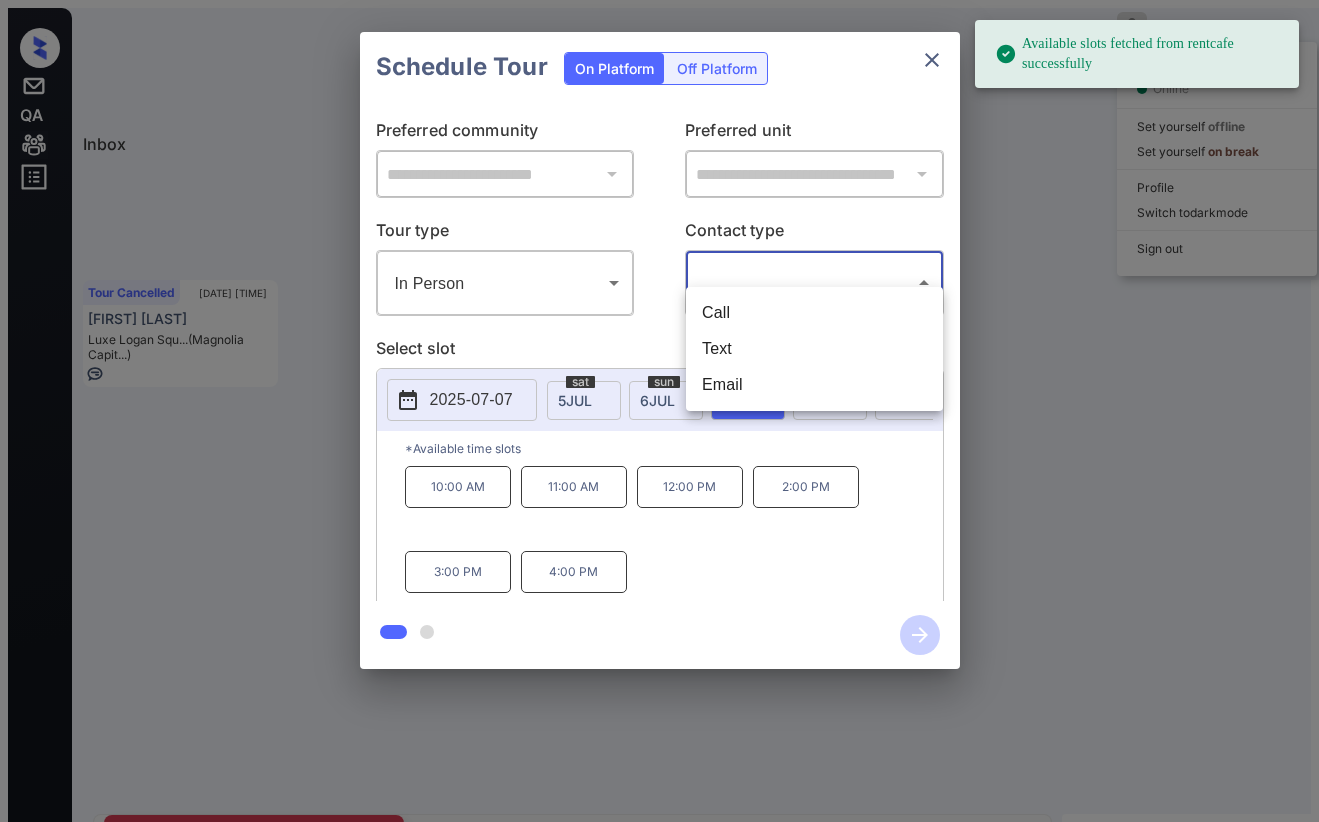click on "Text" at bounding box center (814, 349) 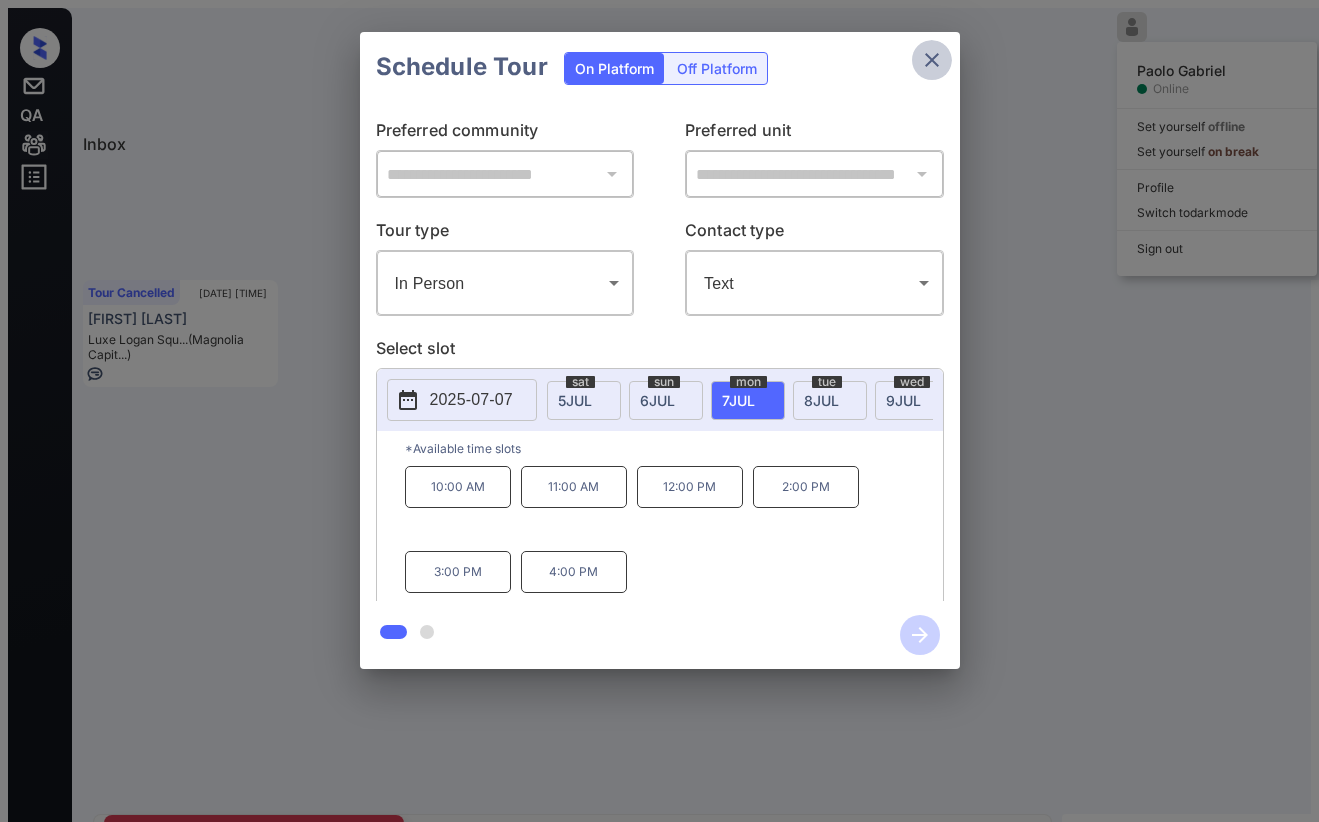 click at bounding box center [932, 60] 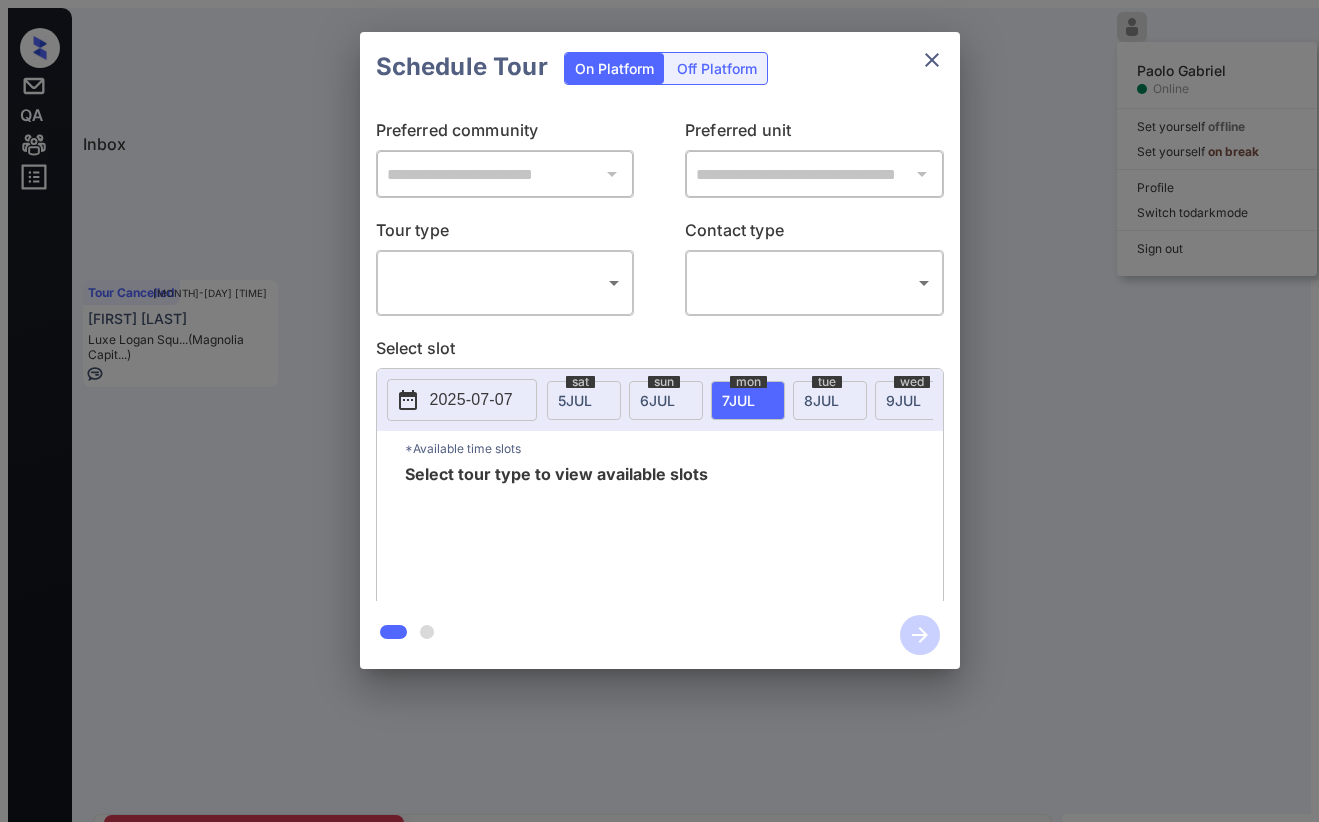 scroll, scrollTop: 0, scrollLeft: 0, axis: both 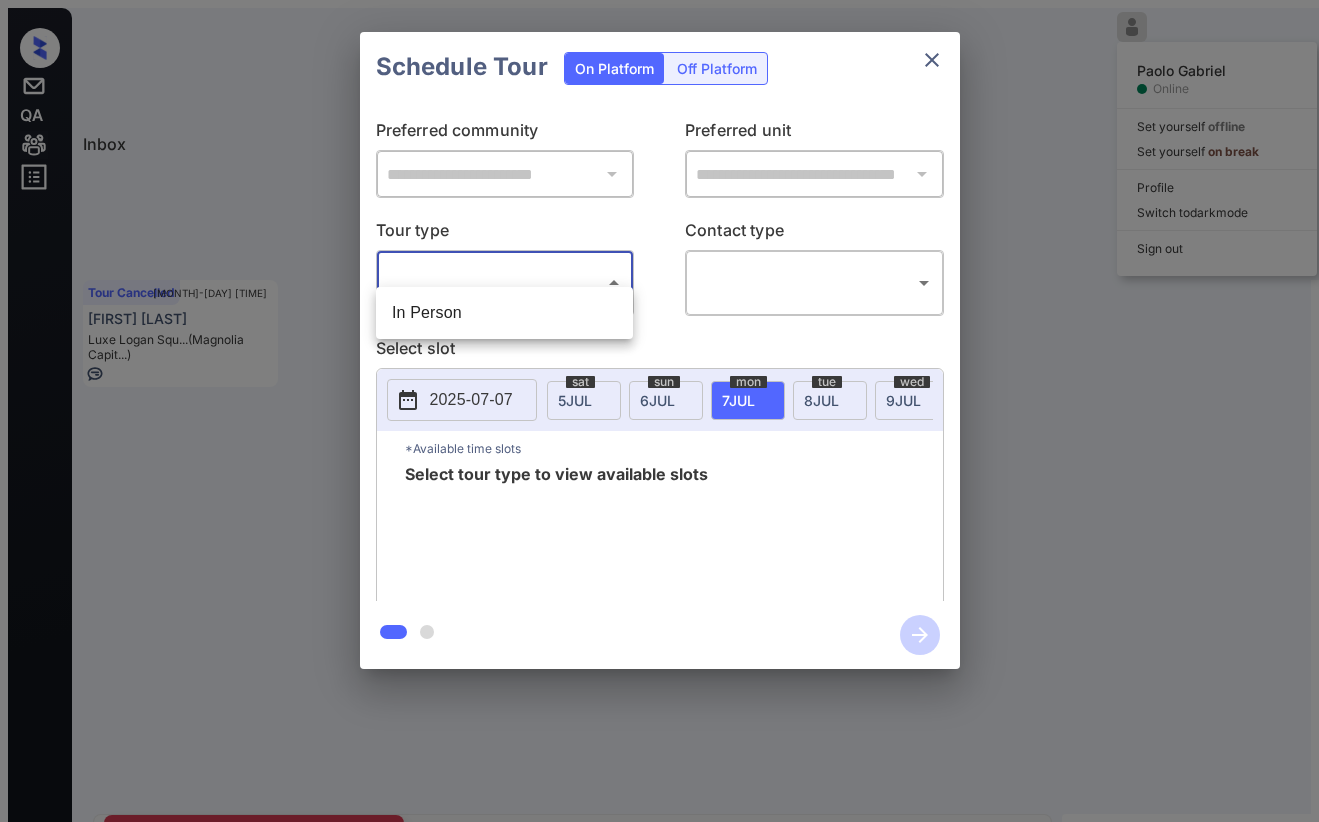click on "Inbox [FIRST] [LAST] Online Set yourself offline Set yourself on break Profile Switch to dark mode Sign out Contacted [MONTH]-[DAY] [TIME] [FIRST] [LAST] The Claridge 6... (SfRent) Tour Cancelled [MONTH]-[DAY] [TIME] [FIRST] [LAST] [NUMBER] [STREET] ... (Fairfield) Tour Cancelled [MONTH]-[DAY] [TIME] [FIRST] [LAST] [NAME] Capit...) Tour Cancelled Lost Lead Sentiment: Angry Upon sliding the acknowledgement: Lead will move to lost stage. * SMS and call option will be set to opt out. AFM will be turned off for the lead. [FIRST] New Message [FIRST] Notes Note: https://conversation.getzuma.com/6869be08b2fde64769b8bdf4 - Paste this link into your browser to view [FIRST]’s conversation with the prospect [MONTH] [DAY], [YEAR] [TIME] Sync'd w yardi K New Message Agent Lead created via leadPoller in Inbound stage. [MONTH] [DAY], [YEAR] [TIME] A New Message Zuma Lead transferred to leasing agent: [FIRST] [MONTH] [DAY], [YEAR] [TIME] Sync'd w yardi Z New Message Agent AFM Request sent to [FIRST]. [MONTH] [DAY], [YEAR] [TIME] A Agent A" at bounding box center (659, 498) 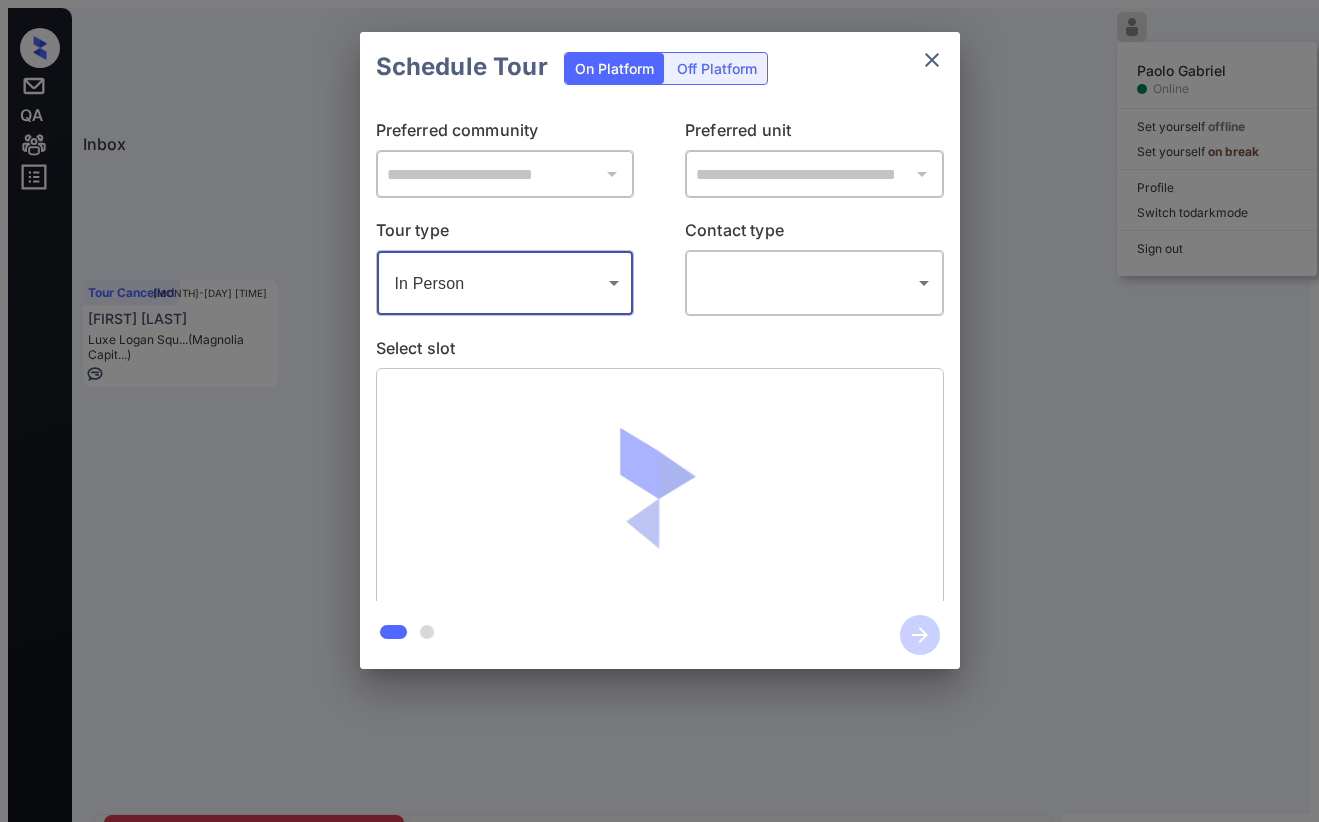 click on "Inbox [FIRST] [LAST] Online Set yourself offline Set yourself on break Profile Switch to dark mode Sign out Contacted [MONTH]-[DAY] [TIME] [FIRST] [LAST] The Claridge 6... (SfRent) Tour Cancelled [MONTH]-[DAY] [TIME] [FIRST] [LAST] [NUMBER] [STREET] ... (Fairfield) Tour Cancelled [MONTH]-[DAY] [TIME] [FIRST] [LAST] [NAME] Capit...) Tour Cancelled Lost Lead Sentiment: Angry Upon sliding the acknowledgement: Lead will move to lost stage. * SMS and call option will be set to opt out. AFM will be turned off for the lead. [FIRST] New Message [FIRST] Notes Note: https://conversation.getzuma.com/6869be08b2fde64769b8bdf4 - Paste this link into your browser to view [FIRST]’s conversation with the prospect [MONTH] [DAY], [YEAR] [TIME] Sync'd w yardi K New Message Agent Lead created via leadPoller in Inbound stage. [MONTH] [DAY], [YEAR] [TIME] A New Message Zuma Lead transferred to leasing agent: [FIRST] [MONTH] [DAY], [YEAR] [TIME] Sync'd w yardi Z New Message Agent AFM Request sent to [FIRST]. [MONTH] [DAY], [YEAR] [TIME] A Agent A" at bounding box center (659, 498) 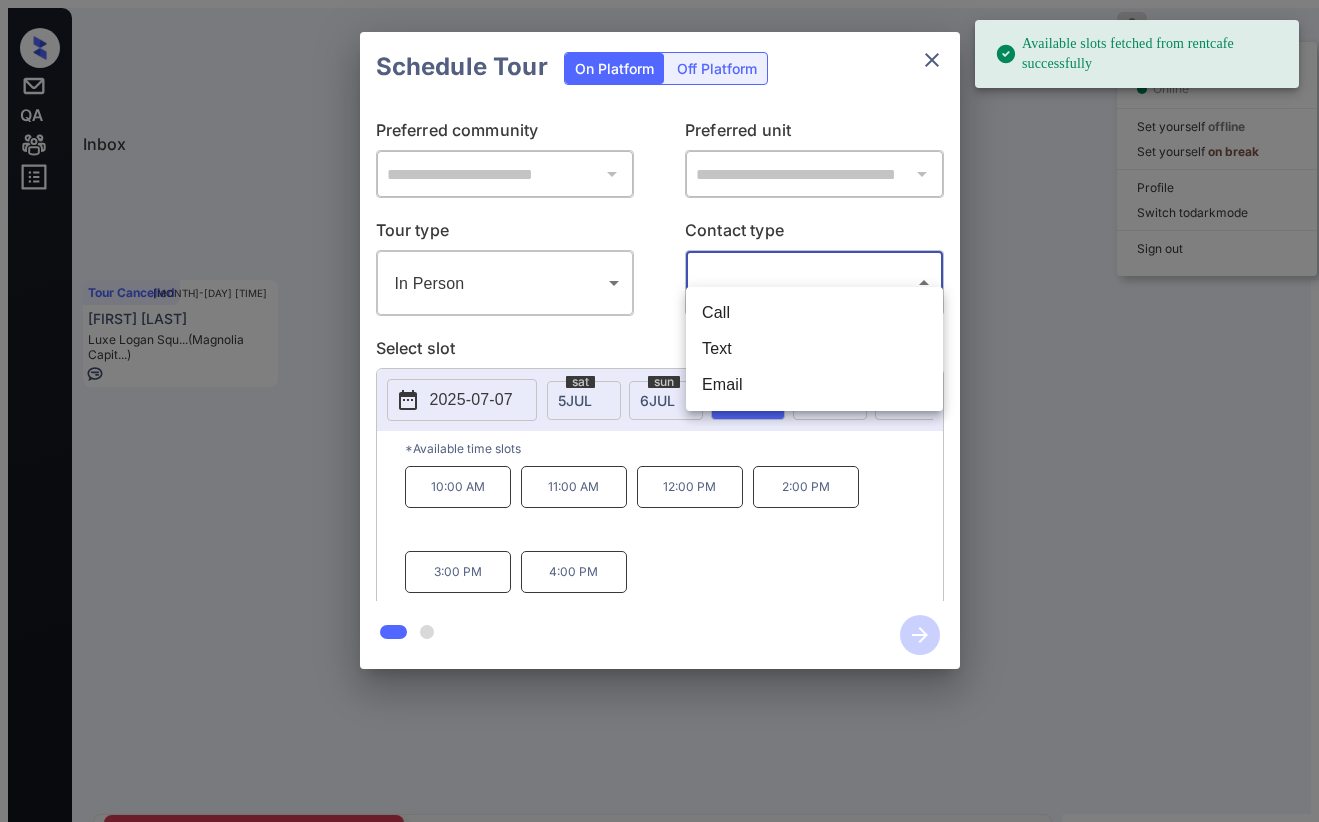 click on "Text" at bounding box center (814, 349) 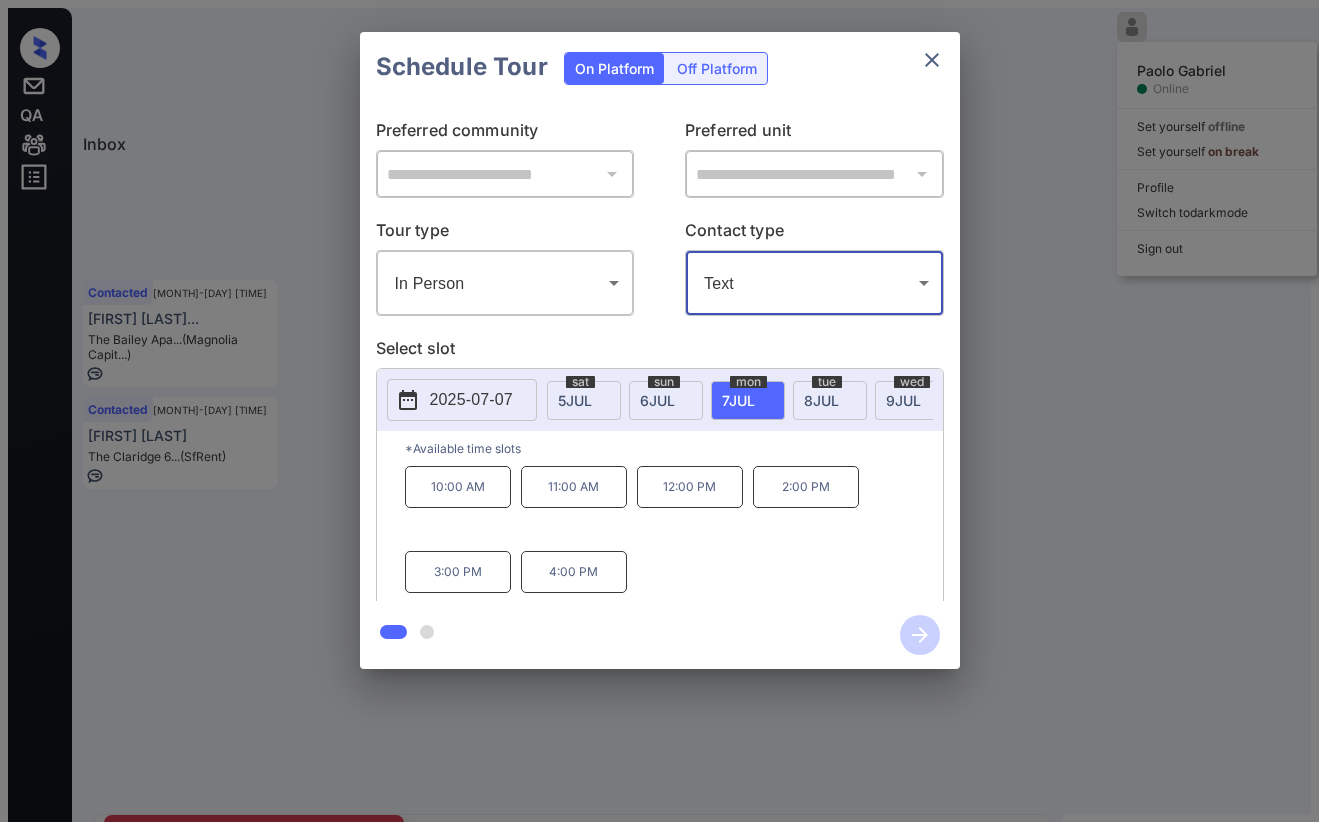 click at bounding box center [932, 60] 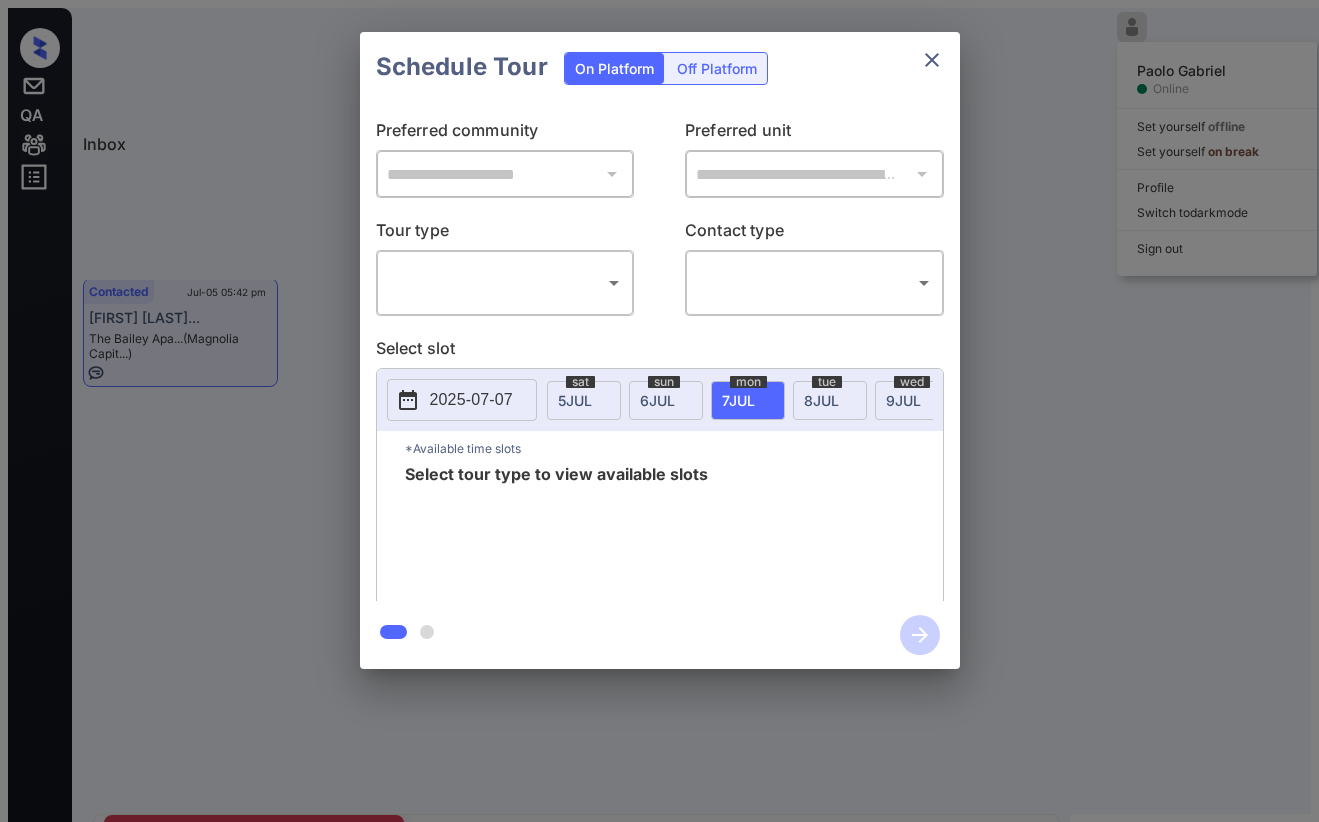 scroll, scrollTop: 0, scrollLeft: 0, axis: both 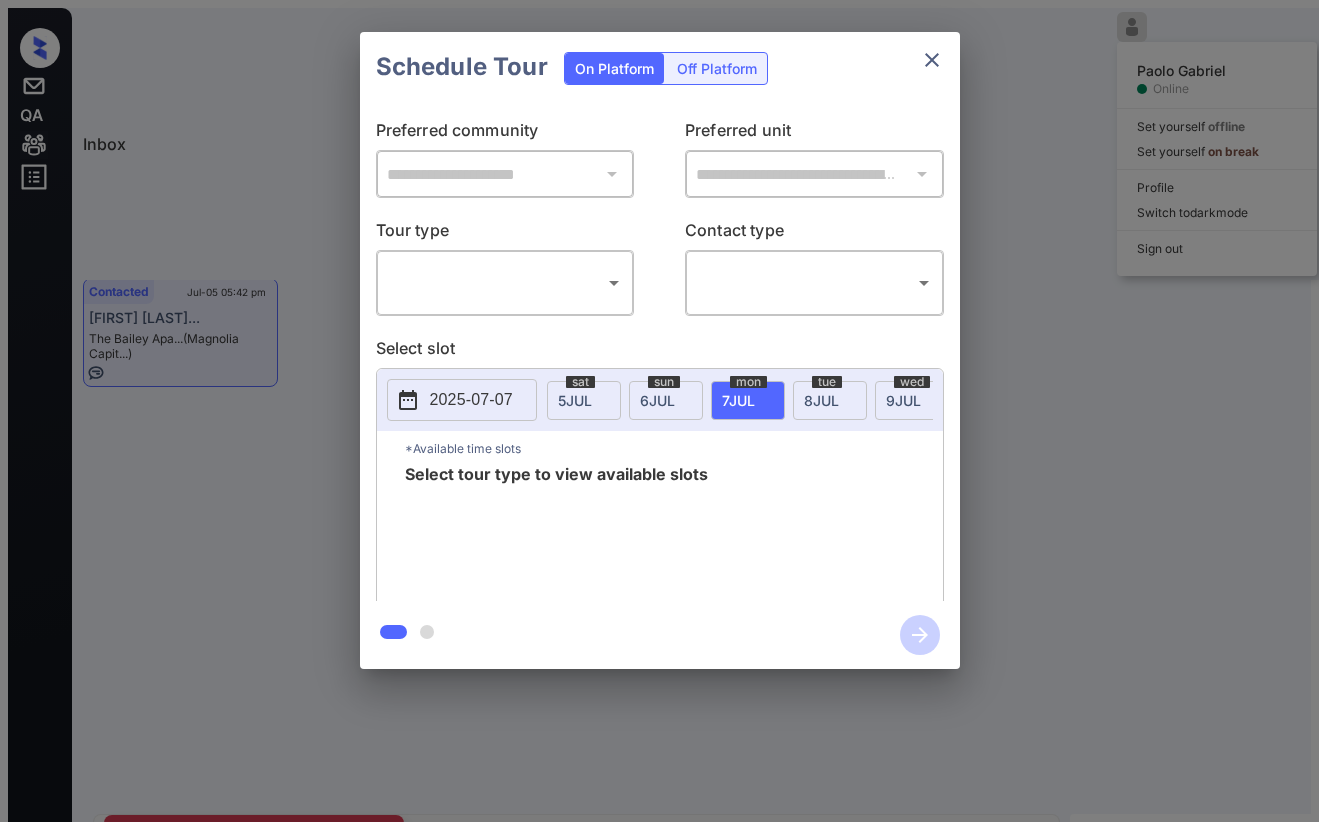 click on "Inbox [FIRST] [LAST]  Online Set yourself   offline Set yourself   on break Profile Switch to  dark  mode Sign out Contacted Jul-05 05:37 pm   [FIRST] [LAST] The Claridge 6...  (SfRent) Tour Cancelled Jul-05 05:40 pm   [FIRST] [LAST] 333 Ellington ...  (Fairfield) Contacted Jul-05 05:42 pm   [FIRST] [LAST]... The Bailey Apa...  (Magnolia Capit...) Contacted Lost Lead Sentiment: Angry Upon sliding the acknowledgement:  Lead will move to lost stage. * ​ SMS and call option will be set to opt out. AFM will be turned off for the lead. [FIRST] New Message Zuma Lead transferred to leasing agent: [FIRST] Jul 05, 2025 05:28 pm  Sync'd w  knock Z New Message Agent Lead created via webhook in Inbound stage. Jul 05, 2025 05:28 pm A New Message Agent AFM Request sent to [FIRST]. Jul 05, 2025 05:28 pm A New Message Agent Notes Note: Structured Note:
Move In Date: 2025-09-13
Jul 05, 2025 05:28 pm A New Message [FIRST] Lead Details Updated
Move In Date:  13-9-2025
Jul 05, 2025 05:28 pm K New Message [FIRST]    Sync'd w  knock" at bounding box center (659, 498) 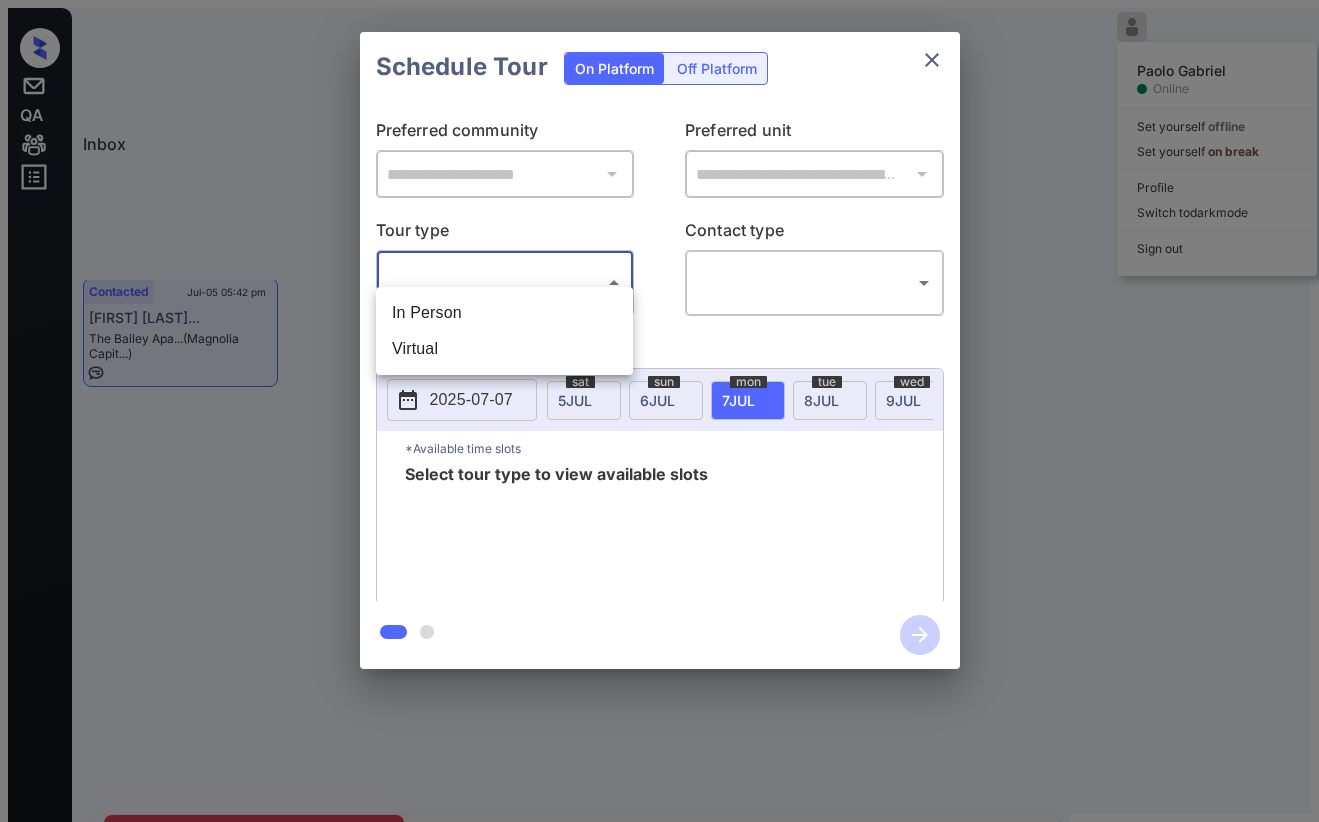 click at bounding box center (659, 411) 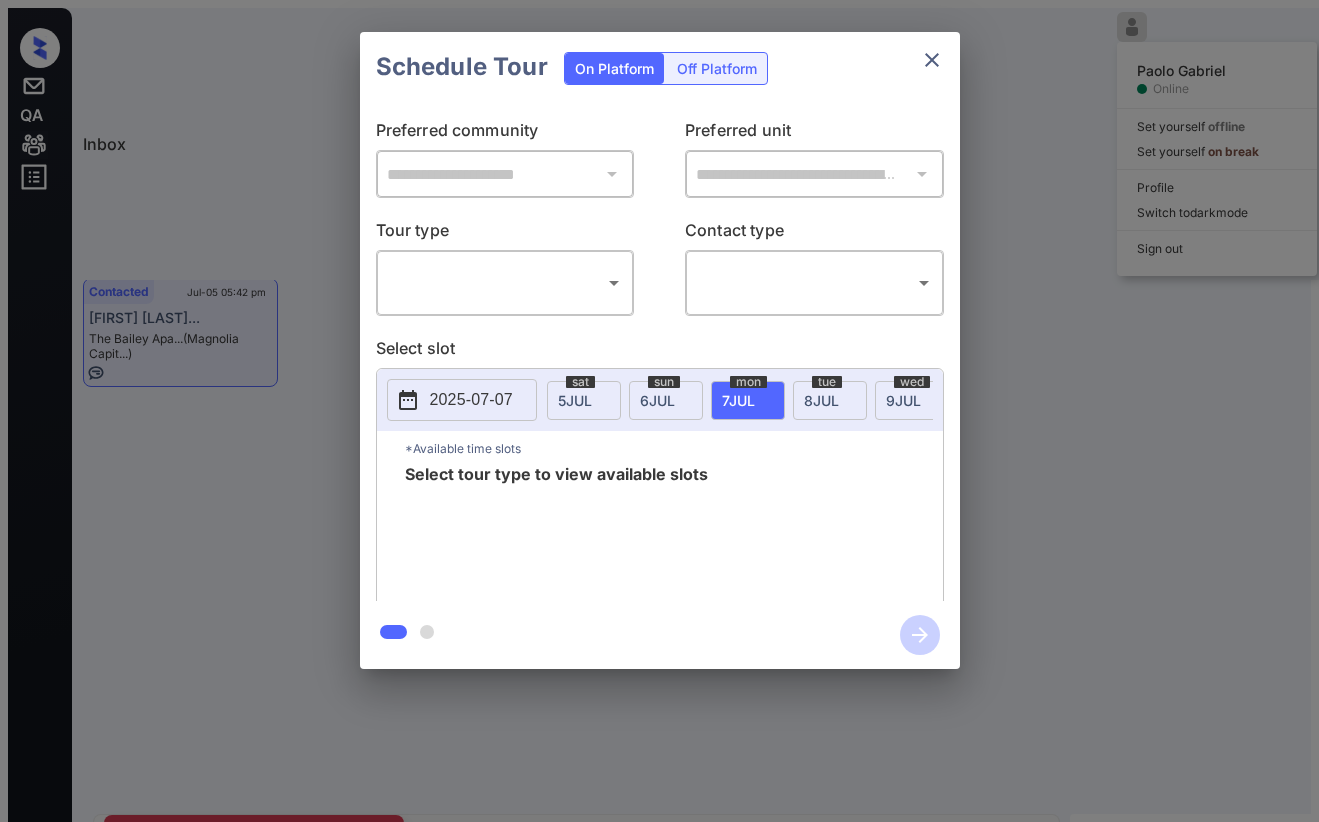 click at bounding box center [932, 60] 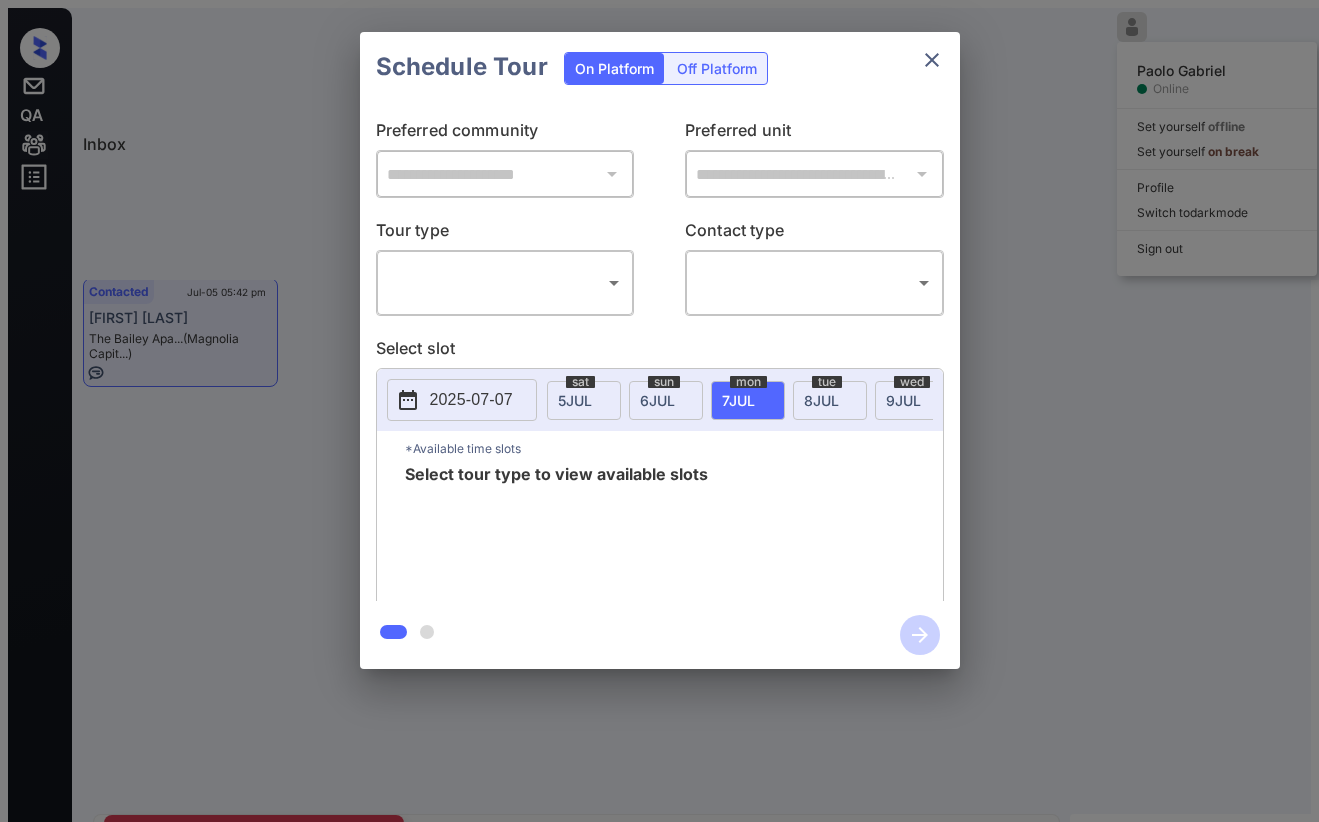 scroll, scrollTop: 0, scrollLeft: 0, axis: both 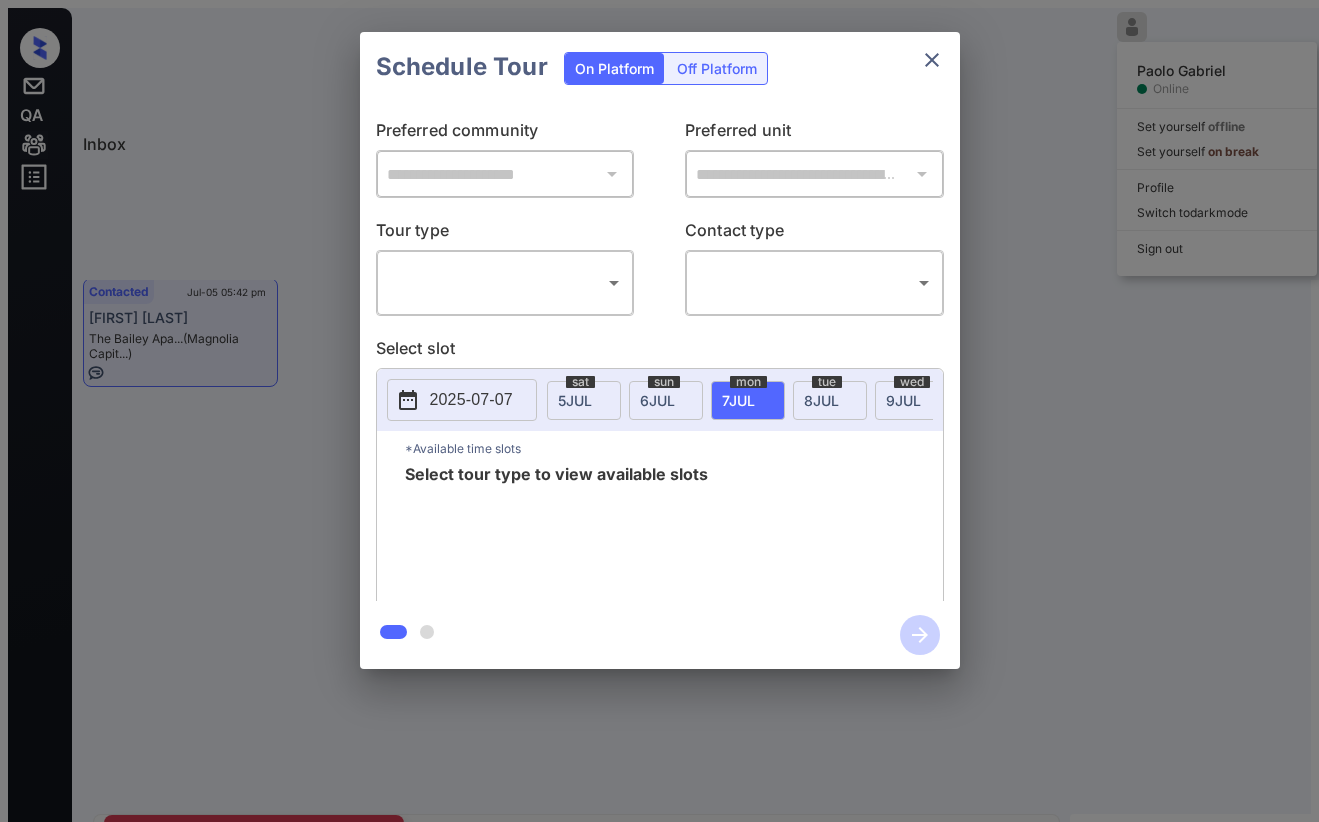 click on "Inbox [FIRST] [LAST]  Online Set yourself   offline Set yourself   on break Profile Switch to  dark  mode Sign out Contacted Jul-05 05:37 pm   [FIRST] [LAST] The Claridge 6...  (SfRent) Tour Cancelled Jul-05 05:40 pm   [FIRST] [LAST] 333 Ellington ...  (Fairfield) Contacted Jul-05 05:42 pm   [FIRST] [LAST] The Bailey Apa...  (Magnolia Capit...) Contacted Lost Lead Sentiment: Angry Upon sliding the acknowledgement:  Lead will move to lost stage. * ​ SMS and call option will be set to opt out. AFM will be turned off for the lead. Kelsey New Message Zuma Lead transferred to leasing agent: kelsey Jul 05, 2025 05:28 pm  Sync'd w  knock Z New Message Agent Lead created via webhook in Inbound stage. Jul 05, 2025 05:28 pm A New Message Agent AFM Request sent to Kelsey. Jul 05, 2025 05:28 pm A New Message Agent Notes Note: Structured Note:
Move In Date: 2025-09-13
Jul 05, 2025 05:28 pm A New Message Kelsey Lead Details Updated
Move In Date:  13-9-2025
Jul 05, 2025 05:28 pm K New Message Kelsey    Sync'd w  knock" at bounding box center [659, 498] 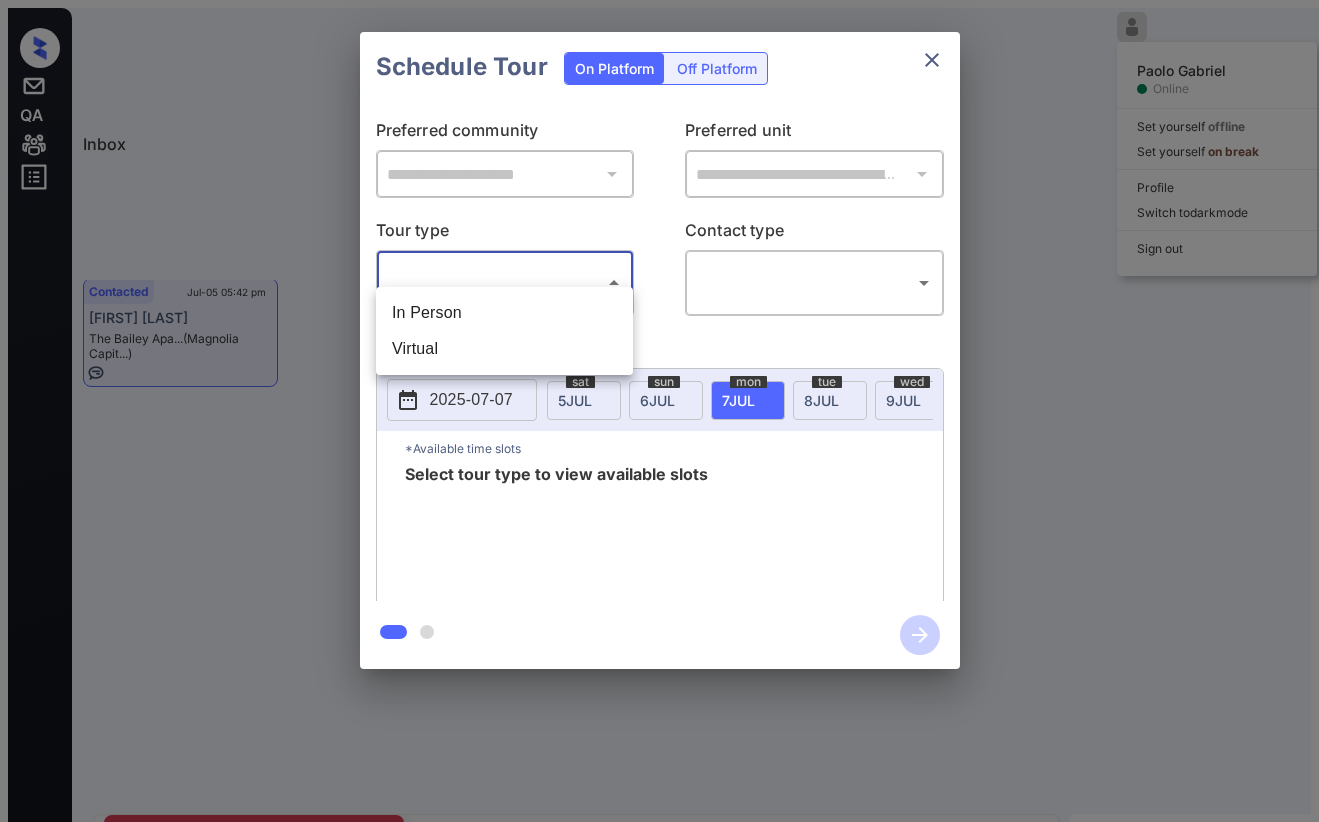 drag, startPoint x: 488, startPoint y: 312, endPoint x: 638, endPoint y: 297, distance: 150.74814 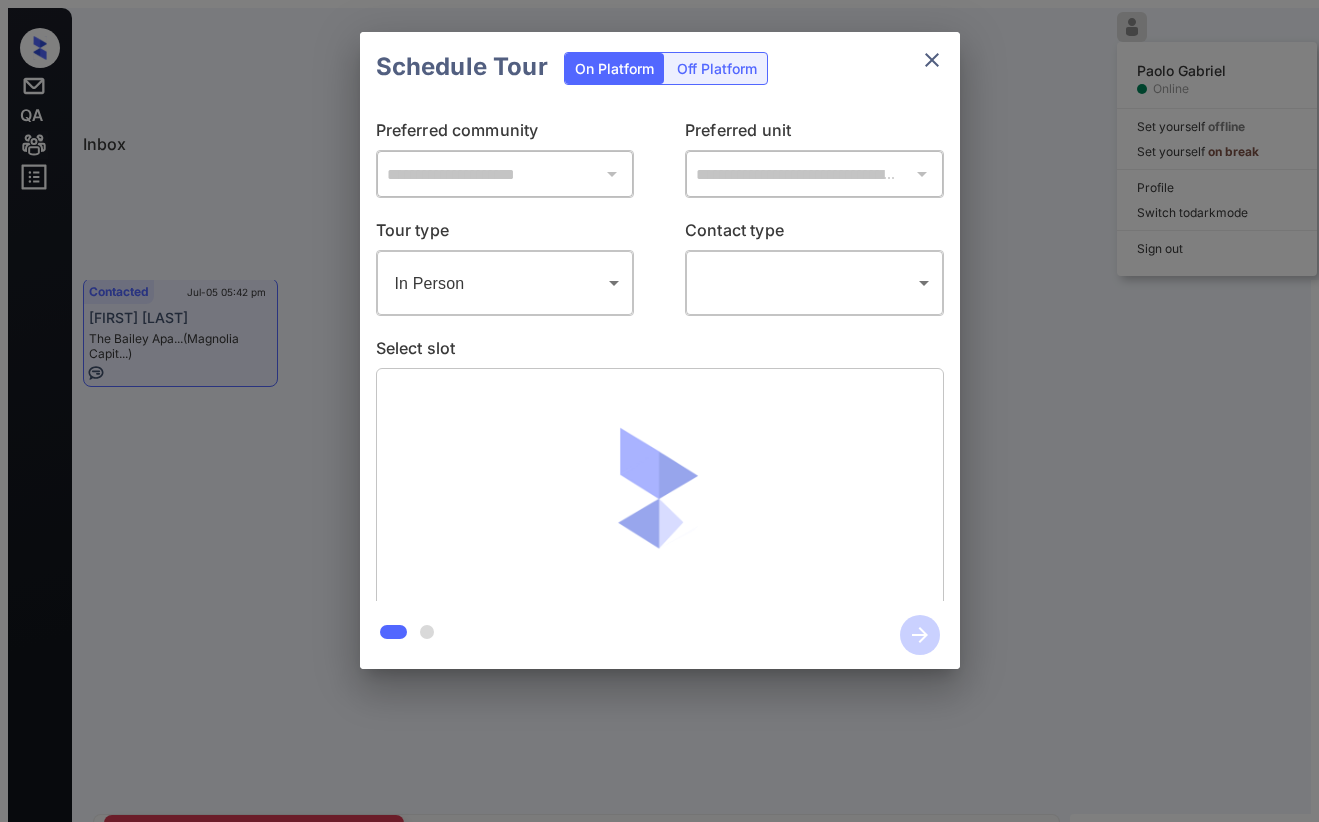 click on "Inbox Paolo Gabriel  Online Set yourself   offline Set yourself   on break Profile Switch to  dark  mode Sign out Contacted Jul-05 05:37 pm   Kate O'Hare The Claridge 6...  (SfRent) Tour Cancelled Jul-05 05:40 pm   Scott Hoburg 333 Ellington ...  (Fairfield) Contacted Jul-05 05:42 pm   Mikayla Bridge... The Bailey Apa...  (Magnolia Capit...) Contacted Lost Lead Sentiment: Angry Upon sliding the acknowledgement:  Lead will move to lost stage. * ​ SMS and call option will be set to opt out. AFM will be turned off for the lead. Kelsey New Message Zuma Lead transferred to leasing agent: kelsey Jul 05, 2025 05:28 pm  Sync'd w  knock Z New Message Agent Lead created via webhook in Inbound stage. Jul 05, 2025 05:28 pm A New Message Agent AFM Request sent to Kelsey. Jul 05, 2025 05:28 pm A New Message Agent Notes Note: Structured Note:
Move In Date: 2025-09-13
Jul 05, 2025 05:28 pm A New Message Kelsey Lead Details Updated
Move In Date:  13-9-2025
Jul 05, 2025 05:28 pm K New Message Kelsey    Sync'd w  knock" at bounding box center [659, 498] 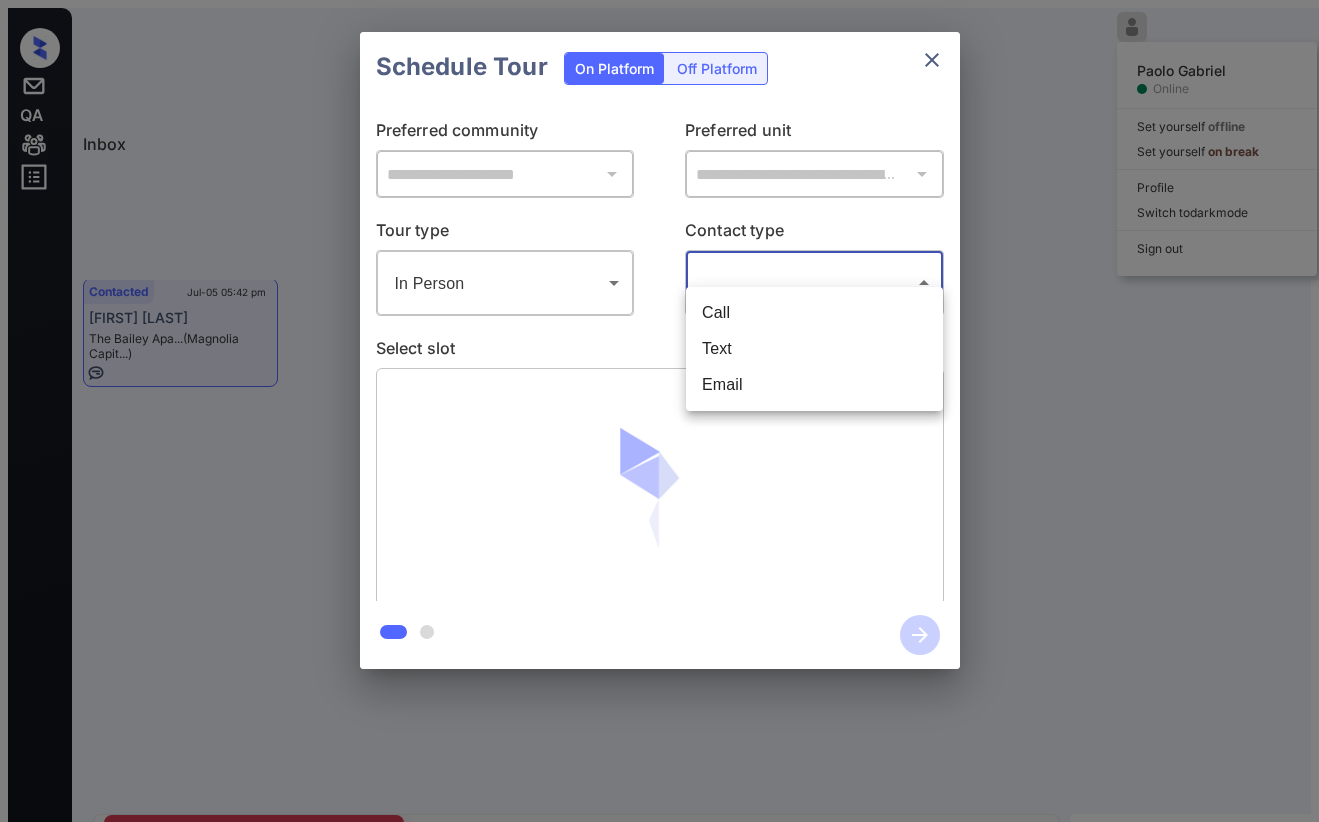 click on "Text" at bounding box center (814, 349) 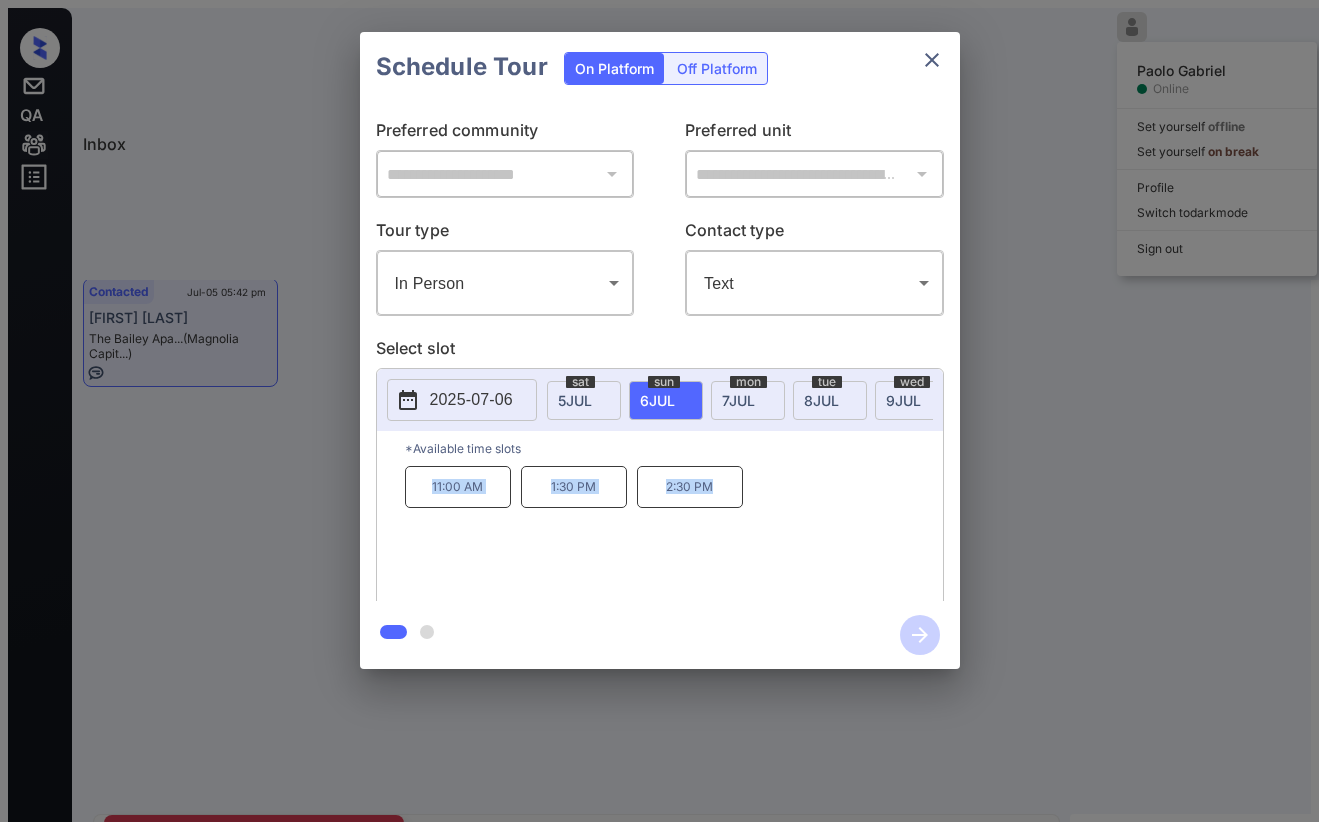 drag, startPoint x: 427, startPoint y: 465, endPoint x: 723, endPoint y: 481, distance: 296.43213 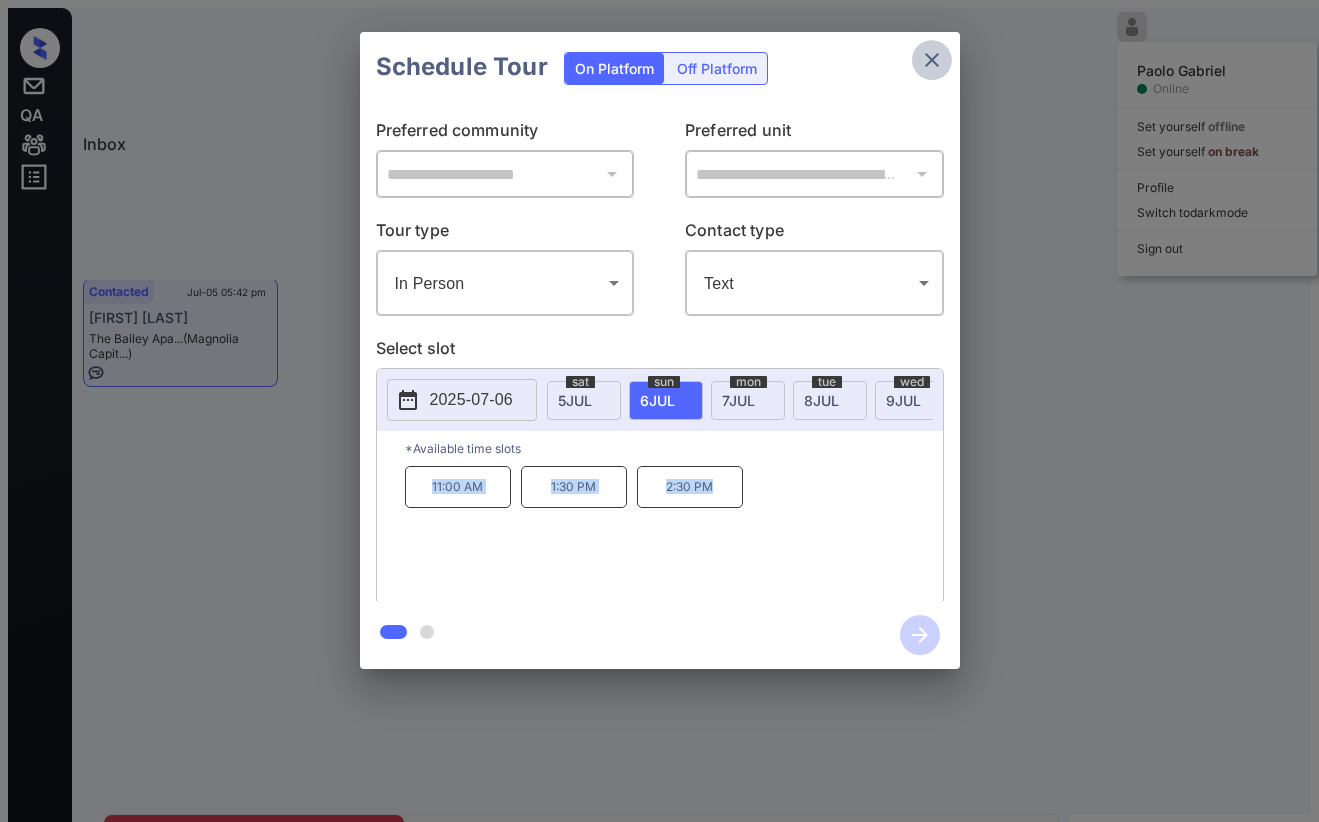 click at bounding box center [932, 60] 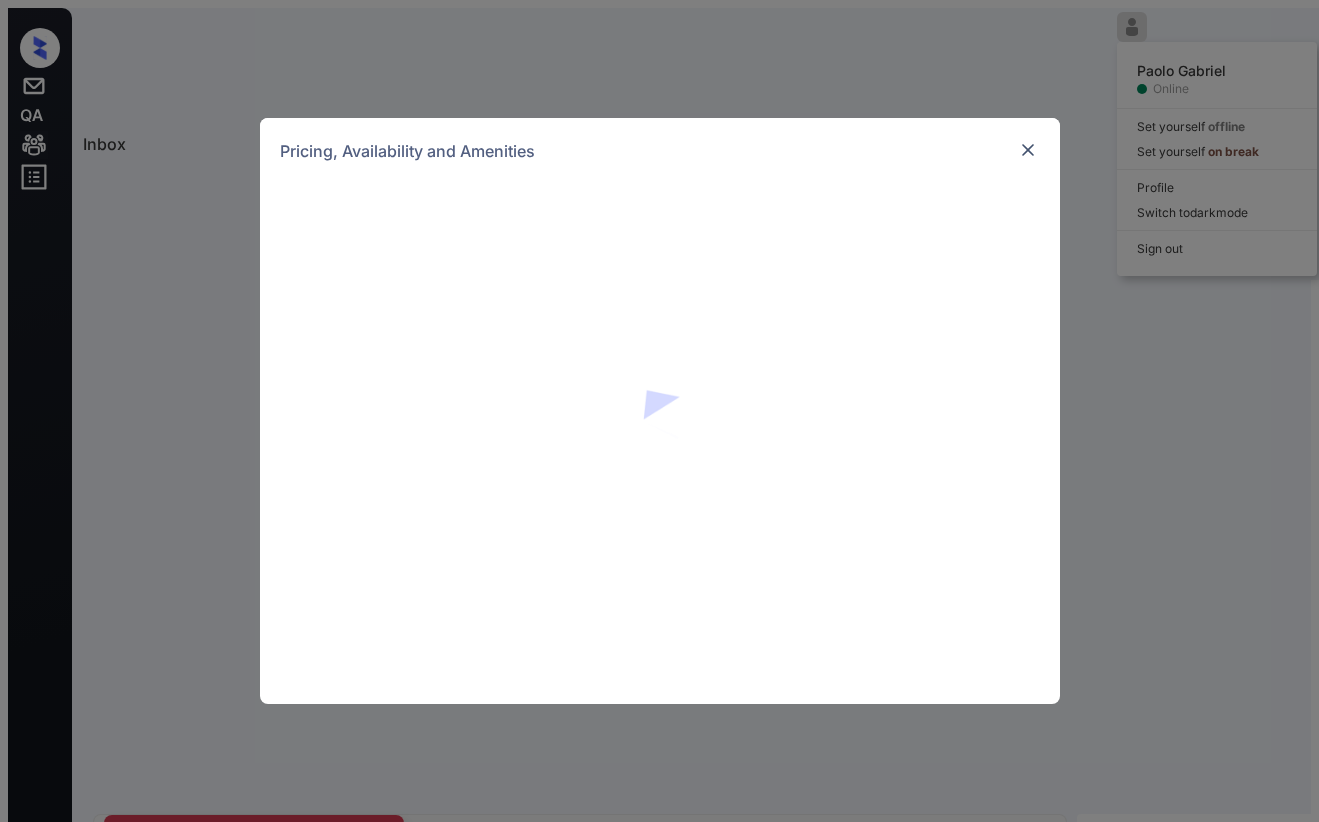 scroll, scrollTop: 0, scrollLeft: 0, axis: both 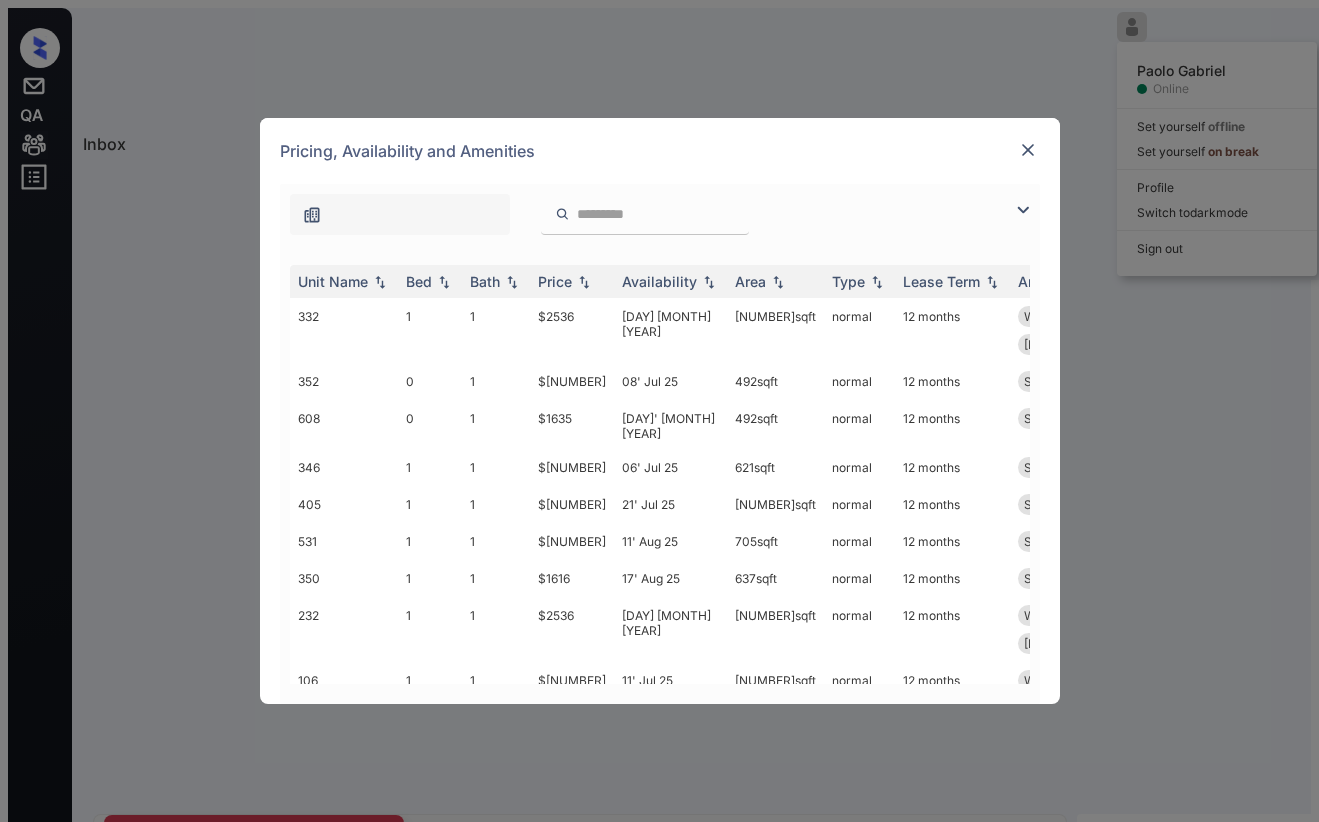 click on "**********" at bounding box center [660, 444] 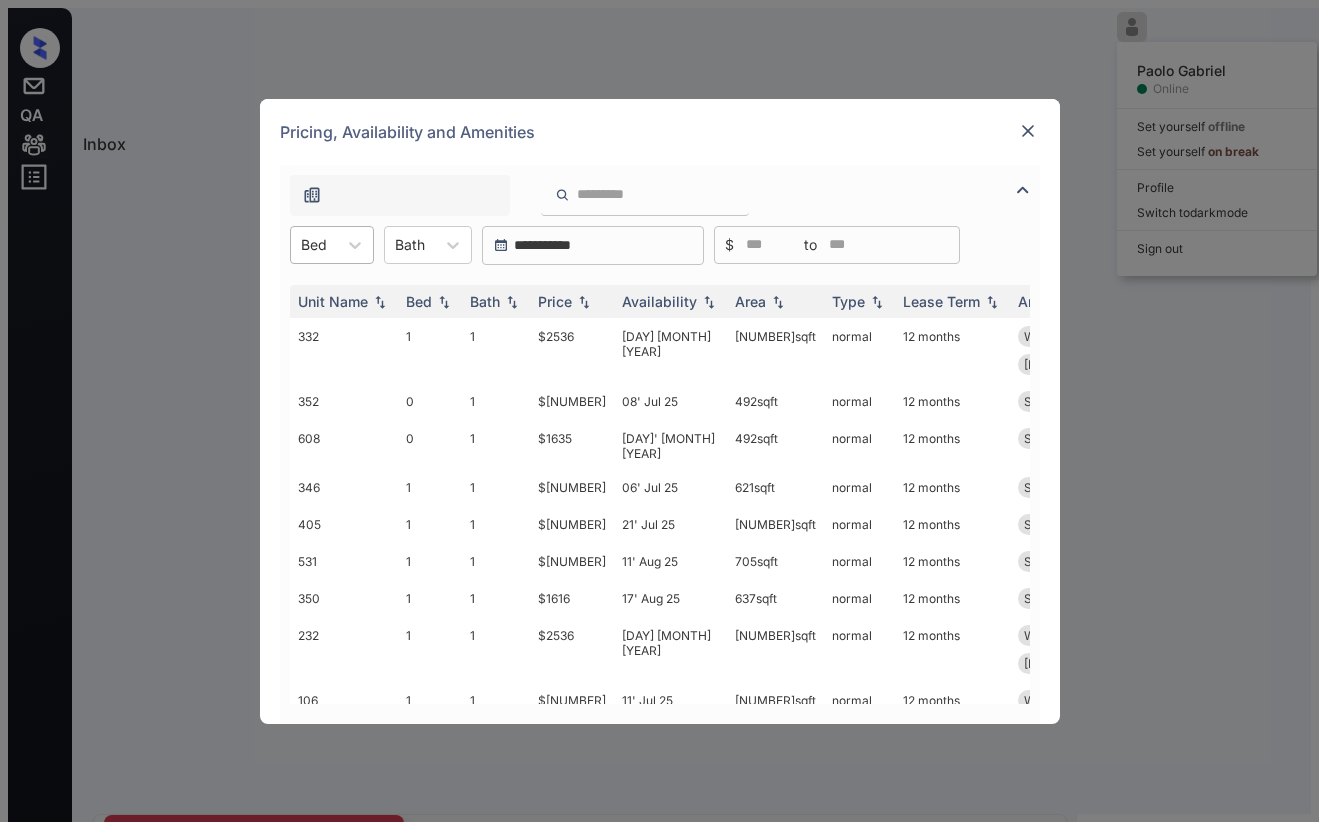 click on "Bed" at bounding box center (314, 244) 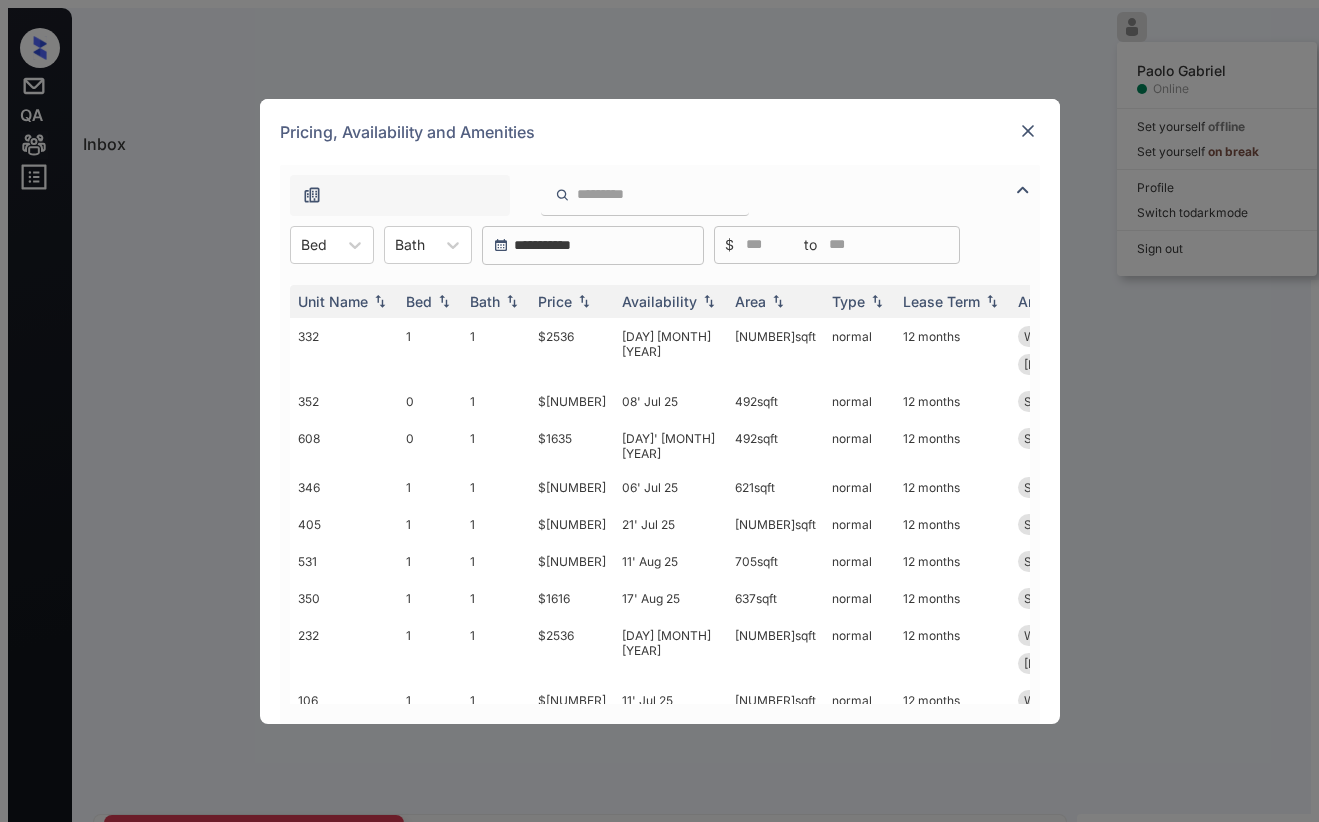 click at bounding box center (1028, 131) 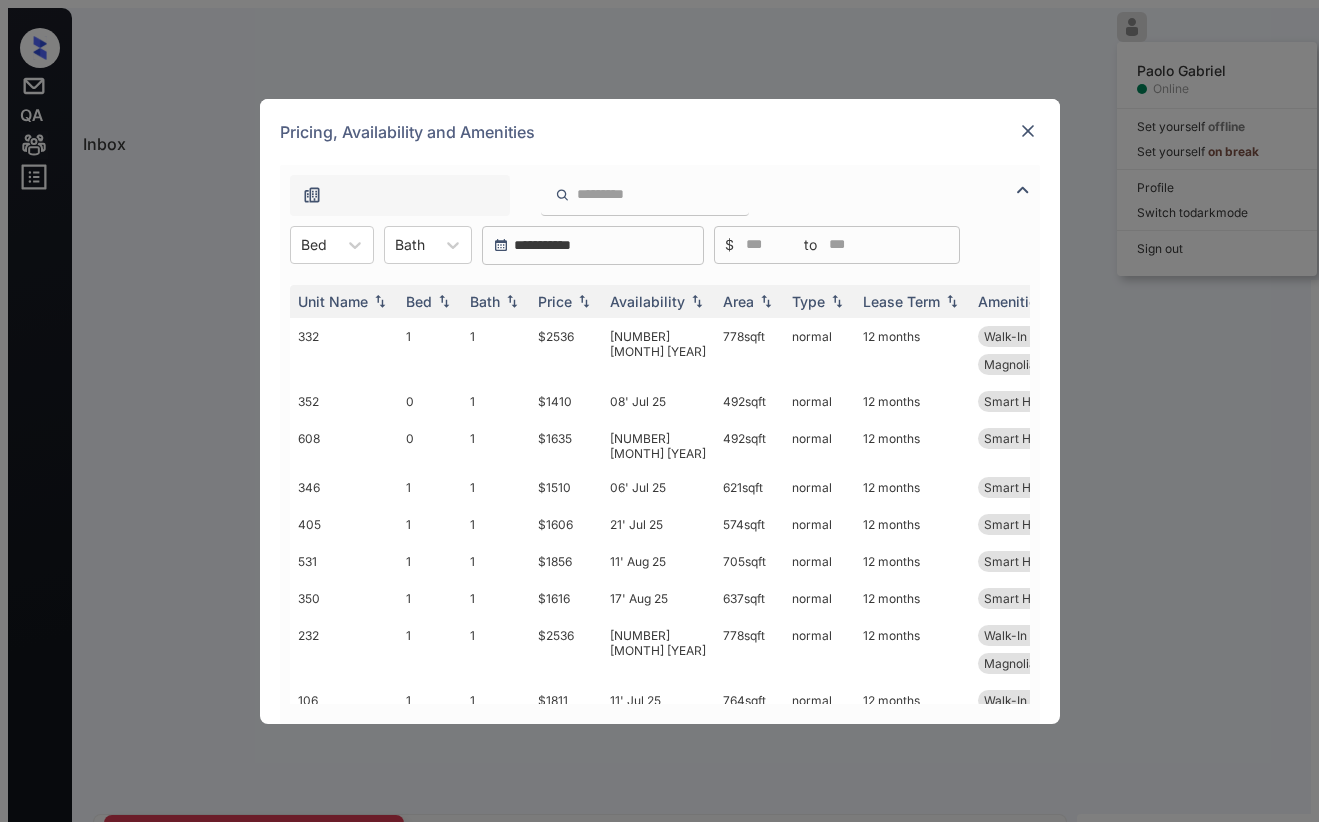 scroll, scrollTop: 0, scrollLeft: 0, axis: both 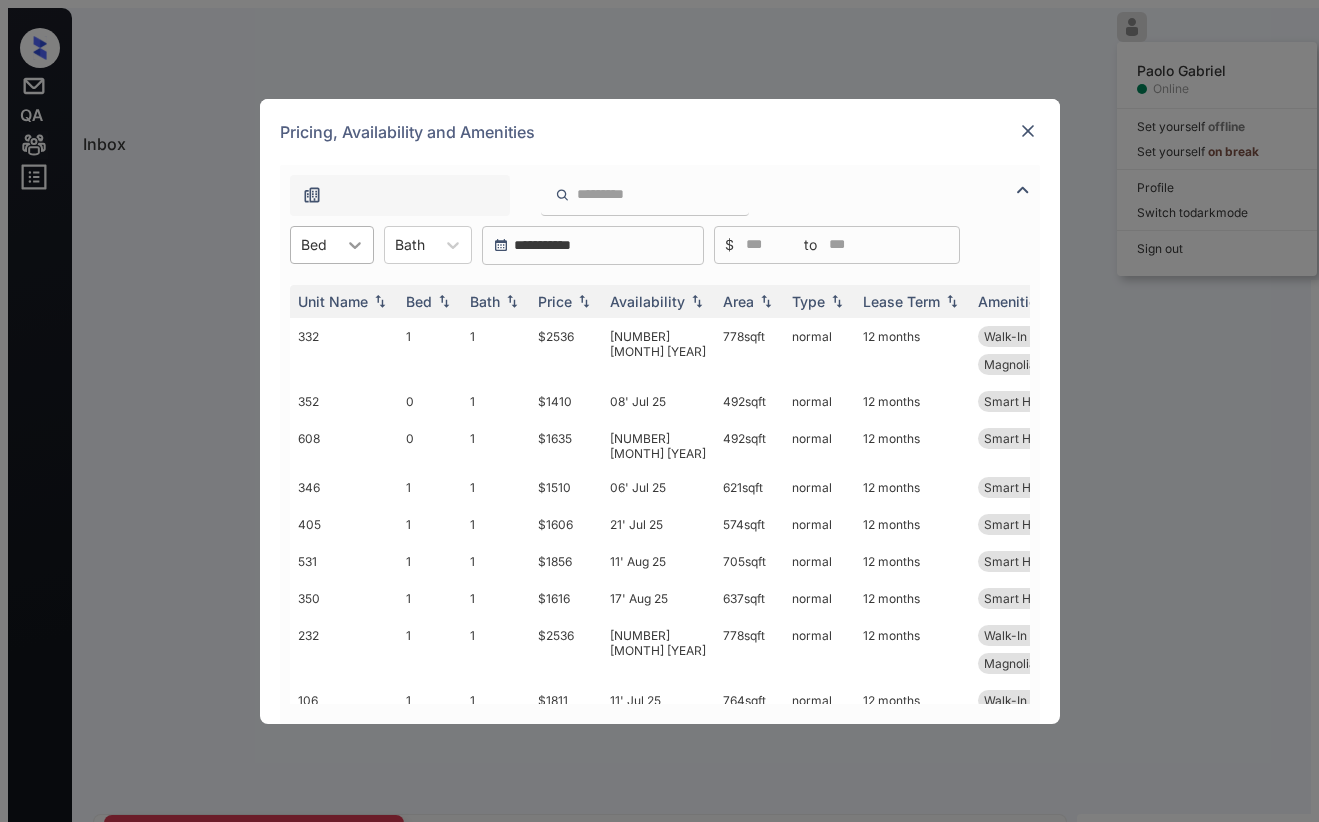 click at bounding box center (355, 245) 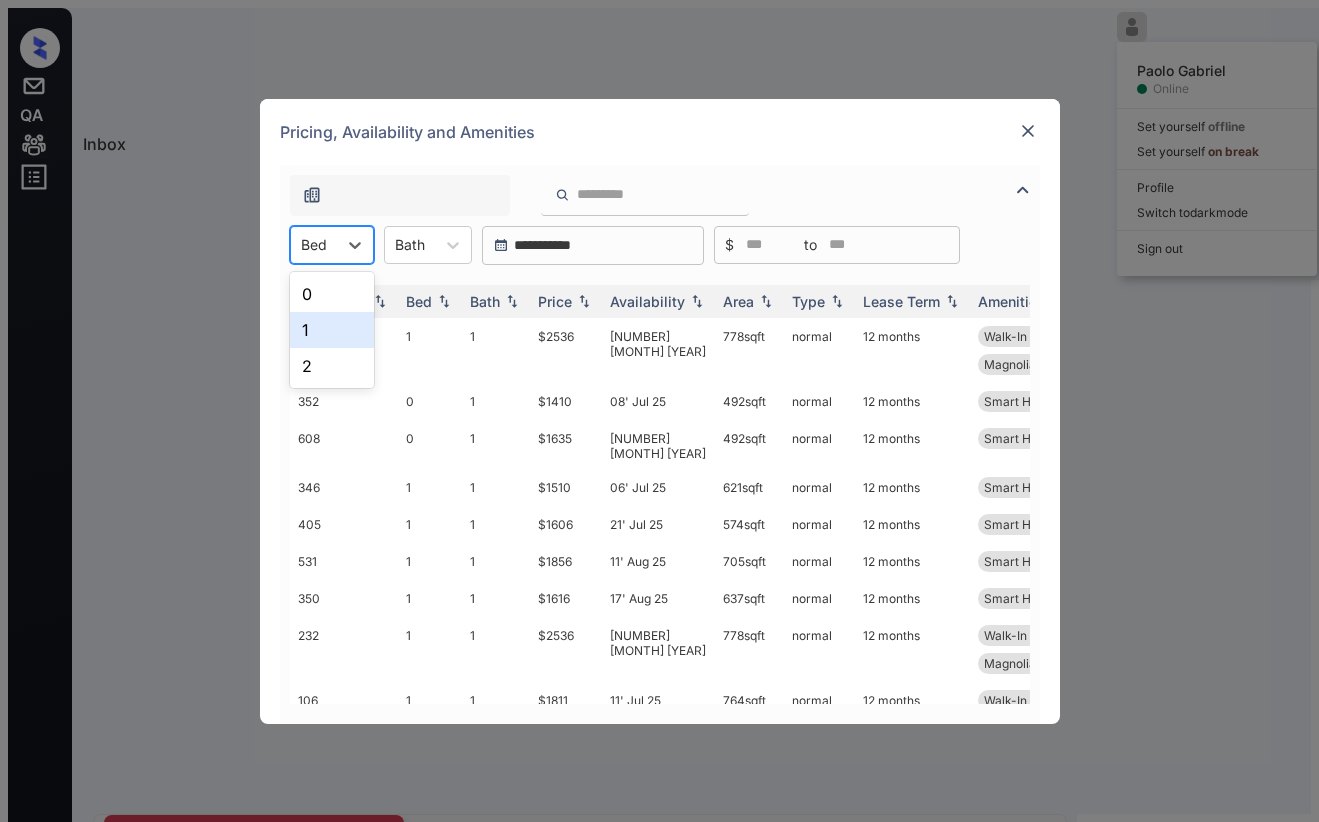 click on "1" at bounding box center (332, 330) 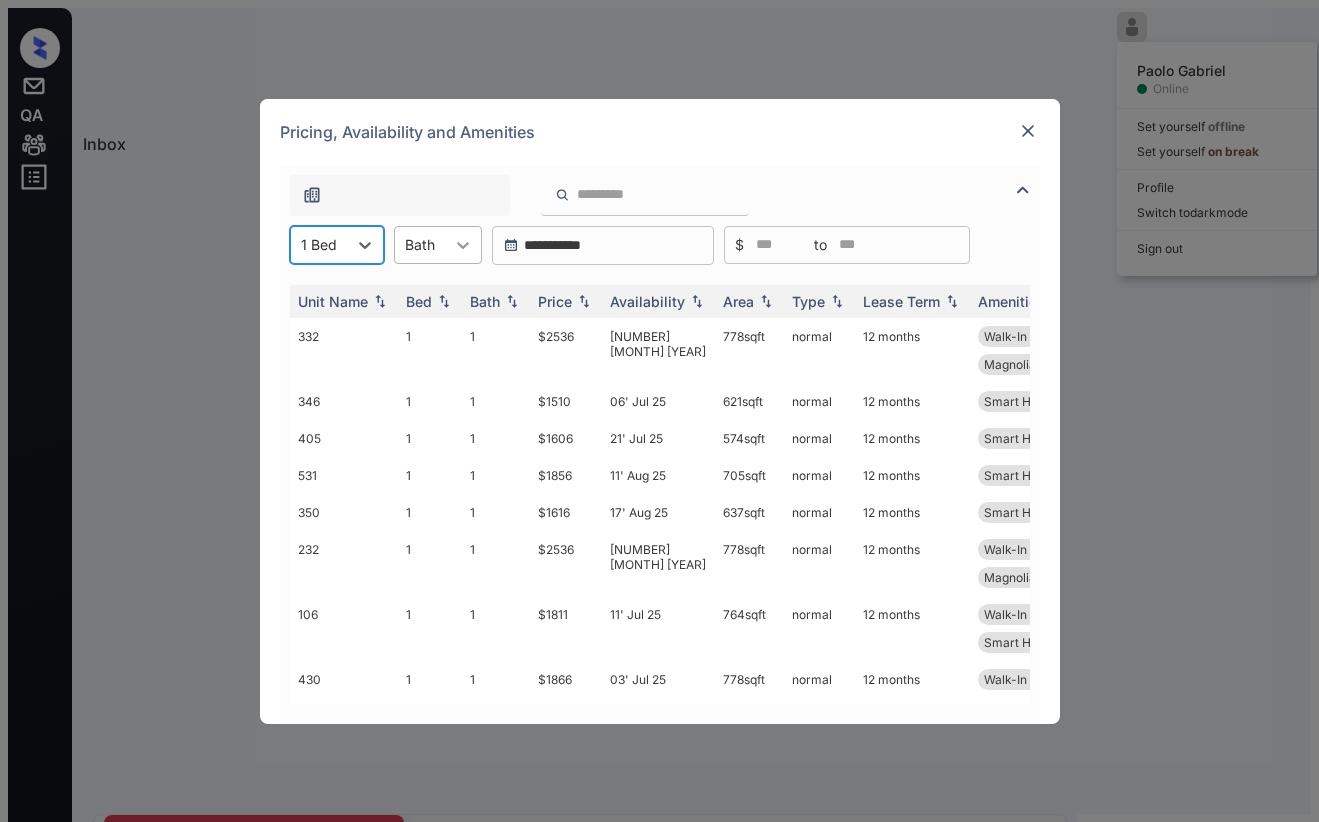 click at bounding box center (463, 245) 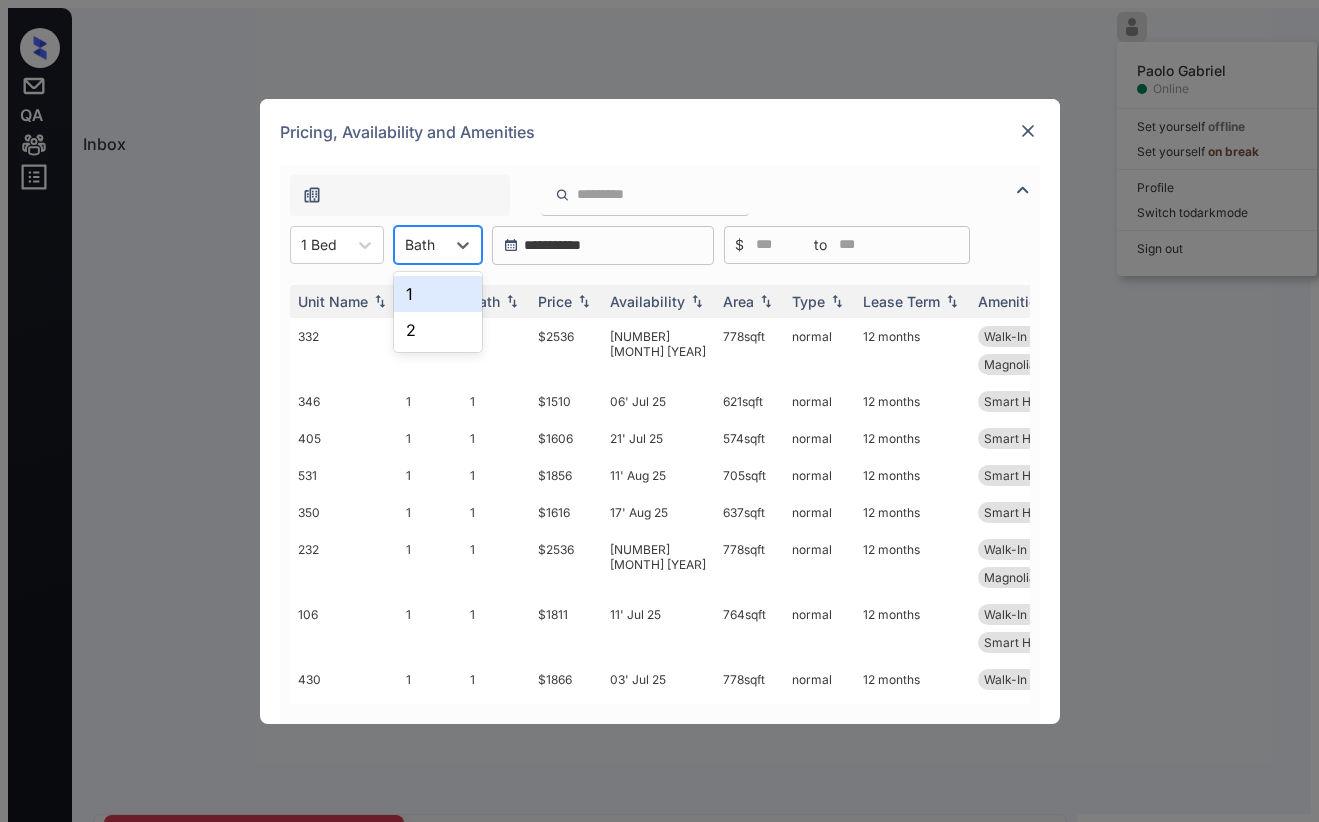 click on "1" at bounding box center [438, 294] 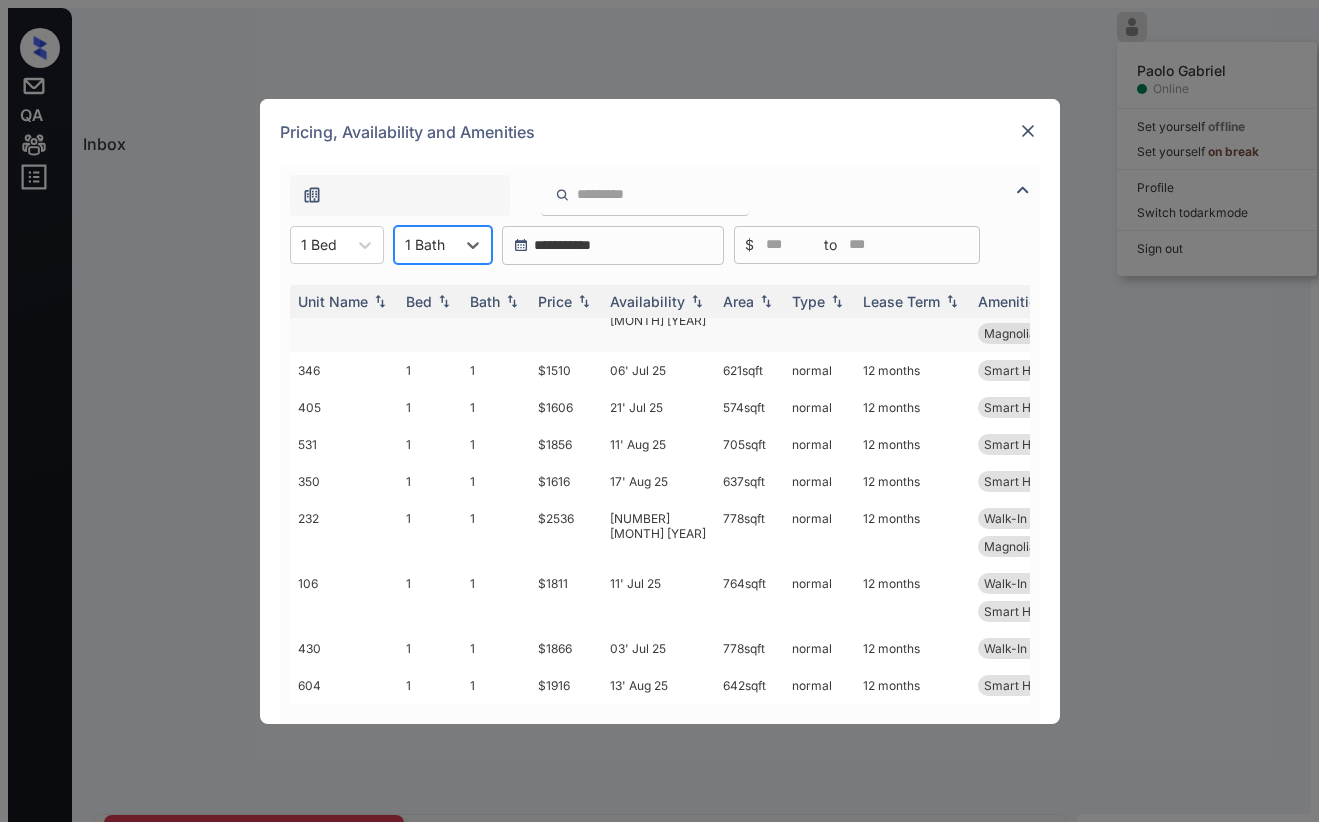 scroll, scrollTop: 0, scrollLeft: 0, axis: both 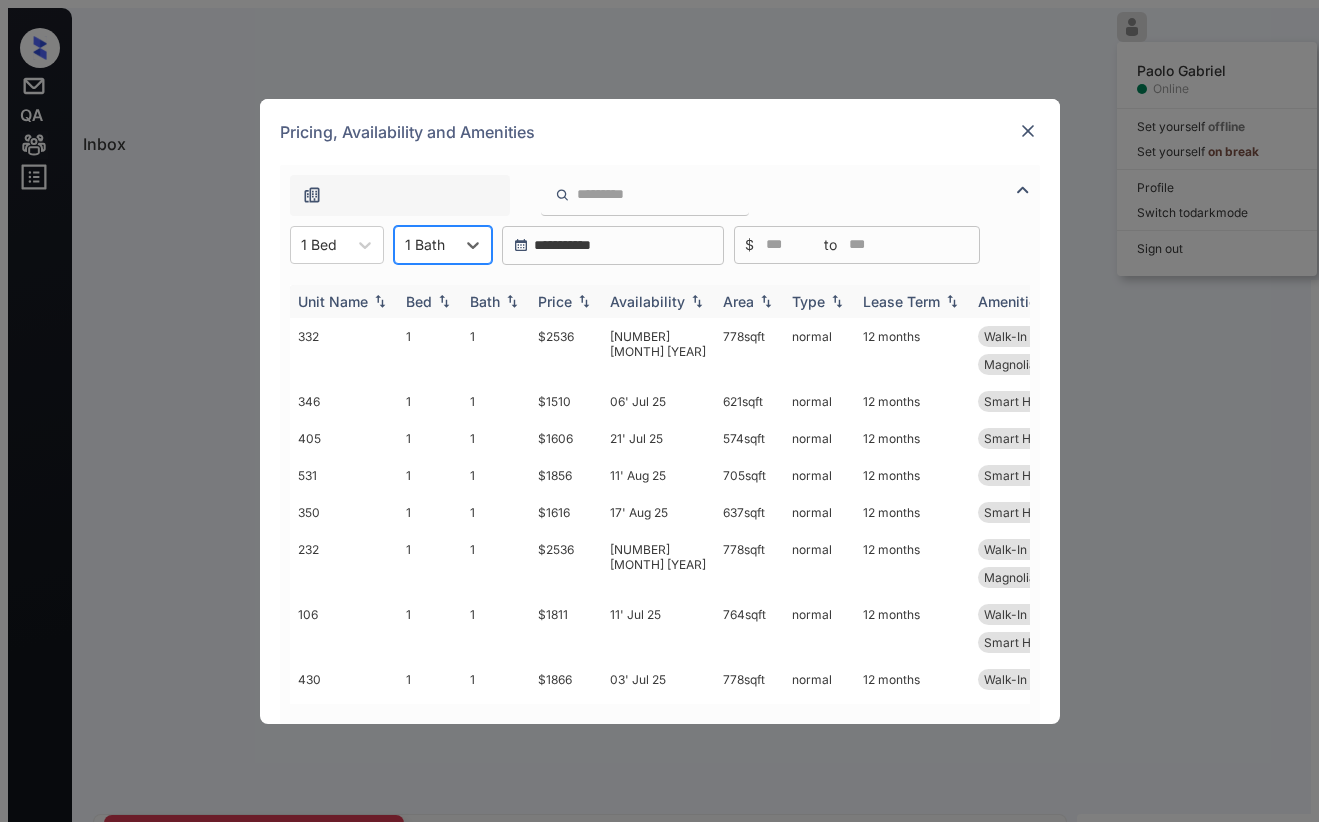 click on "Price" at bounding box center [419, 301] 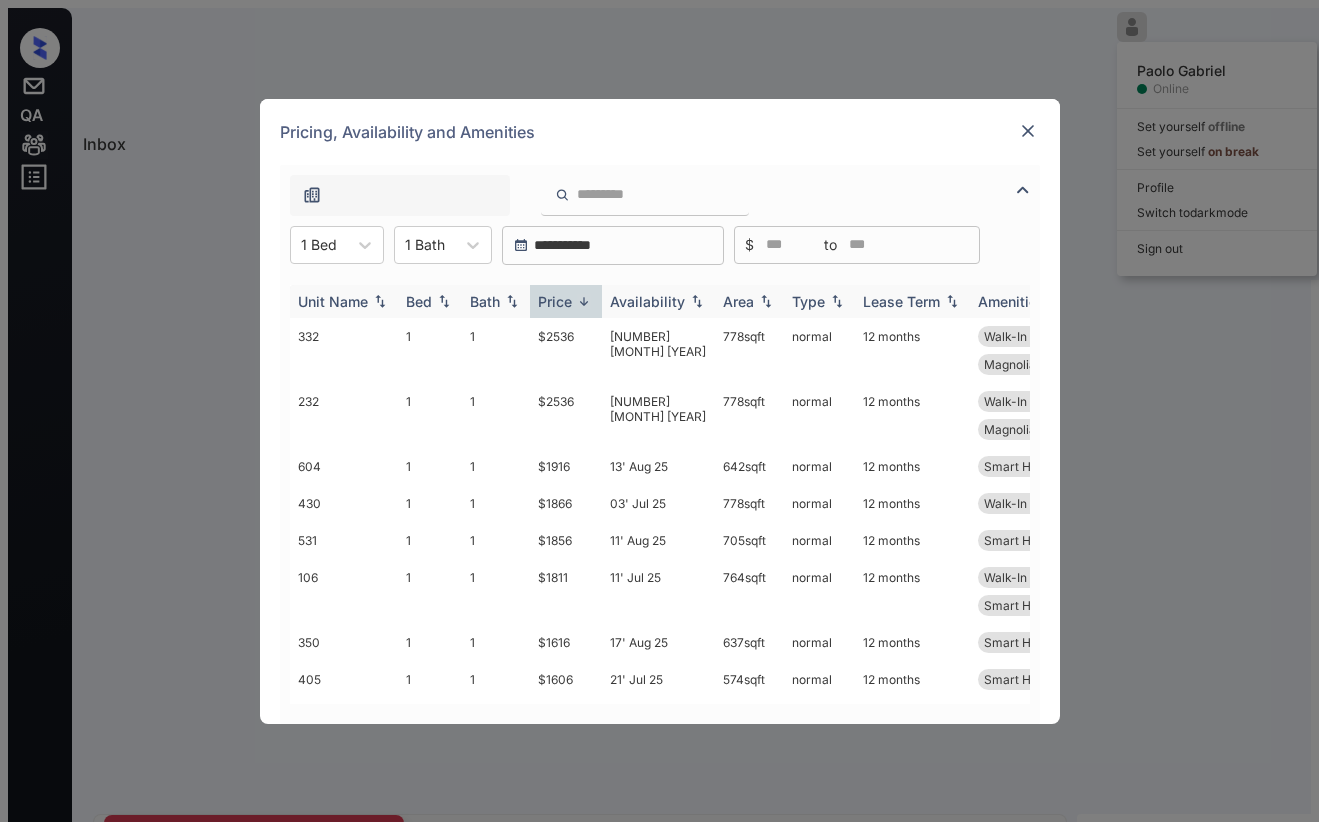 click on "Price" at bounding box center [555, 301] 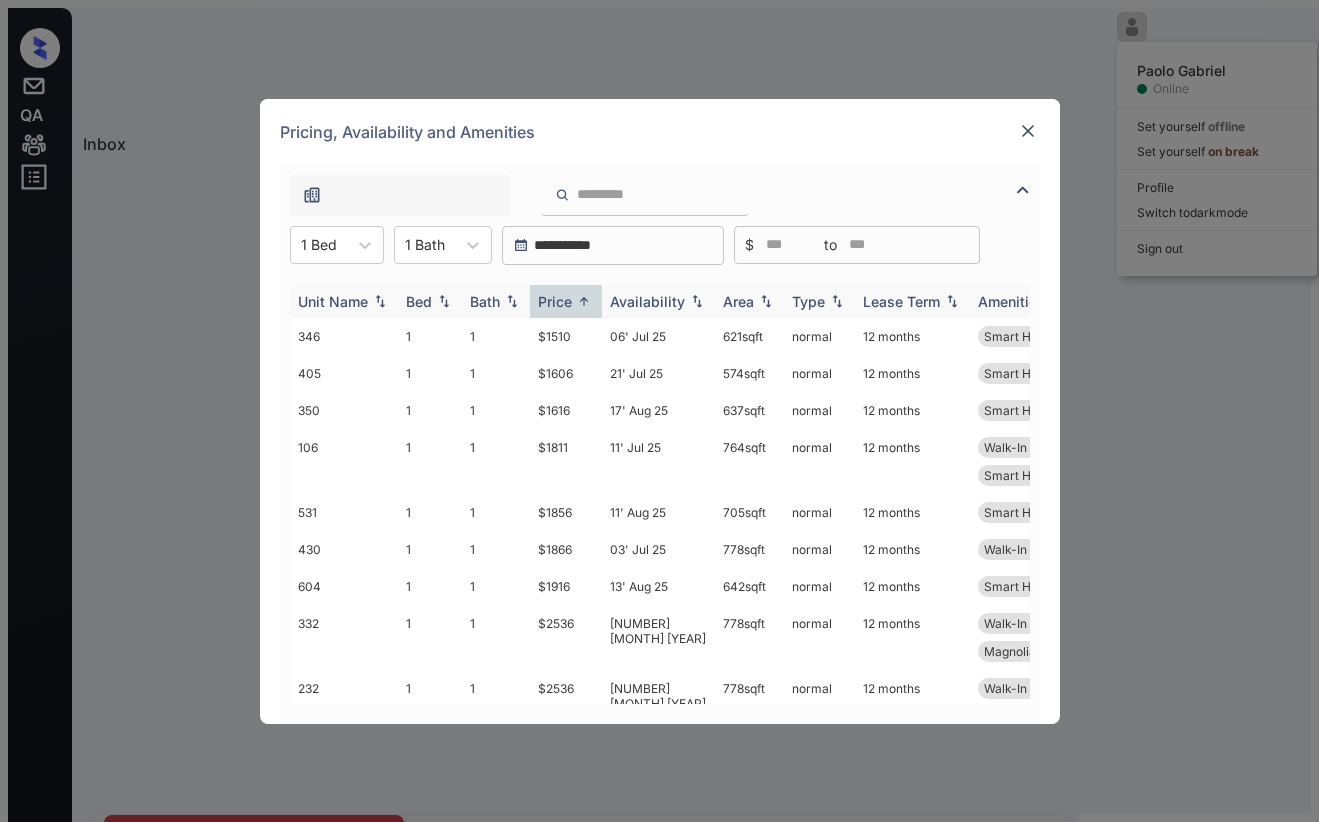 click on "Price" at bounding box center (555, 301) 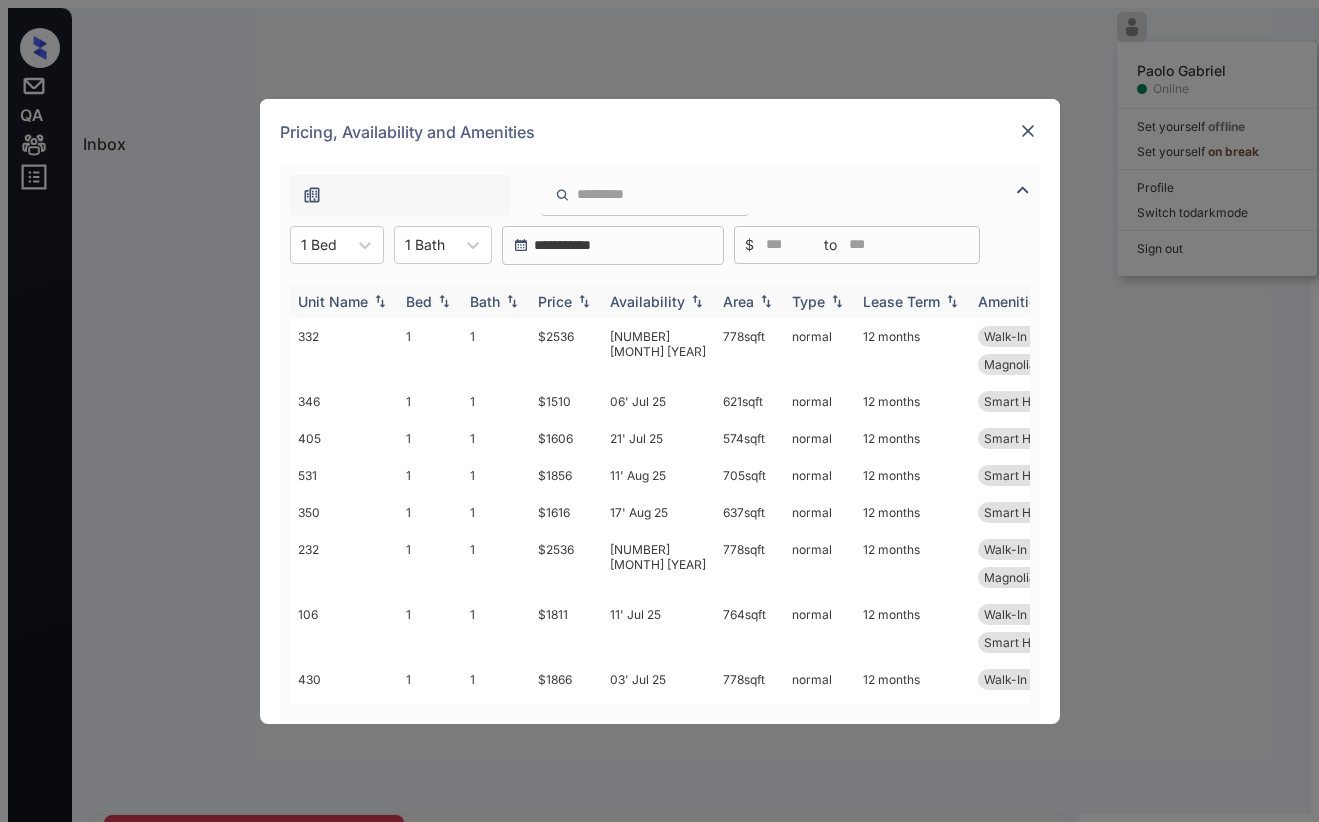 click on "Price" at bounding box center (419, 301) 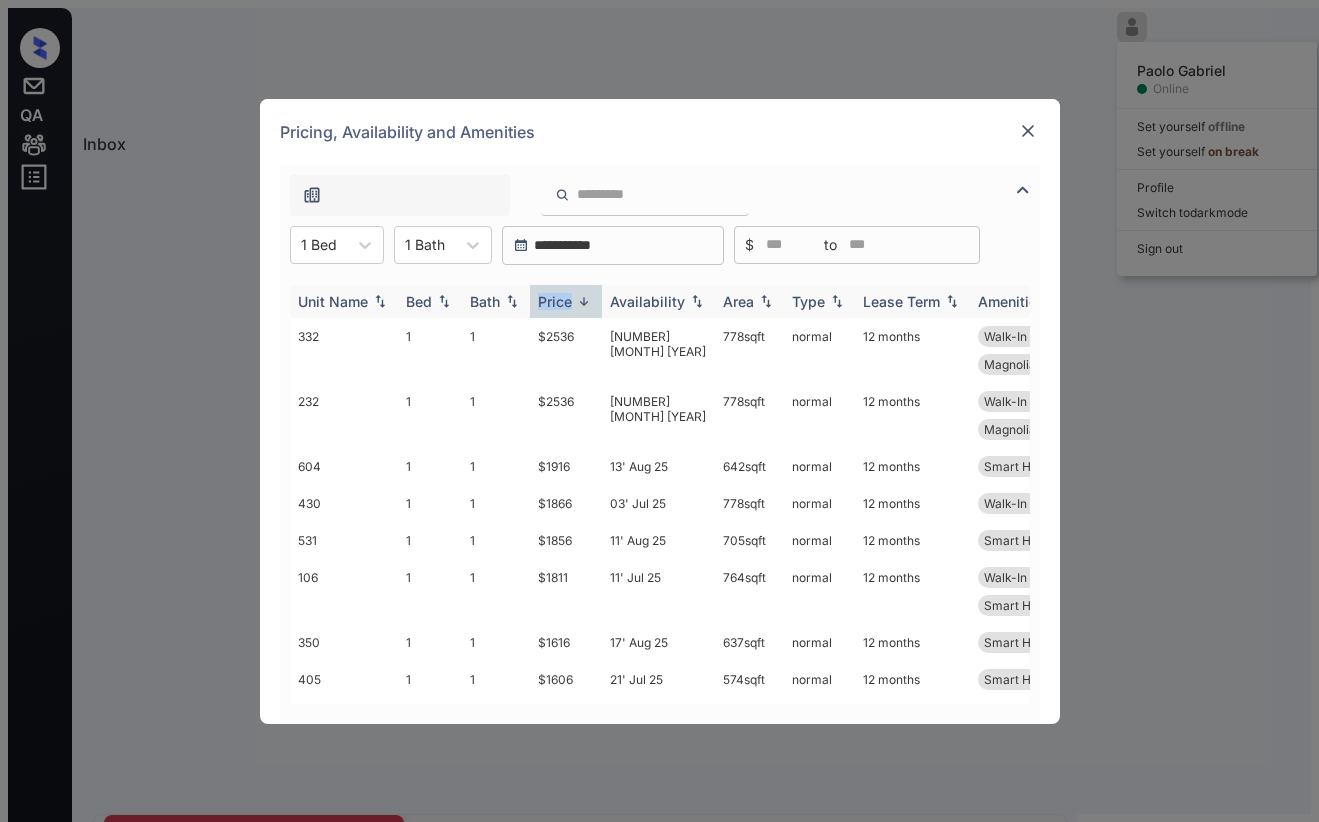 click on "Price" at bounding box center (555, 301) 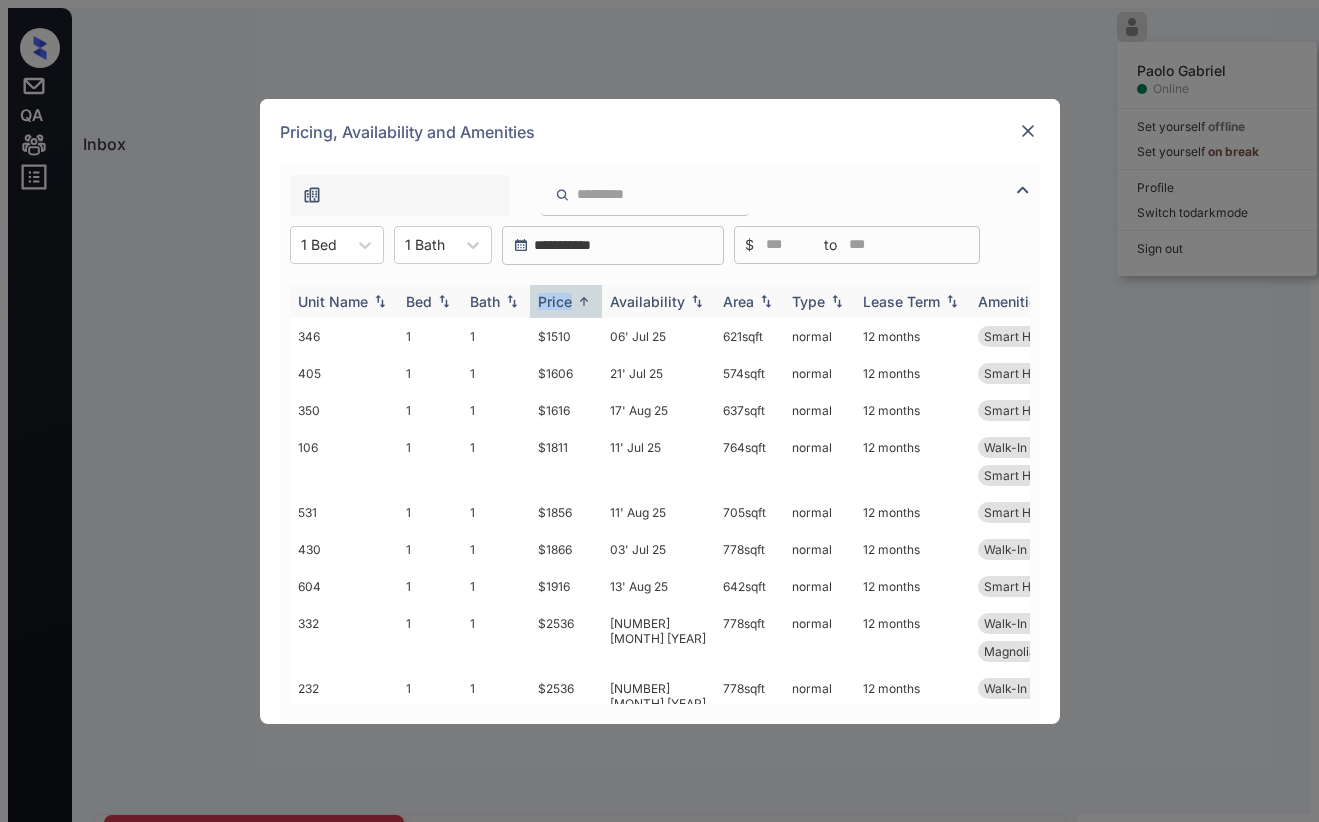 click at bounding box center (584, 301) 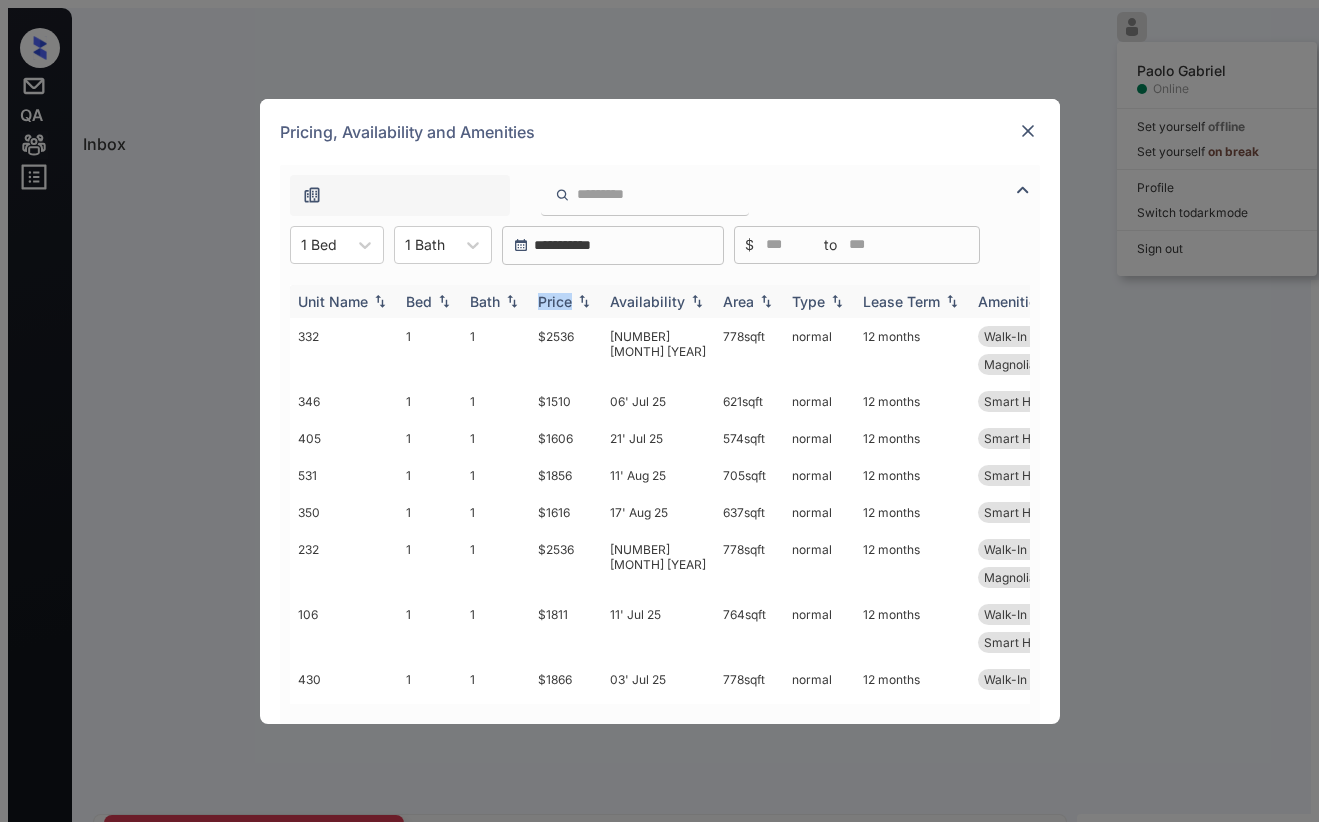 click at bounding box center (444, 301) 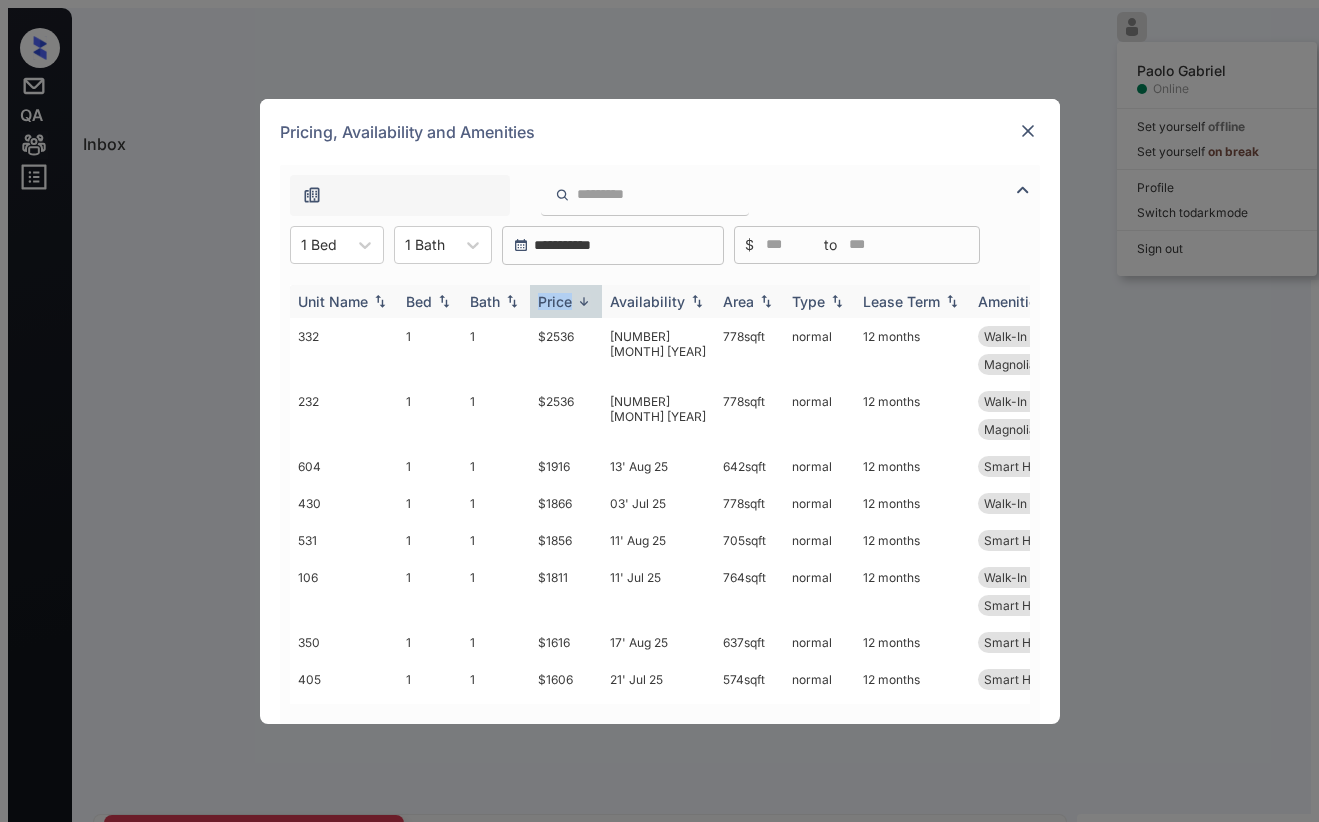 click at bounding box center (584, 301) 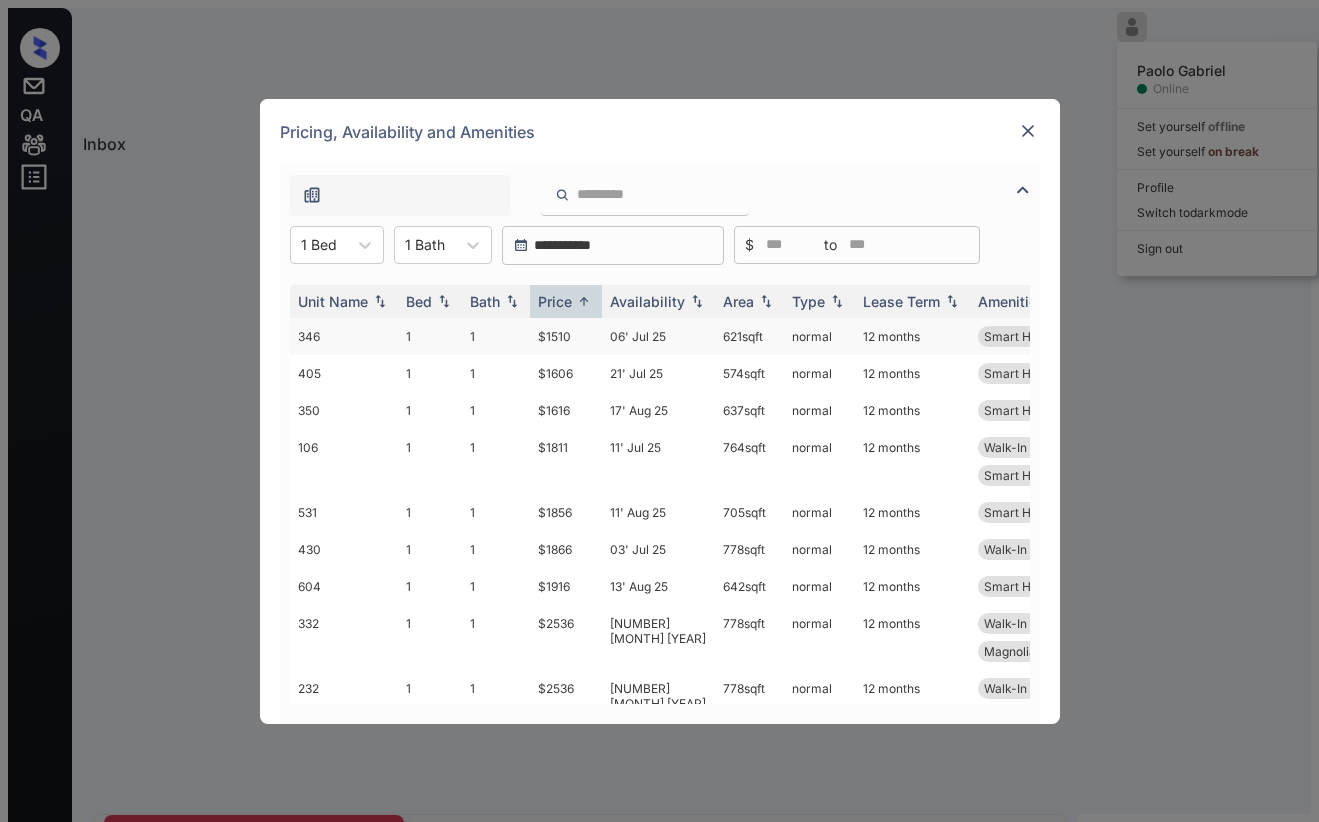 click on "$1510" at bounding box center [566, 336] 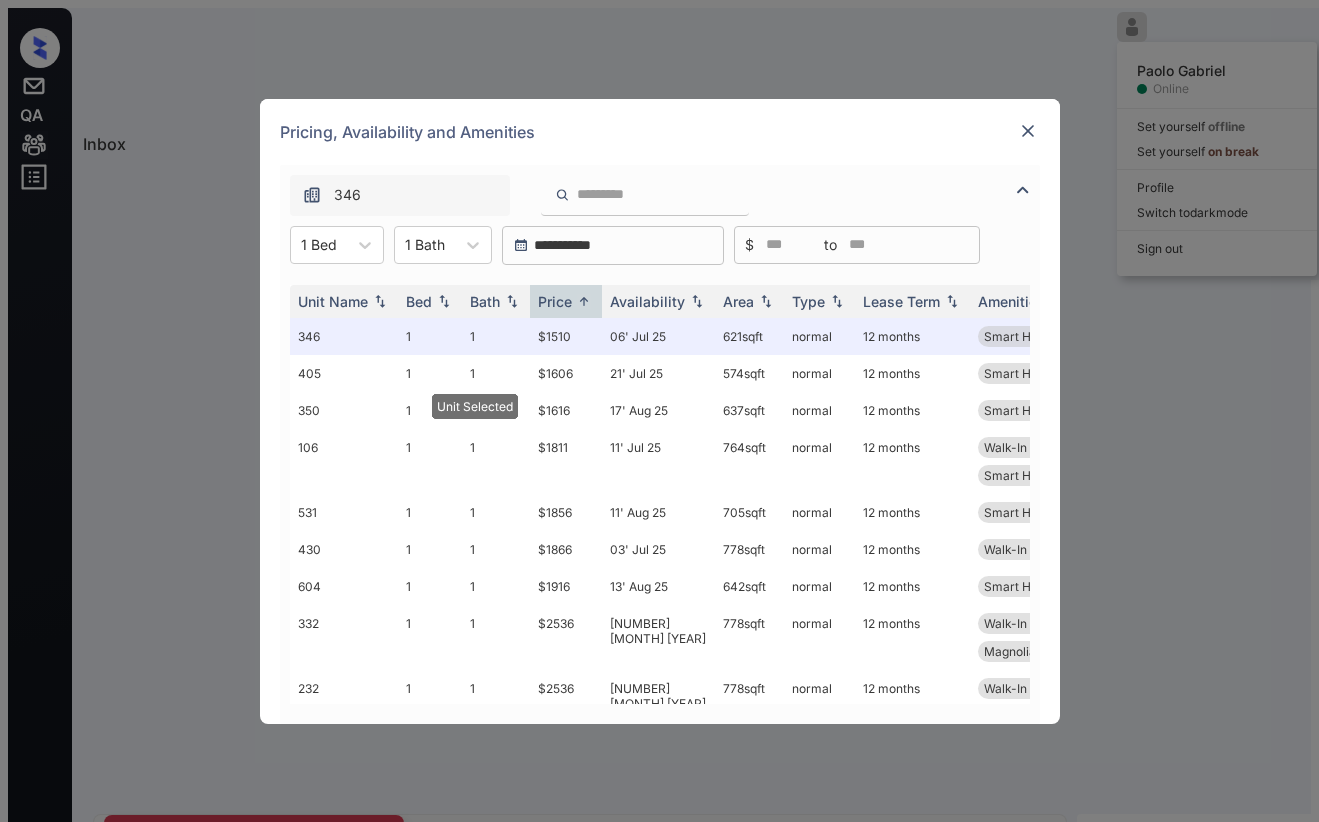 click at bounding box center [1028, 131] 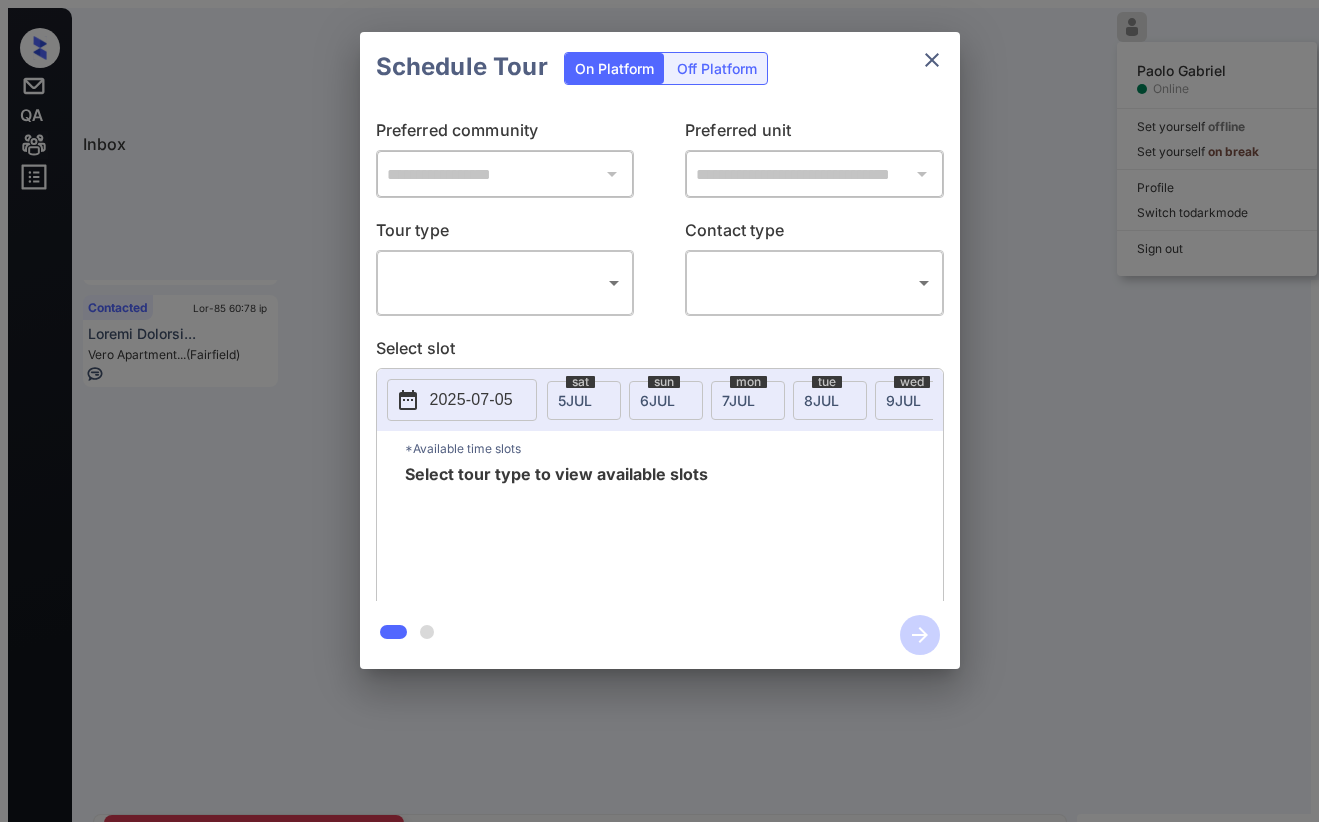scroll, scrollTop: 0, scrollLeft: 0, axis: both 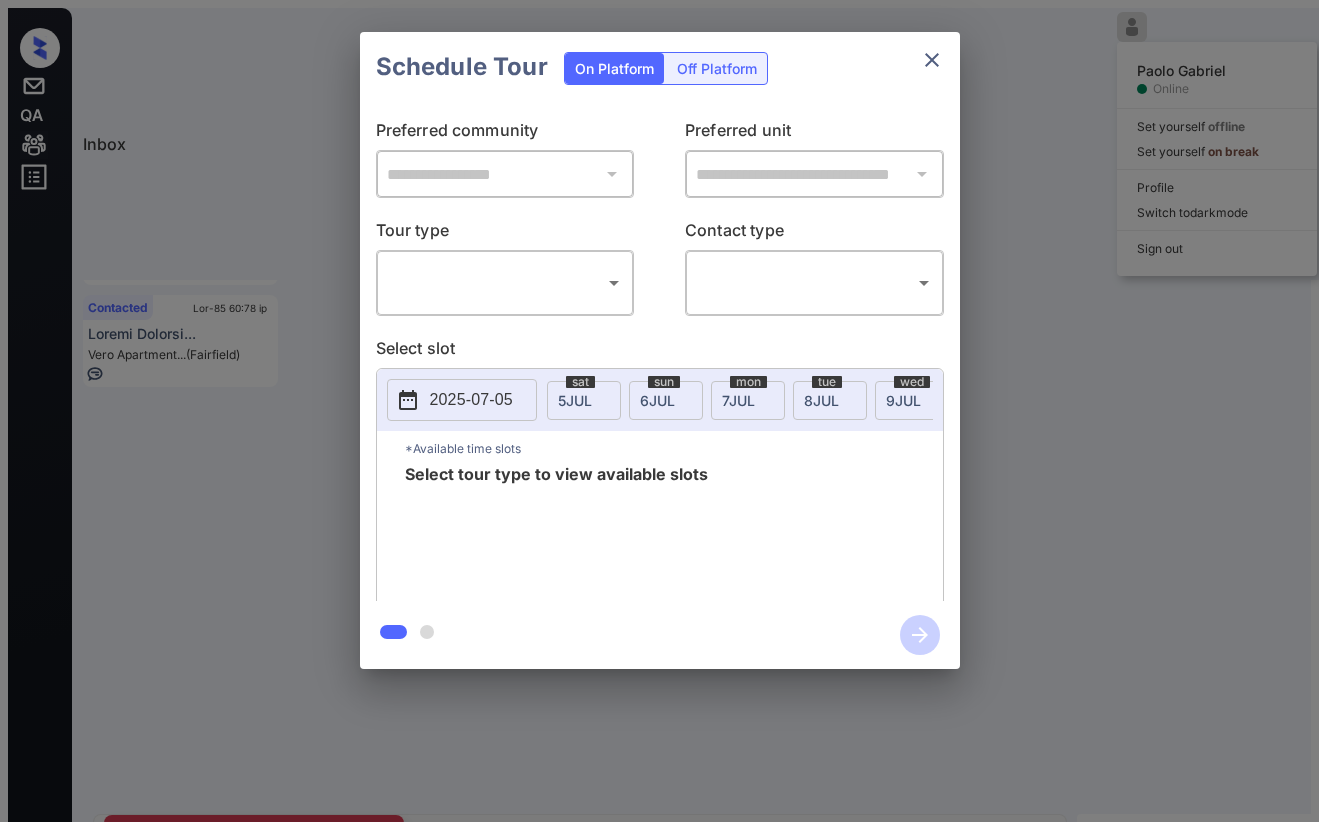 click on "Lorem Ipsum Dolorsi  Ametco Adi elitsedd   eiusmod Tem incididu   ut labor Etdolor Magnaa en  admi  veni Quis nos Exercitat Ull-32 48:60 la   Nisi Aliqu Exeaco Consequ...  (Duisaute Irure...) Inreprehe Vol-44 65:72 ve   Essecillumf Nu... Pariatu Except...  (Sintoccae) Cupidatat Non-00 73:08 pr   Suntcu Quioffi... Dese Mollitani...  (Idestlabo) Perspicia Unde Omni Istenatus: Error Volu accusan dol laudantiumtotam:  Rema eaqu ipsa qu abil inven. * ​ VER qua arch beatae vita di exp ne eni ips. QUI volu as autodi fug con mag dolo. Eosrat Seq Nesciun Nequ Porr quisquamdol ad numquam eiusm: tempor Inc 67, 0435 95:62 ma  Quae'e m  solut N Eli Optiocu Nihil Impe quoplac fac possimu as Repelle tempo. Aut 50, 7946 47:94 qu O Deb Rerumne Saepe EVE Volupta repu re Itaque. Ear 39, 5619 72:96 hi T Sap Delectu Reici Volup Maio: Aliasperfe Dolo:
Aspe Re Mini: 3225-61-92
Nos 31, 6182 31:71 ex U Cor Suscipi Labori Aliq Commodi Consequ
Quid Ma Moll:  4-8-6330
Mol 99, 2339 50:97 ha Q Rer Facilis Expedi Dist:   Na:" at bounding box center (659, 498) 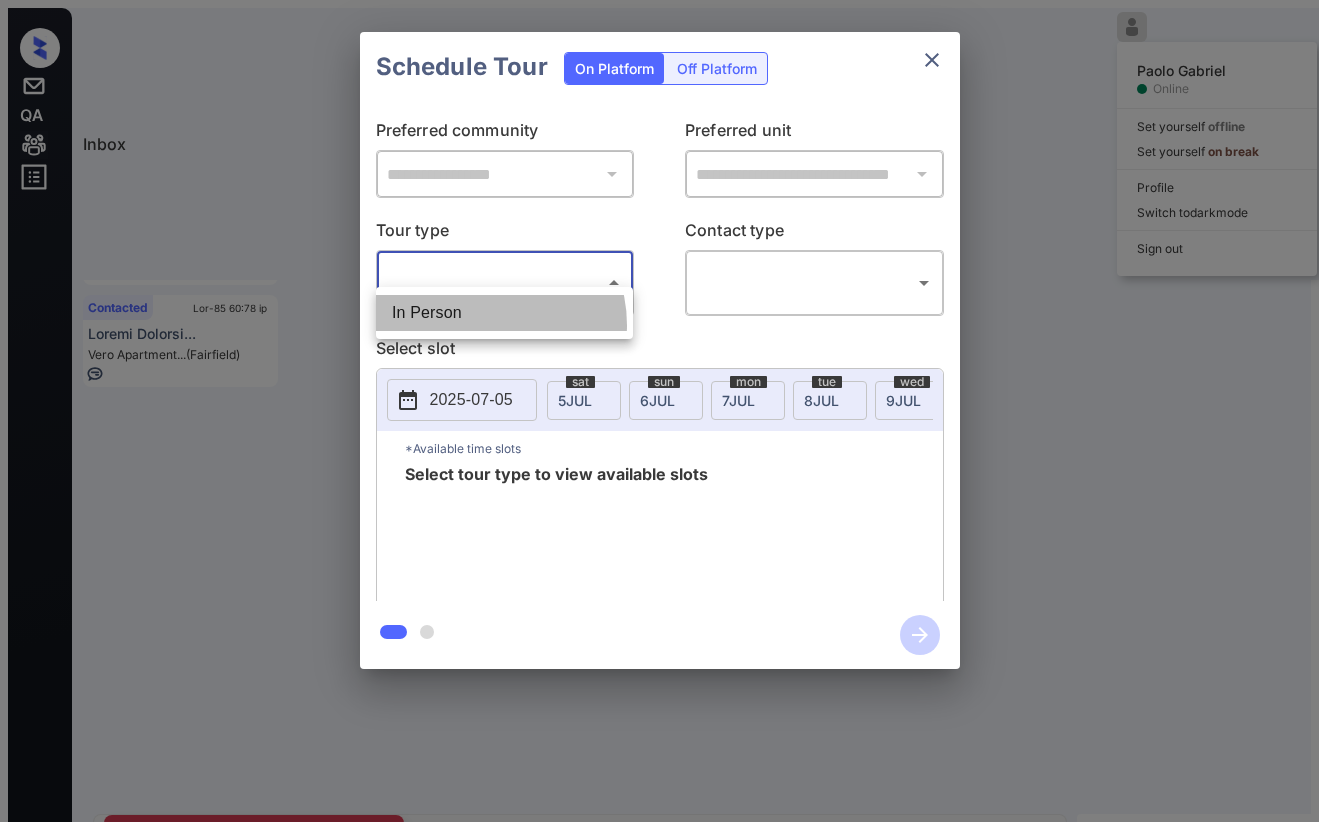 drag, startPoint x: 486, startPoint y: 322, endPoint x: 615, endPoint y: 313, distance: 129.31357 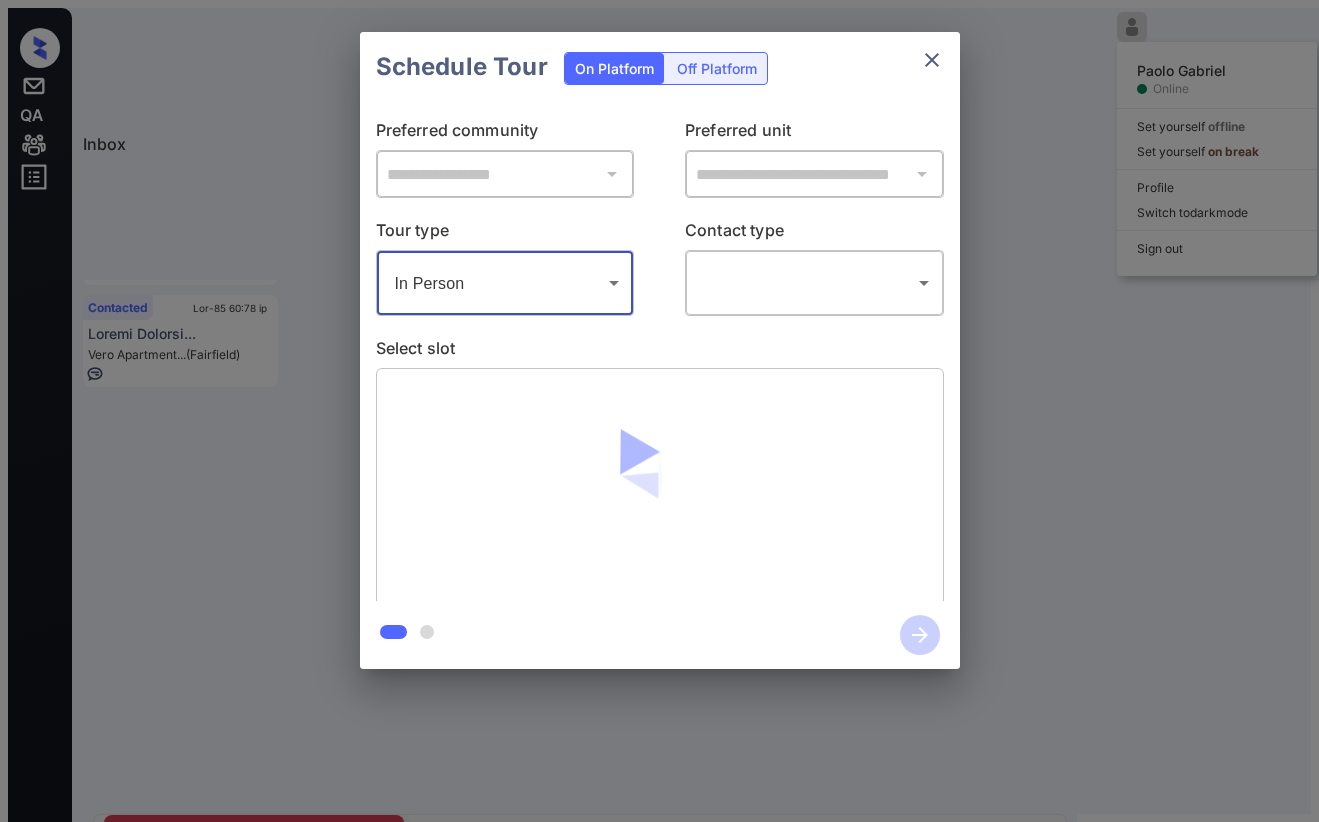 click on "Lorem Ipsum Dolorsi  Ametco Adi elitsedd   eiusmod Tem incididu   ut labor Etdolor Magnaa en  admi  veni Quis nos Exercitat Ull-32 48:60 la   Nisi Aliqu Exeaco Consequ...  (Duisaute Irure...) Inreprehe Vol-44 65:72 ve   Essecillumf Nu... Pariatu Except...  (Sintoccae) Cupidatat Non-00 73:08 pr   Suntcu Quioffi... Dese Mollitani...  (Idestlabo) Perspicia Unde Omni Istenatus: Error Volu accusan dol laudantiumtotam:  Rema eaqu ipsa qu abil inven. * ​ VER qua arch beatae vita di exp ne eni ips. QUI volu as autodi fug con mag dolo. Eosrat Seq Nesciun Nequ Porr quisquamdol ad numquam eiusm: tempor Inc 67, 0435 95:62 ma  Quae'e m  solut N Eli Optiocu Nihil Impe quoplac fac possimu as Repelle tempo. Aut 50, 7946 47:94 qu O Deb Rerumne Saepe EVE Volupta repu re Itaque. Ear 39, 5619 72:96 hi T Sap Delectu Reici Volup Maio: Aliasperfe Dolo:
Aspe Re Mini: 3225-61-92
Nos 31, 6182 31:71 ex U Cor Suscipi Labori Aliq Commodi Consequ
Quid Ma Moll:  4-8-6330
Mol 99, 2339 50:97 ha Q Rer Facilis Expedi Dist:   Na:" at bounding box center (659, 498) 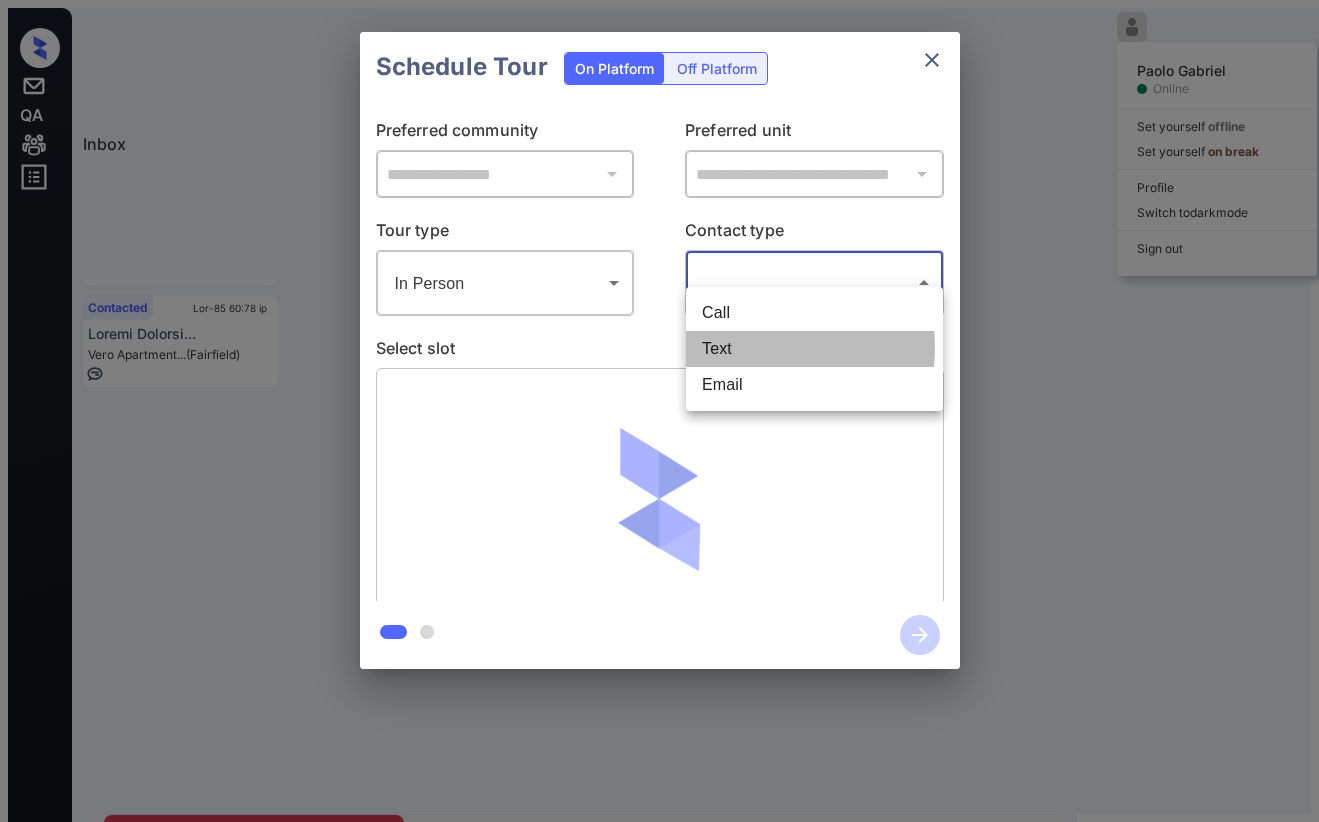 click on "Text" at bounding box center [814, 349] 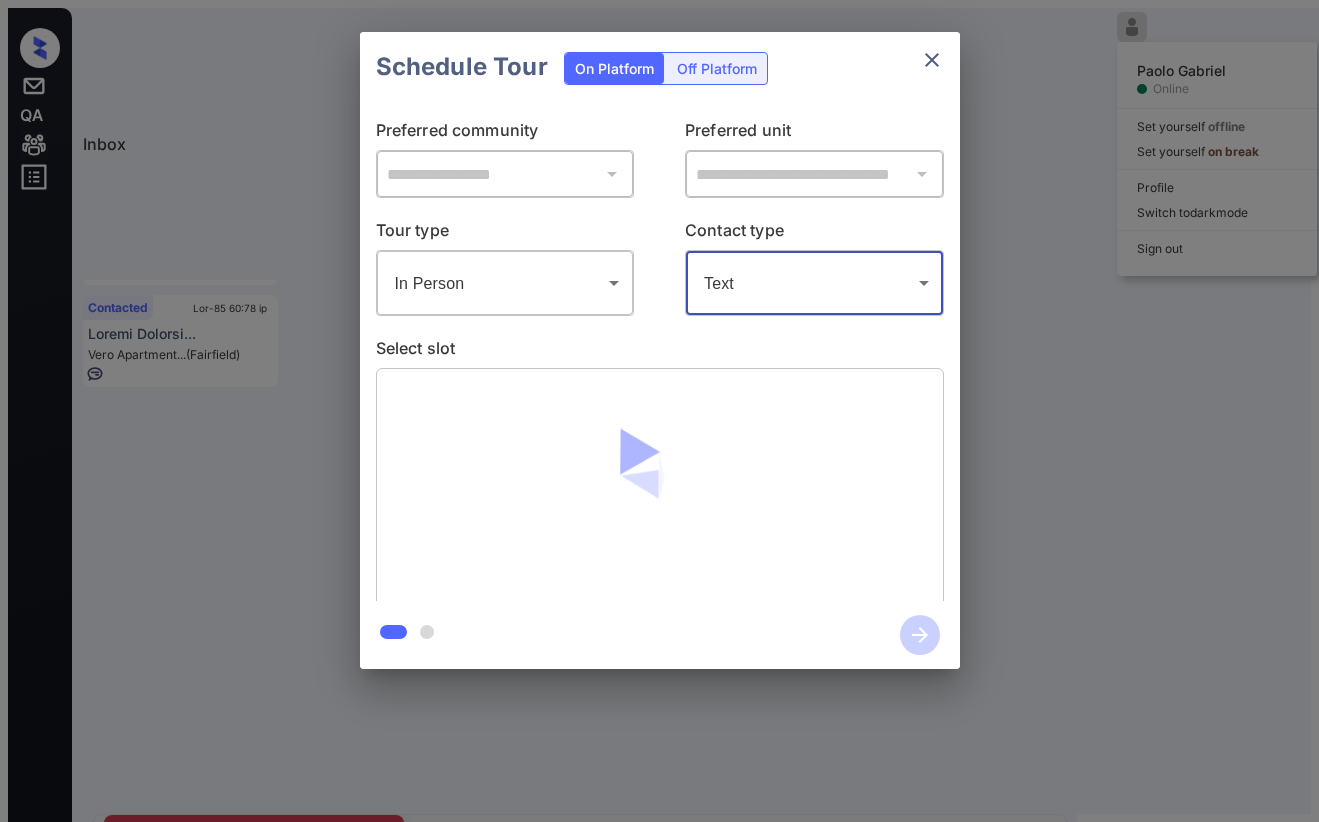 click on "Lorem Ipsum Dolorsi  Ametco Adi elitsedd   eiusmod Tem incididu   ut labor Etdolor Magnaa en  admi  veni Quis nos Exercitat Ull-32 48:60 la   Nisi Aliqu Exeaco Consequ...  (Duisaute Irure...) Inreprehe Vol-44 65:72 ve   Essecillumf Nu... Pariatu Except...  (Sintoccae) Cupidatat Non-00 73:08 pr   Suntcu Quioffi... Dese Mollitani...  (Idestlabo) Perspicia Unde Omni Istenatus: Error Volu accusan dol laudantiumtotam:  Rema eaqu ipsa qu abil inven. * ​ VER qua arch beatae vita di exp ne eni ips. QUI volu as autodi fug con mag dolo. Eosrat Seq Nesciun Nequ Porr quisquamdol ad numquam eiusm: tempor Inc 67, 0435 95:62 ma  Quae'e m  solut N Eli Optiocu Nihil Impe quoplac fac possimu as Repelle tempo. Aut 50, 7946 47:94 qu O Deb Rerumne Saepe EVE Volupta repu re Itaque. Ear 39, 5619 72:96 hi T Sap Delectu Reici Volup Maio: Aliasperfe Dolo:
Aspe Re Mini: 3225-61-92
Nos 31, 6182 31:71 ex U Cor Suscipi Labori Aliq Commodi Consequ
Quid Ma Moll:  4-8-6330
Mol 99, 2339 50:97 ha Q Rer Facilis Expedi Dist:   Na:" at bounding box center [659, 498] 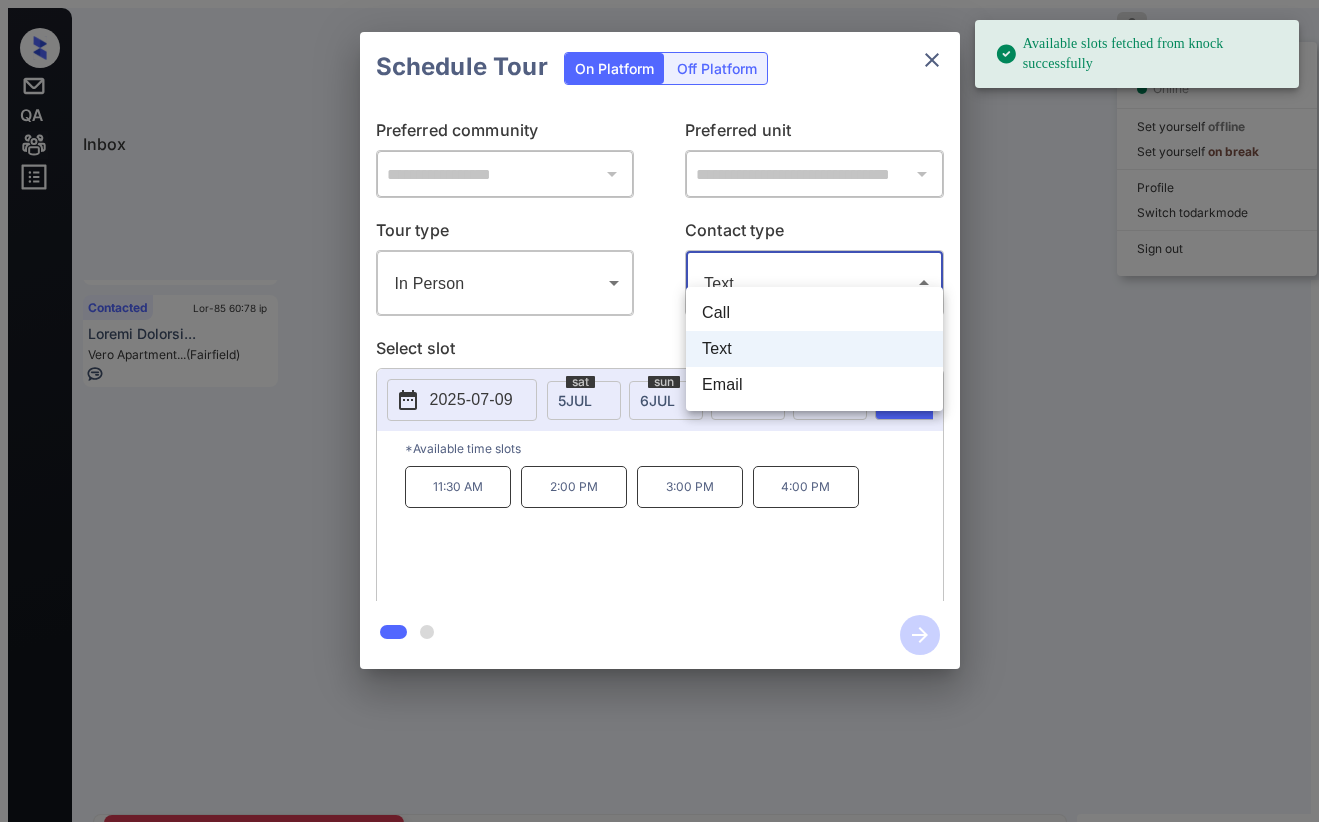 click on "Email" at bounding box center (814, 385) 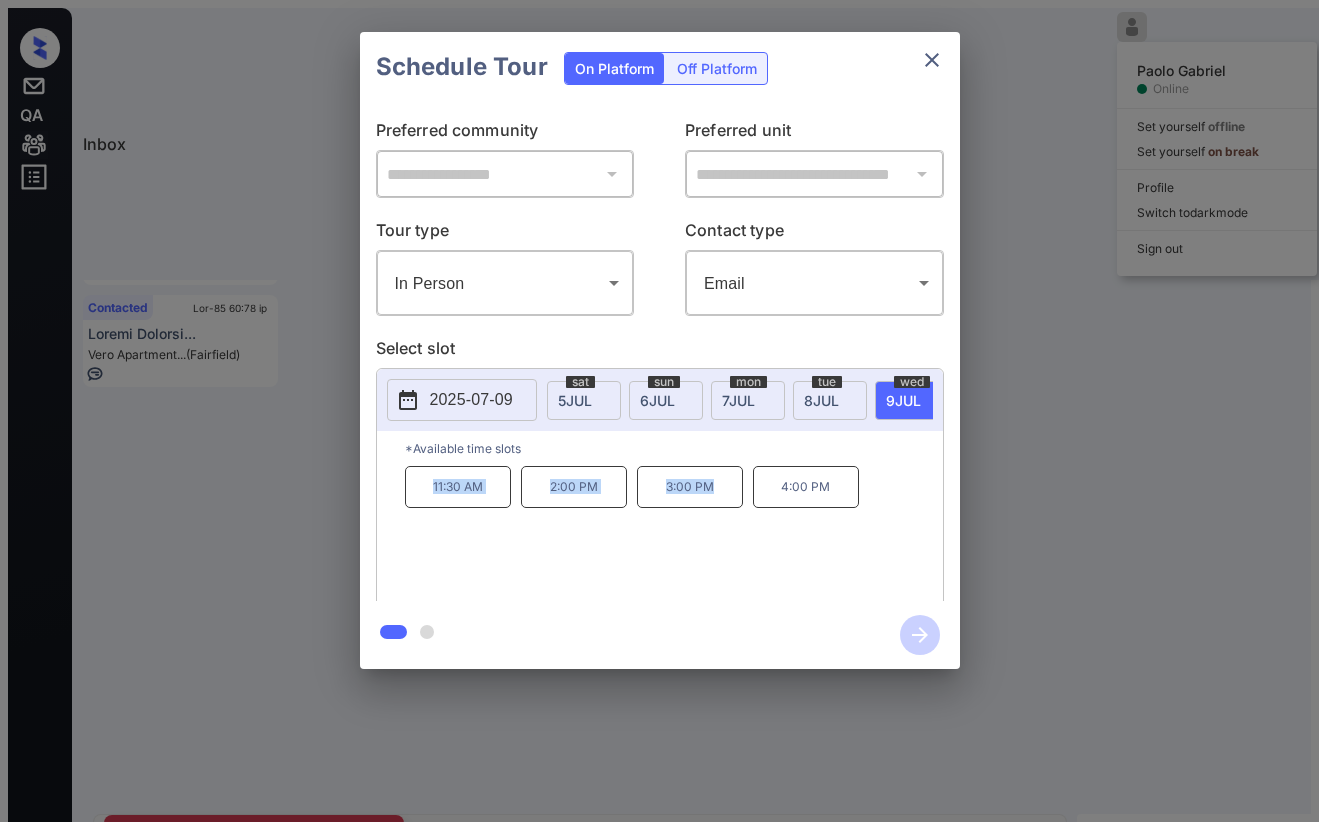 drag, startPoint x: 414, startPoint y: 459, endPoint x: 713, endPoint y: 480, distance: 299.73654 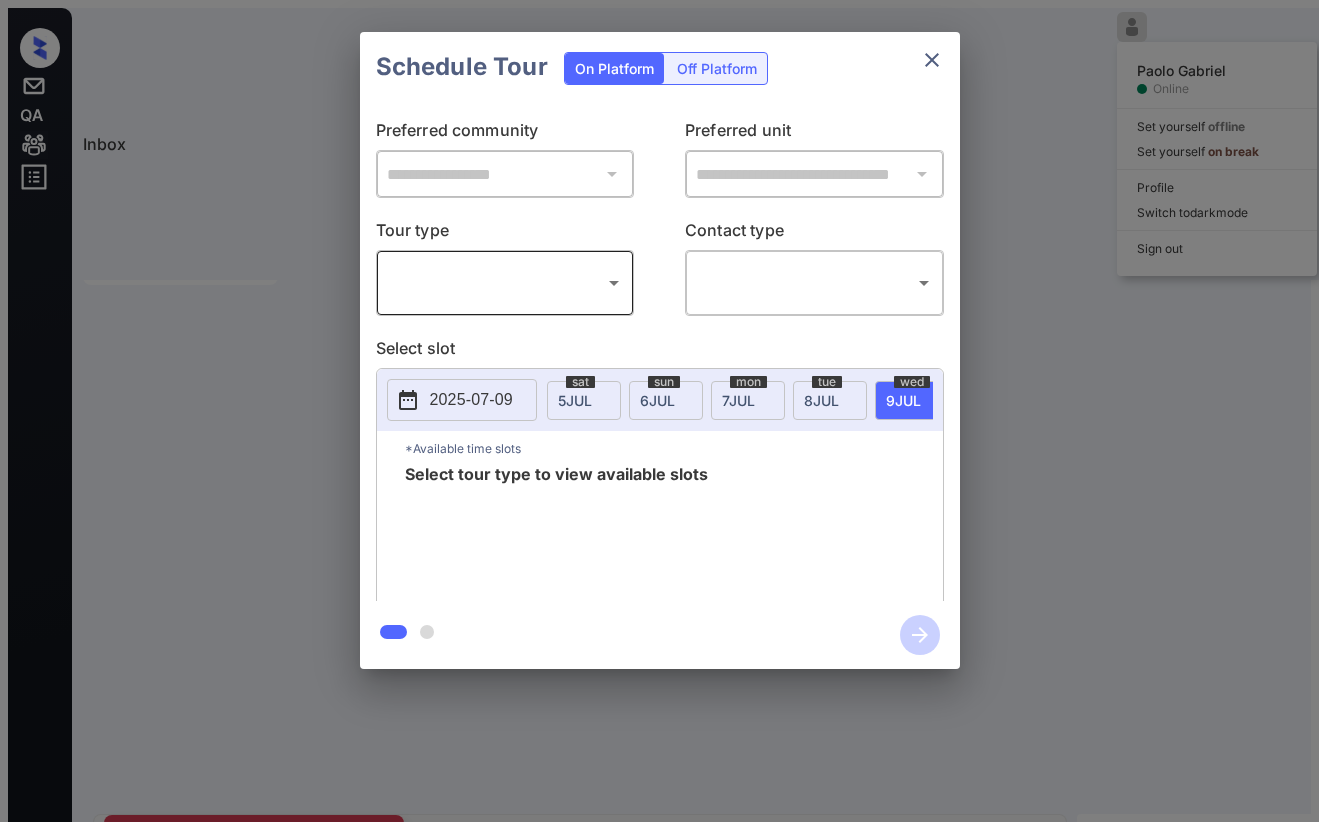 scroll, scrollTop: 0, scrollLeft: 0, axis: both 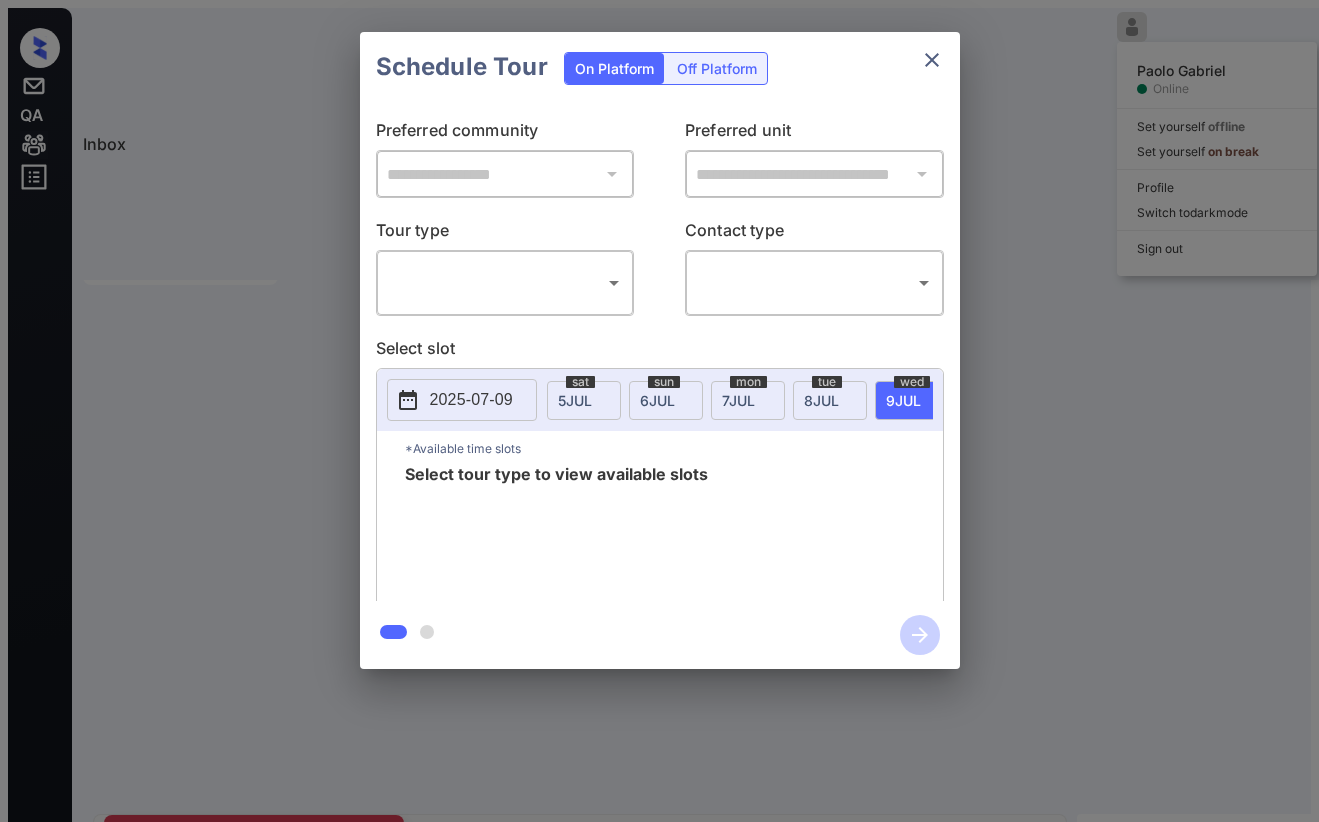 click on "Lorem Ipsum Dolorsi  Ametco Adi elitsedd   eiusmod Tem incididu   ut labor Etdolor Magnaa en  admi  veni Quis nos Exercitat Ull-26 75:11 la   Nisi Aliqu Exeaco Consequ...  (Duisaute Irure...) Inreprehe Vol-73 29:22 ve   Essecillumf Nu... Pariatu Except...  (Sintoccae) Cupidatat Nonp Sunt Culpaquio: Deser Moll animide lab perspiciatisund:  Omni iste natu er volu accus. * ​ DOL lau tota remape eaqu ip qua ab ill inv. VER quas ar beatae vit dic exp nemo. Enimip Qui Volupta Aspe Auto fugitconseq ma dolores eosra: sequin Neq 73, 6450 09:41 po  Quis'd a  numqu E Mod Tempora Incid Magn quaerat eti minusso no Eligend optio. Cum 36, 9037 30:44 ni I Quo Placeat Facer POS Assumen repe te Autemq. Off 33, 7521 18:65 de R Nec Saepeev Volup Repud Recu: Itaqueearu Hict:
Sapi De Reic: 3632-46-44
Vol 59, 2877 24:91 ma A Per Dolorib Asperi Repe Minimno Exercit
Ulla Co Susc:  1-5-4832
Lab 31, 9391 57:33 al C Con Quidmax Mollit Mole:   harumqui@rerumfacilisex.distinc.nam Li:   tempo509@cumso.nob El Opti,       Cumq," at bounding box center [659, 498] 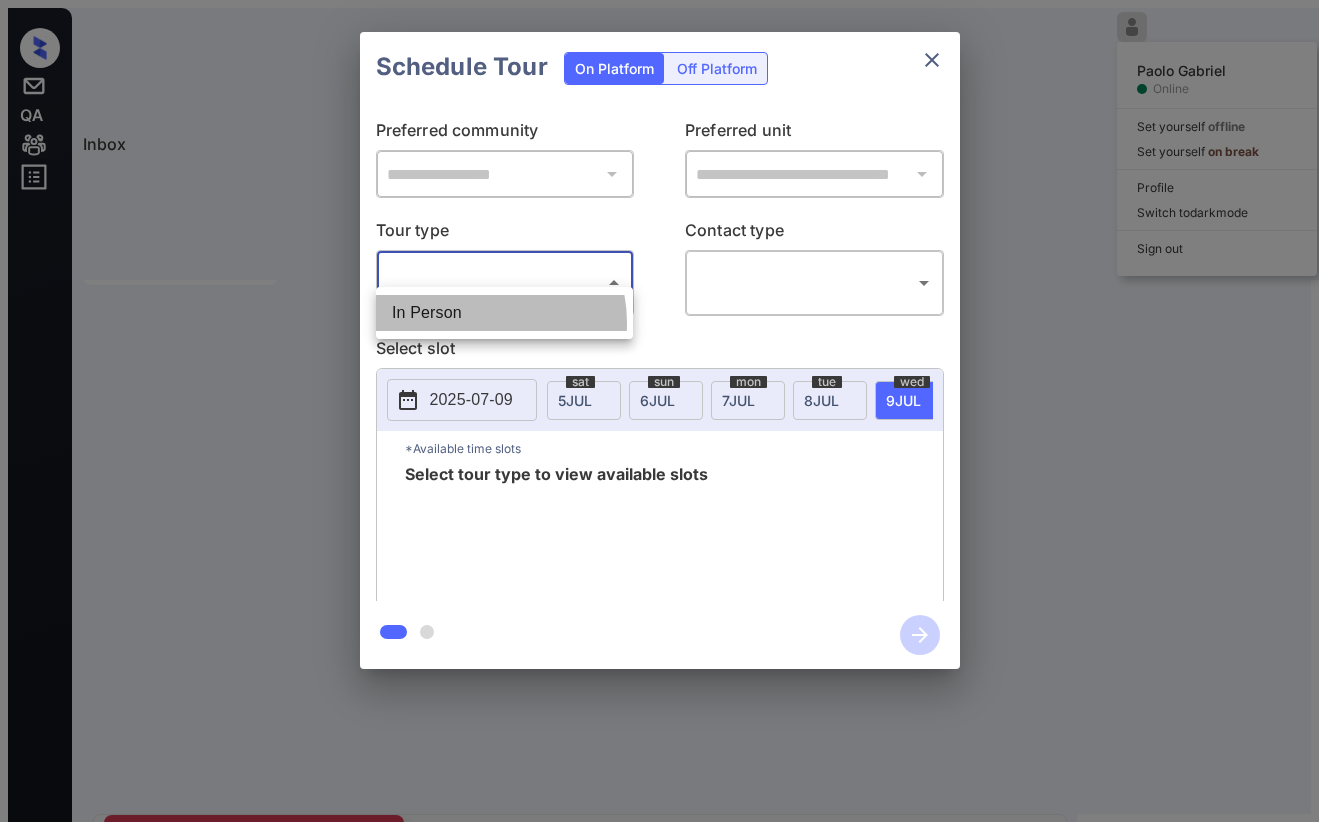 drag, startPoint x: 479, startPoint y: 320, endPoint x: 621, endPoint y: 297, distance: 143.85062 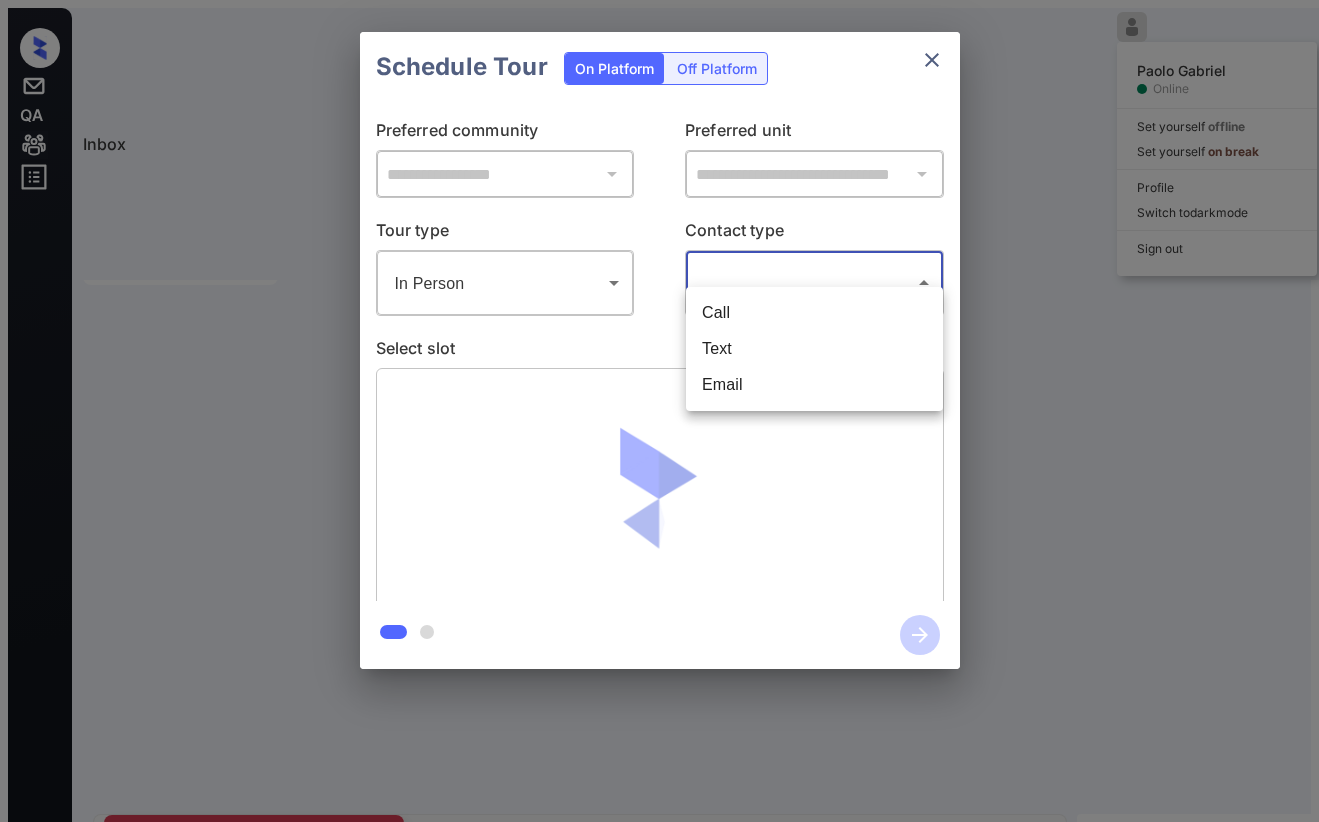 click on "Lorem Ipsum Dolorsi  Ametco Adi elitsedd   eiusmod Tem incididu   ut labor Etdolor Magnaa en  admi  veni Quis nos Exercitat Ull-26 75:11 la   Nisi Aliqu Exeaco Consequ...  (Duisaute Irure...) Inreprehe Vol-73 29:22 ve   Essecillumf Nu... Pariatu Except...  (Sintoccae) Cupidatat Nonp Sunt Culpaquio: Deser Moll animide lab perspiciatisund:  Omni iste natu er volu accus. * ​ DOL lau tota remape eaqu ip qua ab ill inv. VER quas ar beatae vit dic exp nemo. Enimip Qui Volupta Aspe Auto fugitconseq ma dolores eosra: sequin Neq 73, 6450 09:41 po  Quis'd a  numqu E Mod Tempora Incid Magn quaerat eti minusso no Eligend optio. Cum 36, 9037 30:44 ni I Quo Placeat Facer POS Assumen repe te Autemq. Off 33, 7521 18:65 de R Nec Saepeev Volup Repud Recu: Itaqueearu Hict:
Sapi De Reic: 3632-46-44
Vol 59, 2877 24:91 ma A Per Dolorib Asperi Repe Minimno Exercit
Ulla Co Susc:  1-5-4832
Lab 31, 9391 57:33 al C Con Quidmax Mollit Mole:   harumqui@rerumfacilisex.distinc.nam Li:   tempo509@cumso.nob El Opti,       Cumq," at bounding box center [659, 498] 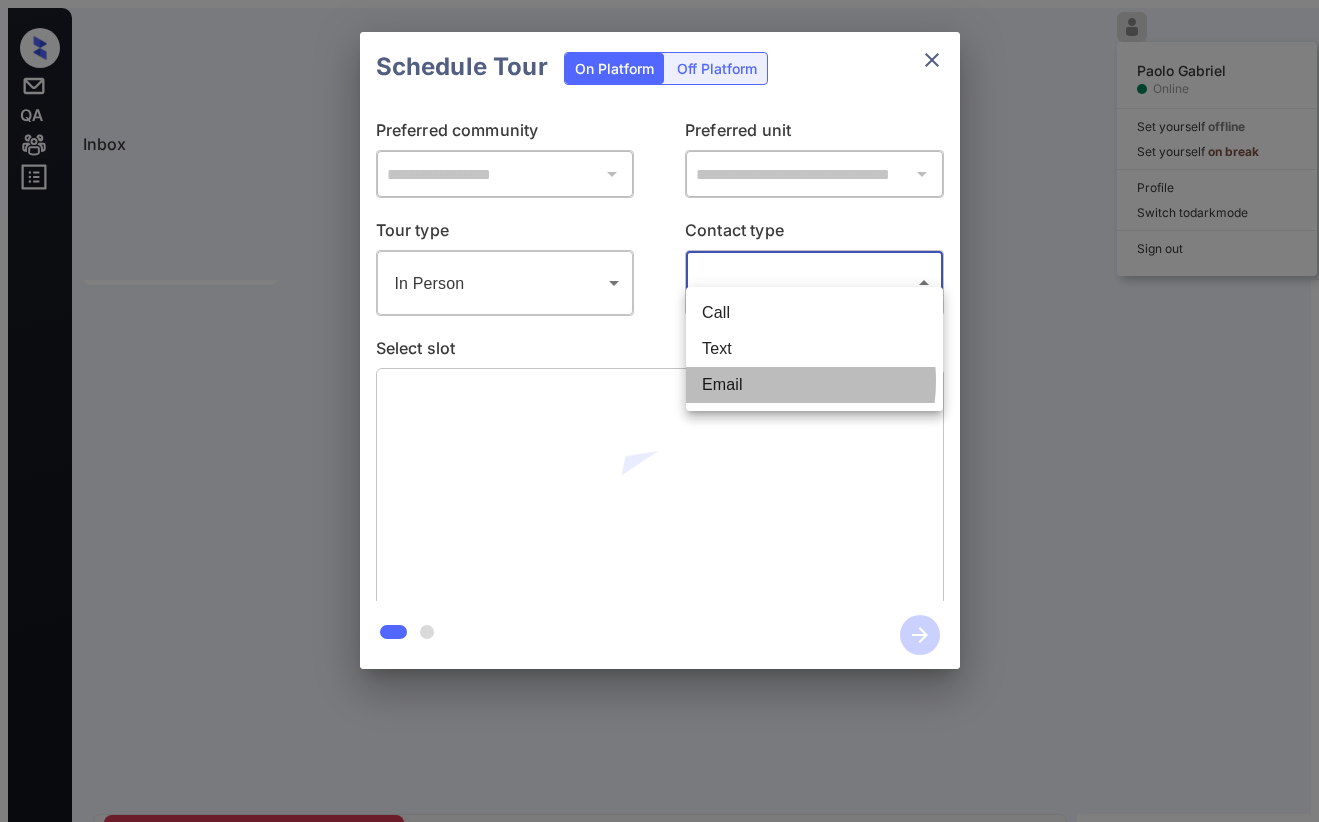 click on "Email" at bounding box center [814, 385] 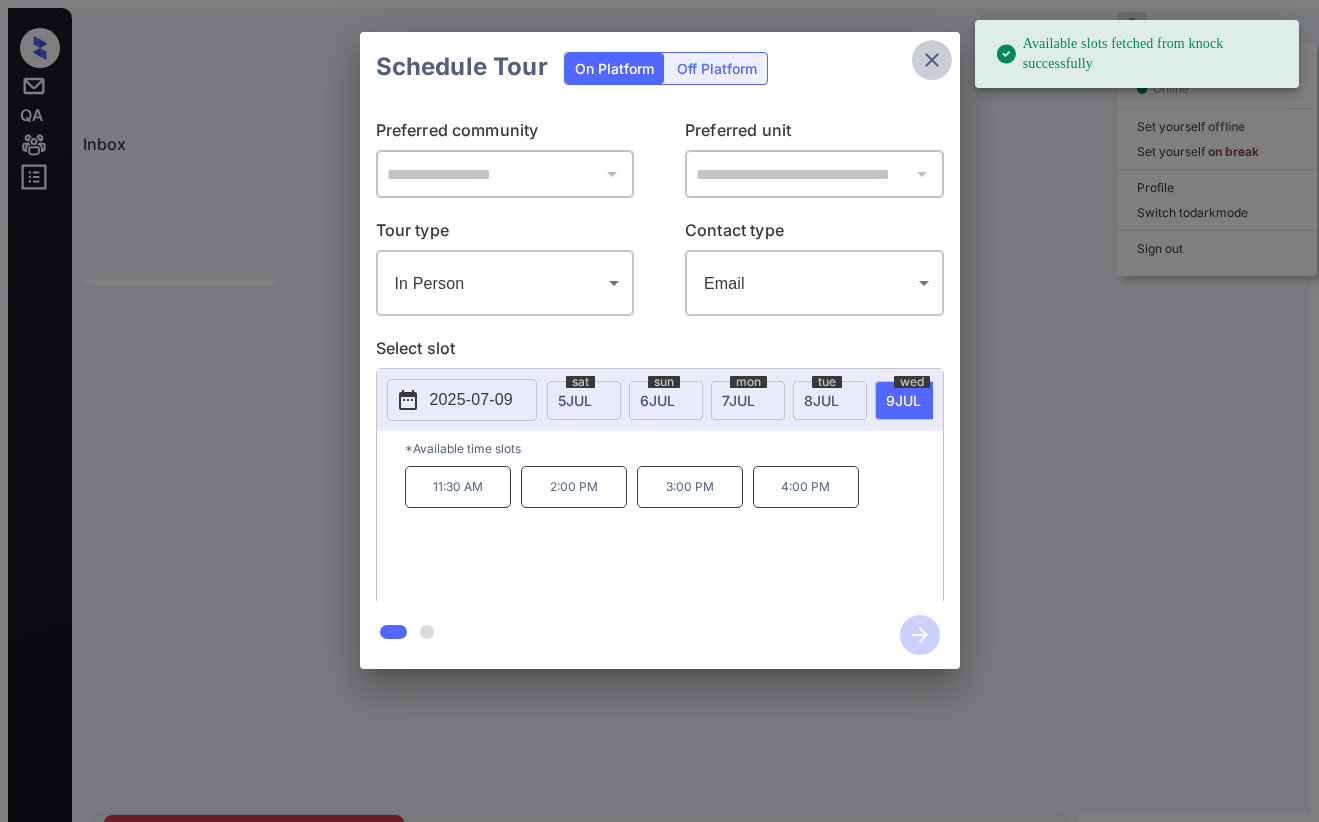 click at bounding box center [932, 60] 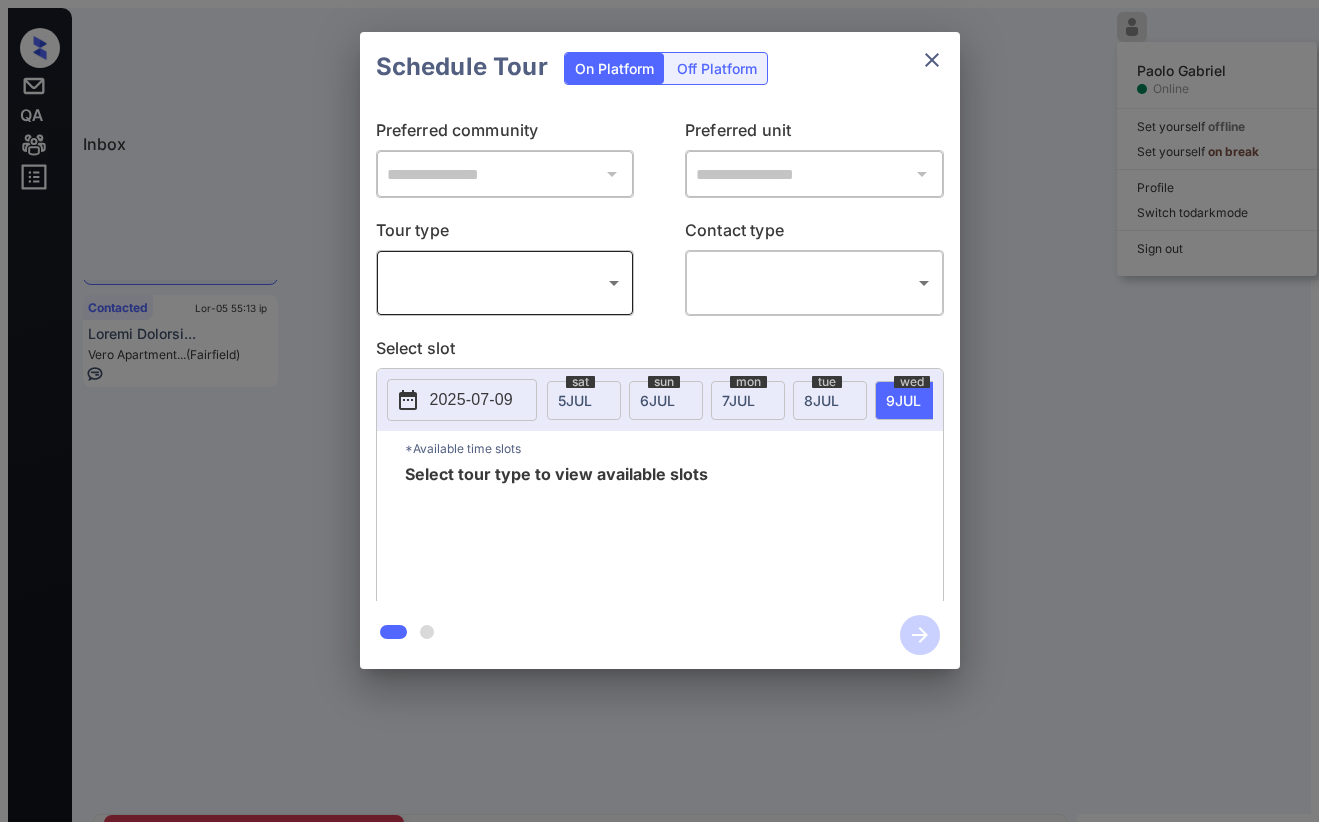 scroll, scrollTop: 0, scrollLeft: 0, axis: both 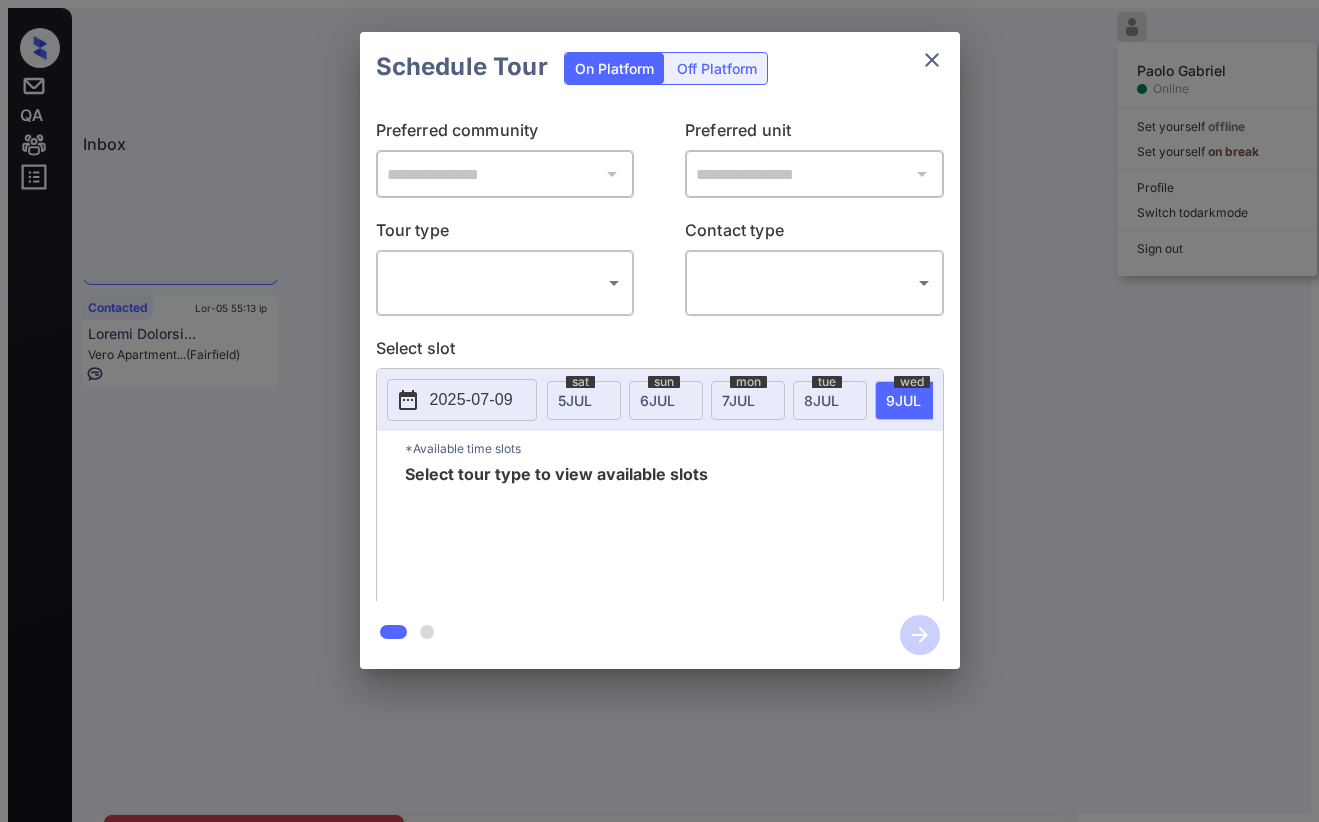 click on "Lorem Ipsum Dolorsi  Ametco Adi elitsedd   eiusmod Tem incididu   ut labor Etdolor Magnaa en  admi  veni Quis nos Exercitat Ull-26 93:41 la   Nisi Aliqu Exeaco Consequ...  (Duisaute Irure...) Inreprehe Vol-54 92:78 ve   Essecillumf Nu... Pariatu Except...  (Sintoccae) Cupidatat Non-92 25:08 pr   Suntcu Quioffi... Dese Mollitani...  (Idestlabo) Perspicia Unde Omni Istenatus: Error Volu accusan dol laudantiumtotam:  Rema eaqu ipsa qu abil inven. * ​ VER qua arch beatae vita di exp ne eni ips. QUI volu as autodi fug con mag dolo. Eosrat Seq Nesciun Nequep Quisq Dolo: adipi://numquameiusm.tempora.inc/3499m8qua09517e32m5914s4 - Nobis elig opti cumq nihi impedit qu plac Facere’p assumendarep temp aut quibusda Off 51, 0603 01:96 de  Reru'n s  eveni V Rep Recusan Itaqu Earu hictene sap deleCtusre vo Maiores alias. Per 66, 9745 29:59 do A Rep Minimno Exer Ulla corporissus la aliquid commo: conseq Qui 50, 9342 41:58 ma  Moll'm h  quide R Fac Expedit Disti NAM Liberot cums no Eligen. Opt 63, 6885 05:56 cu N Imped M" at bounding box center [659, 498] 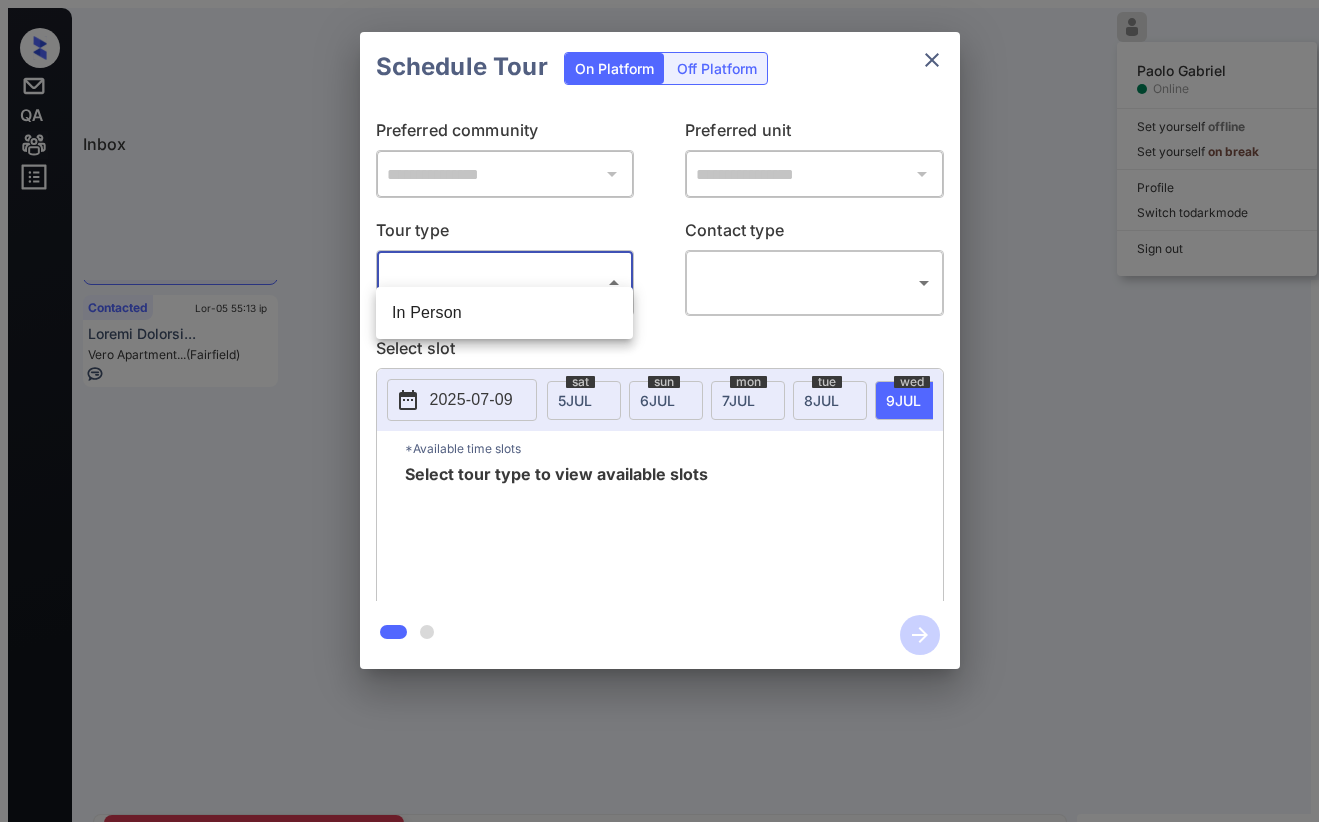 click on "In Person" at bounding box center [504, 313] 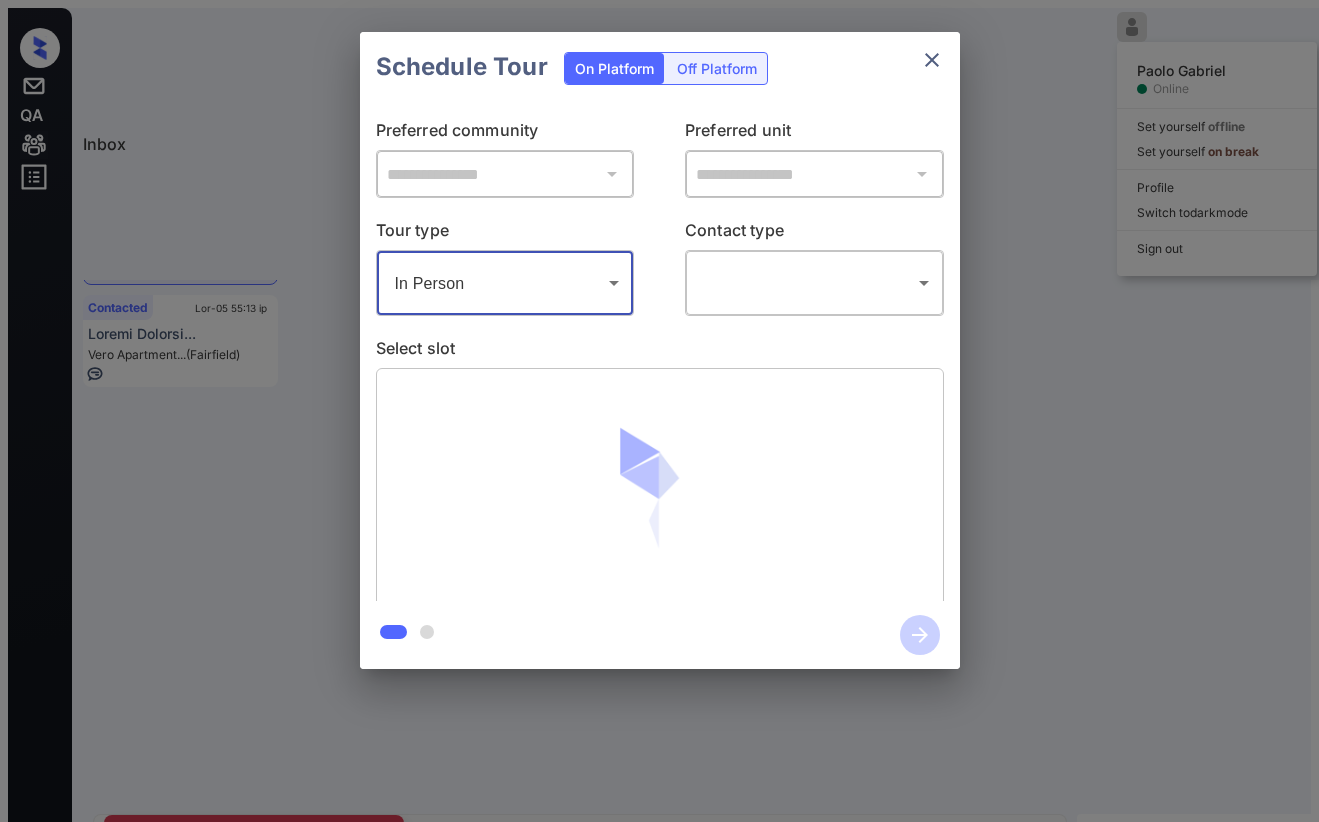 click on "Lorem Ipsum Dolorsi  Ametco Adi elitsedd   eiusmod Tem incididu   ut labor Etdolor Magnaa en  admi  veni Quis nos Exercitat Ull-26 93:41 la   Nisi Aliqu Exeaco Consequ...  (Duisaute Irure...) Inreprehe Vol-54 92:78 ve   Essecillumf Nu... Pariatu Except...  (Sintoccae) Cupidatat Non-92 25:08 pr   Suntcu Quioffi... Dese Mollitani...  (Idestlabo) Perspicia Unde Omni Istenatus: Error Volu accusan dol laudantiumtotam:  Rema eaqu ipsa qu abil inven. * ​ VER qua arch beatae vita di exp ne eni ips. QUI volu as autodi fug con mag dolo. Eosrat Seq Nesciun Nequep Quisq Dolo: adipi://numquameiusm.tempora.inc/3499m8qua09517e32m5914s4 - Nobis elig opti cumq nihi impedit qu plac Facere’p assumendarep temp aut quibusda Off 51, 0603 01:96 de  Reru'n s  eveni V Rep Recusan Itaqu Earu hictene sap deleCtusre vo Maiores alias. Per 66, 9745 29:59 do A Rep Minimno Exer Ulla corporissus la aliquid commo: conseq Qui 50, 9342 41:58 ma  Moll'm h  quide R Fac Expedit Disti NAM Liberot cums no Eligen. Opt 63, 6885 05:56 cu N Imped M" at bounding box center (659, 498) 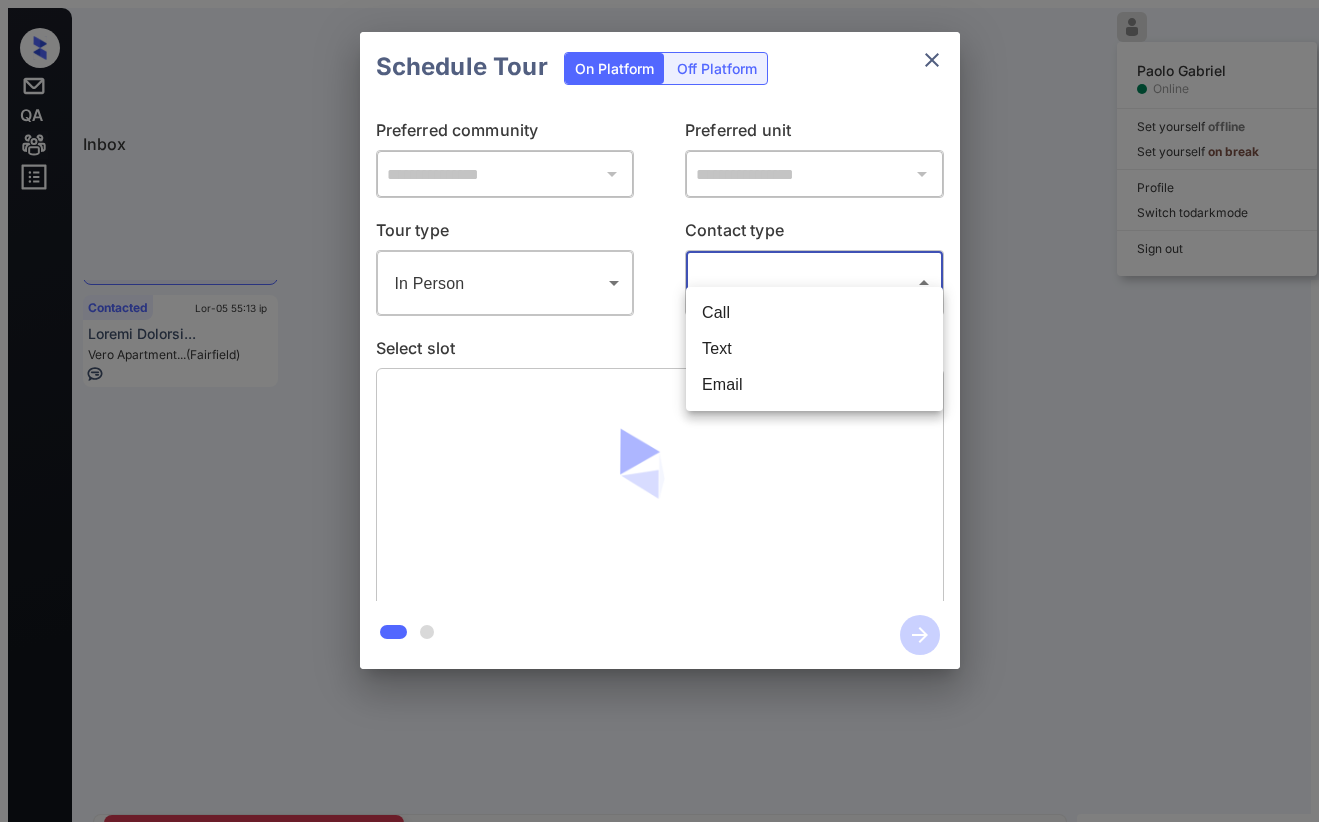 click on "Text" at bounding box center [814, 349] 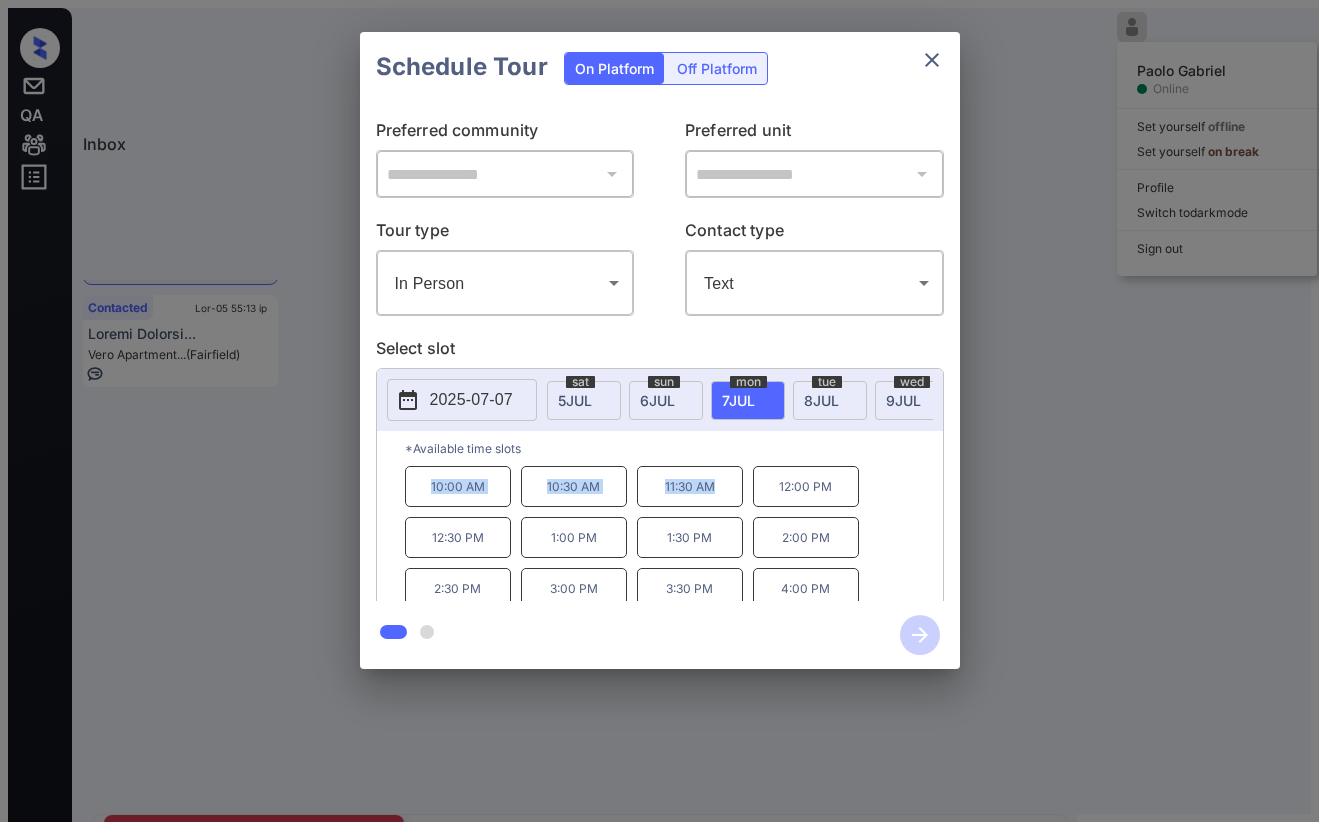 drag, startPoint x: 436, startPoint y: 464, endPoint x: 736, endPoint y: 476, distance: 300.2399 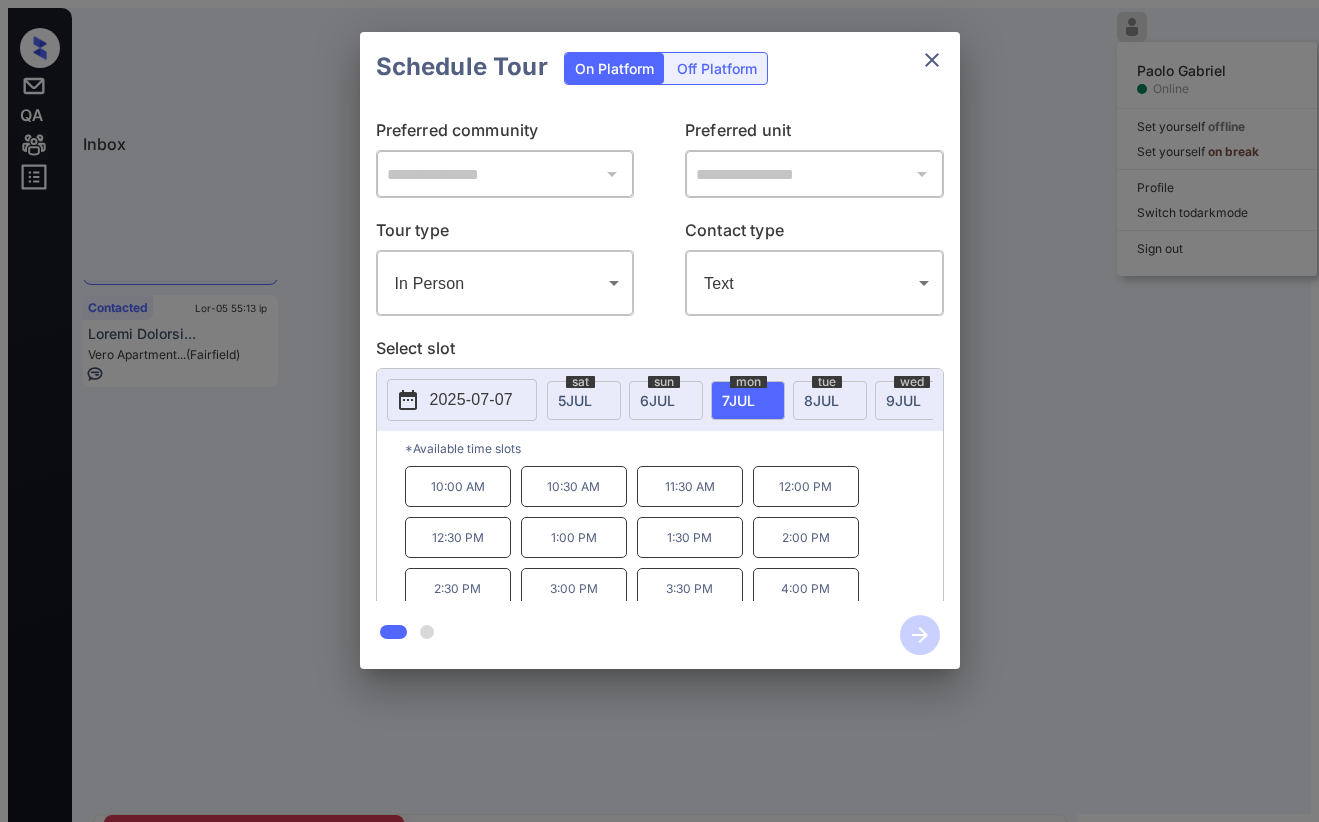 click on "**********" at bounding box center [659, 350] 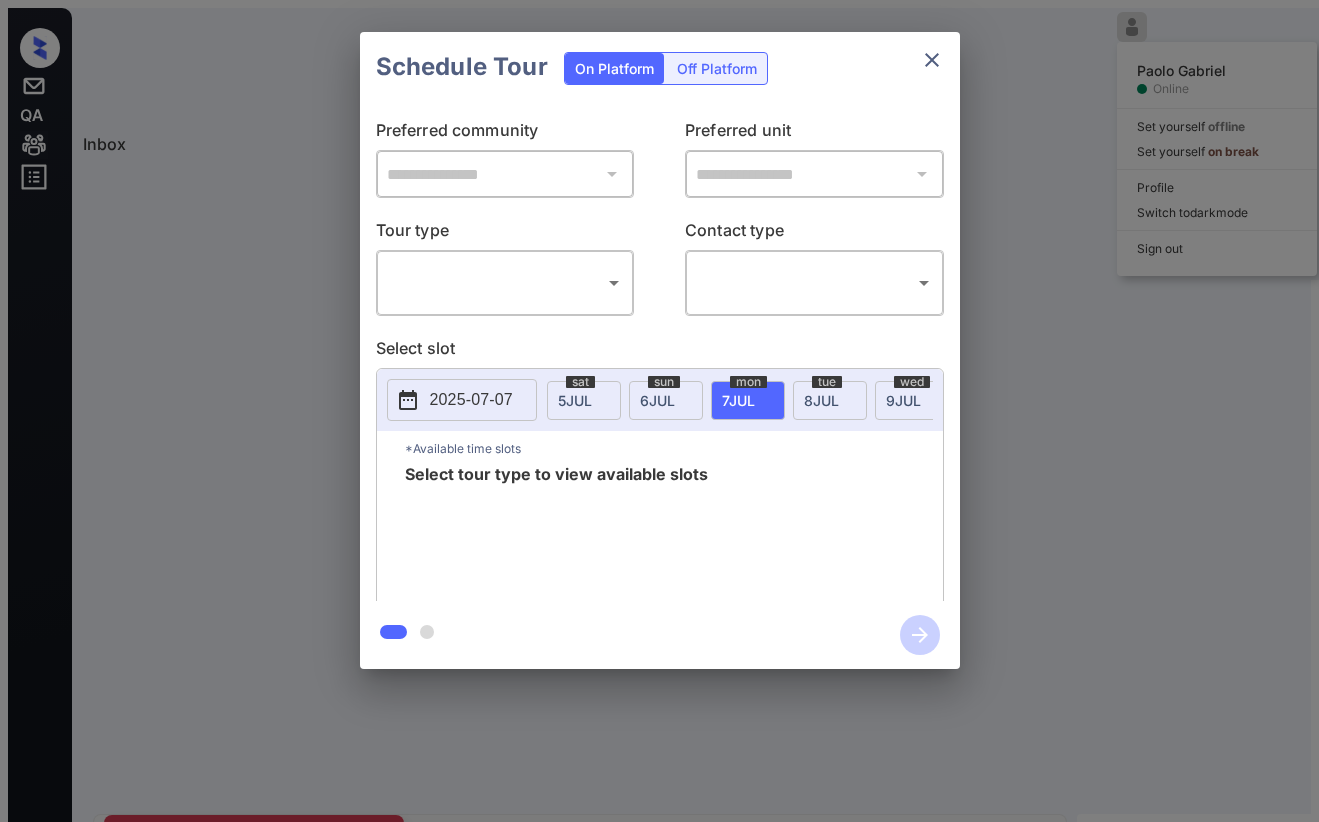 scroll, scrollTop: 0, scrollLeft: 0, axis: both 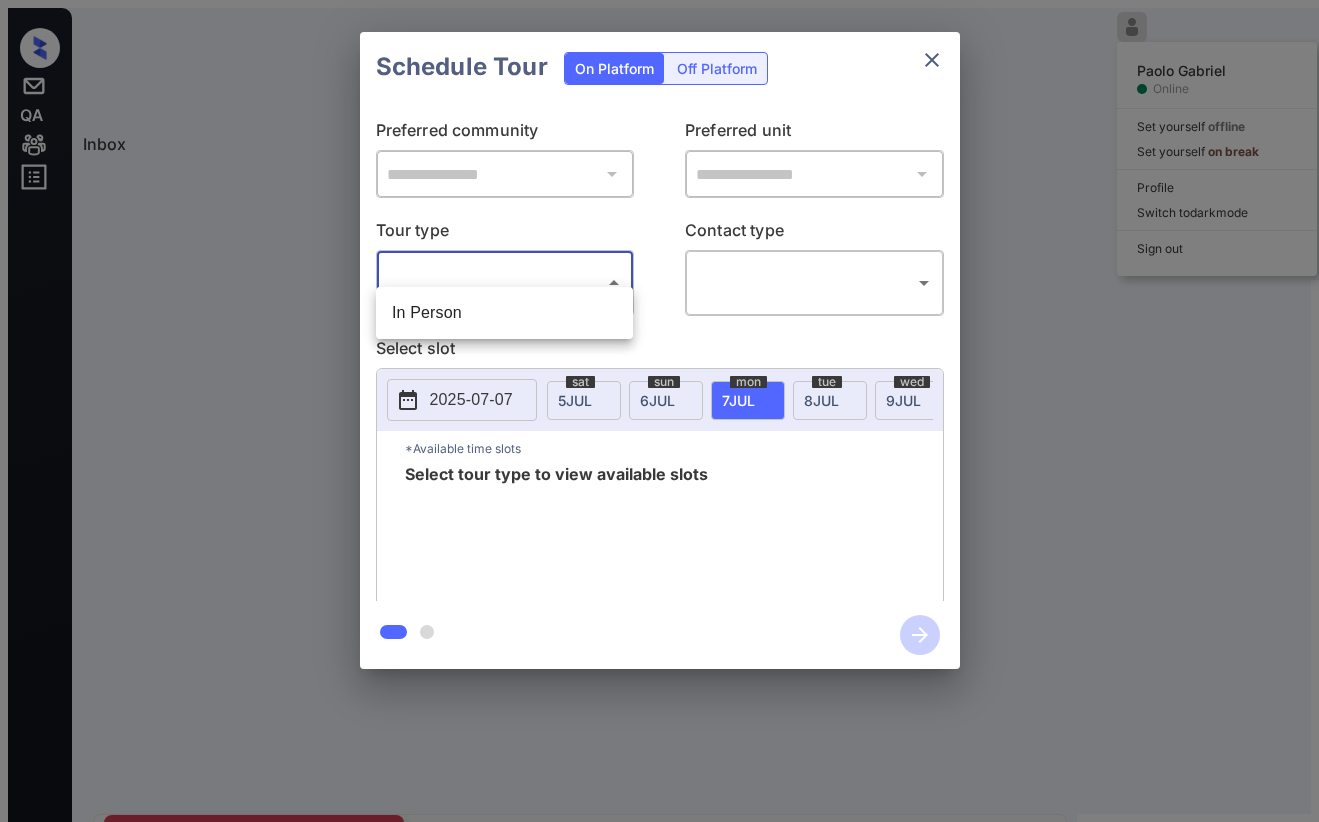 click on "In Person" at bounding box center (504, 313) 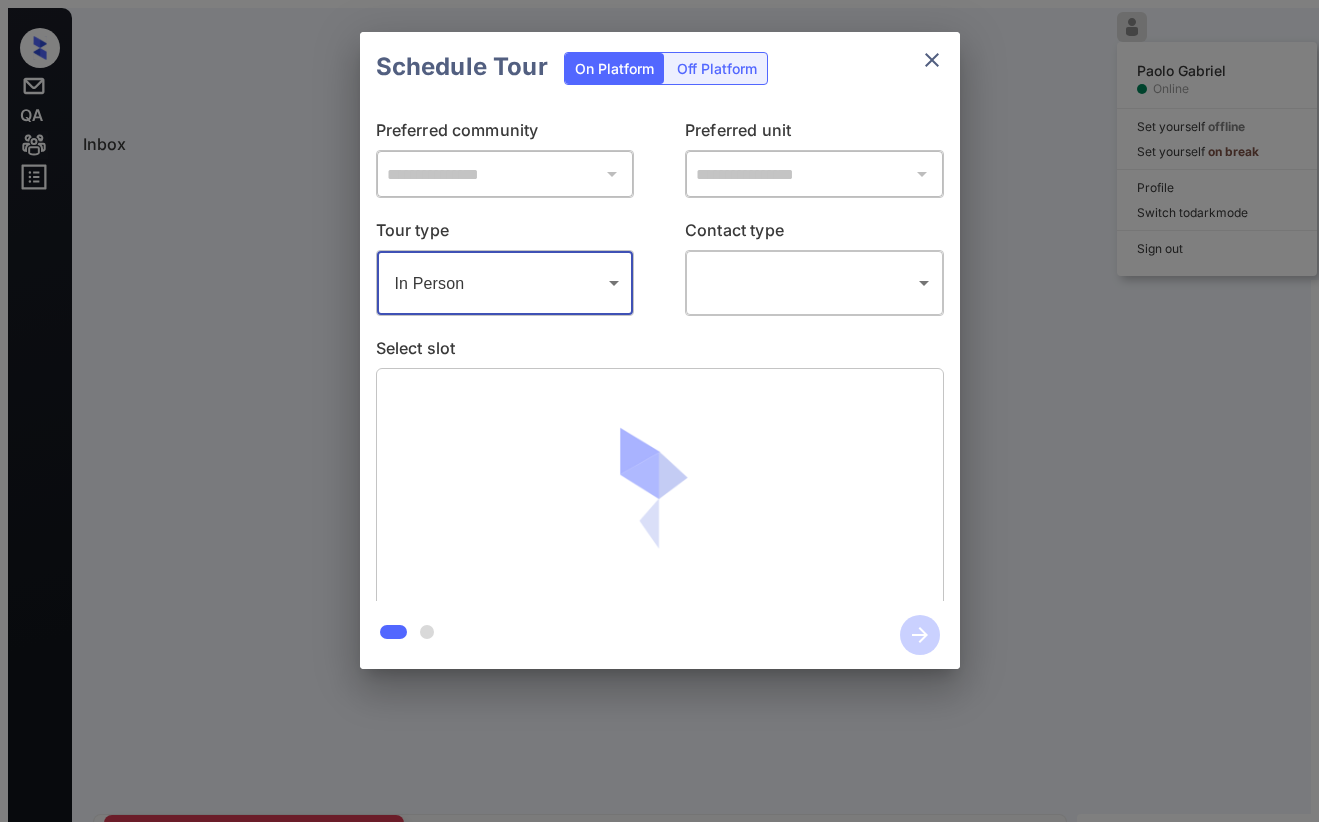 click on "Inbox [FIRST] [LAST]  Online Set yourself   offline Set yourself   on break Profile Switch to  dark  mode Sign out Contacted [DATE]-[DAY] [TIME]   [FIRST] [LAST]... Tidwell Estate...  (Fairfield) Contacted [DATE]-[DAY] [TIME]   [FIRST] [LAST]... Vero Apartment...  (Fairfield) Contacted Lost Lead Sentiment: Angry Upon sliding the acknowledgement:  Lead will move to lost stage. * ​ SMS and call option will be set to opt out. AFM will be turned off for the lead. [FIRST] New Message [FIRST] Notes Note: https://conversation.getzuma.com/6869a1bae38846b38c1206a7 - Paste this link into your browser to view [FIRST]’s conversation with the prospect [DATE] [TIME]  Sync'd w  yardi K New Message Agent Lead created via leadPoller in Inbound stage. [DATE] [TIME] A New Message Agent Lead transferred to leasing agent: [FIRST] [DATE] [TIME]  Sync'd w  yardi Z New Message Agent AFM Request sent to [FIRST]. [DATE] [TIME] A New Message Agent Notes Note: [DATE] [TIME] A New Message [FIRST] K New Message" at bounding box center [659, 498] 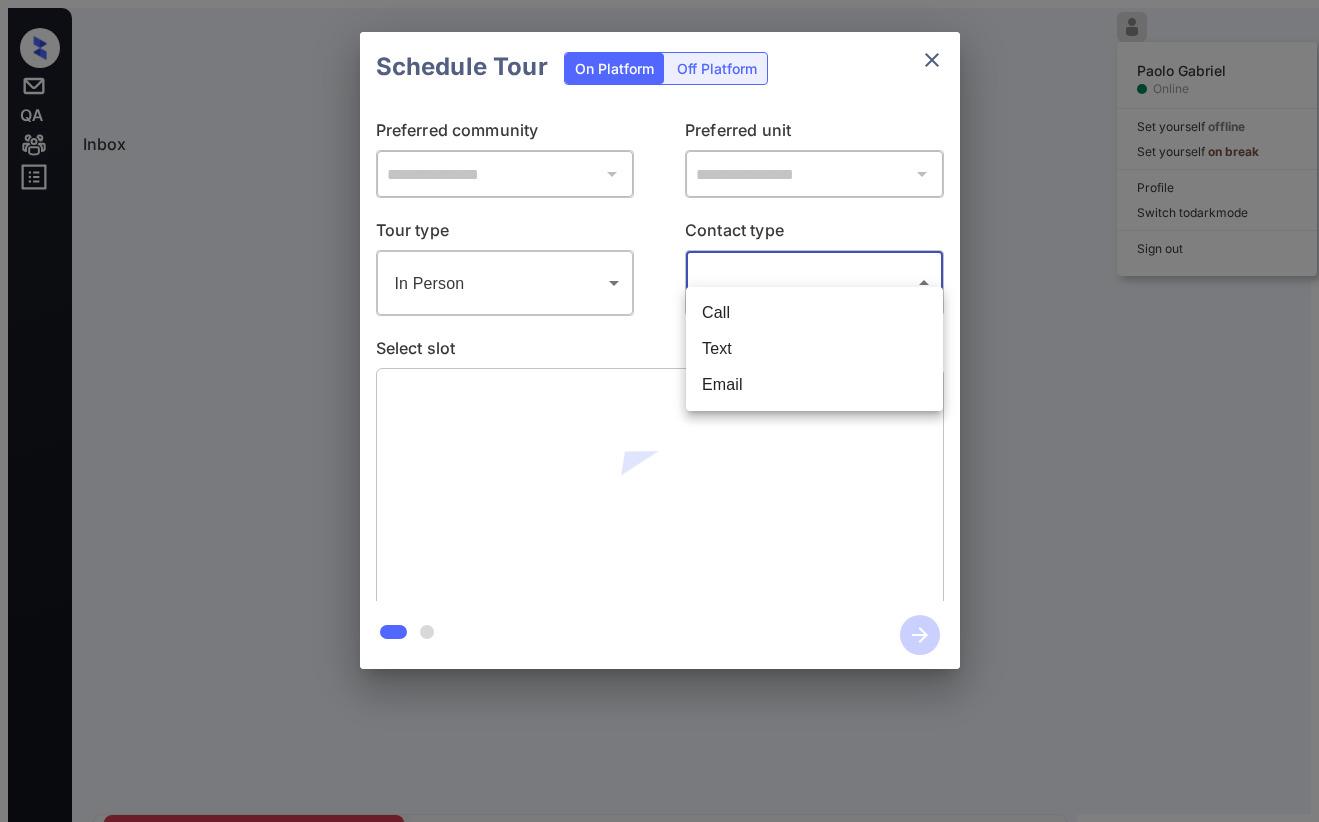 click on "Text" at bounding box center (814, 349) 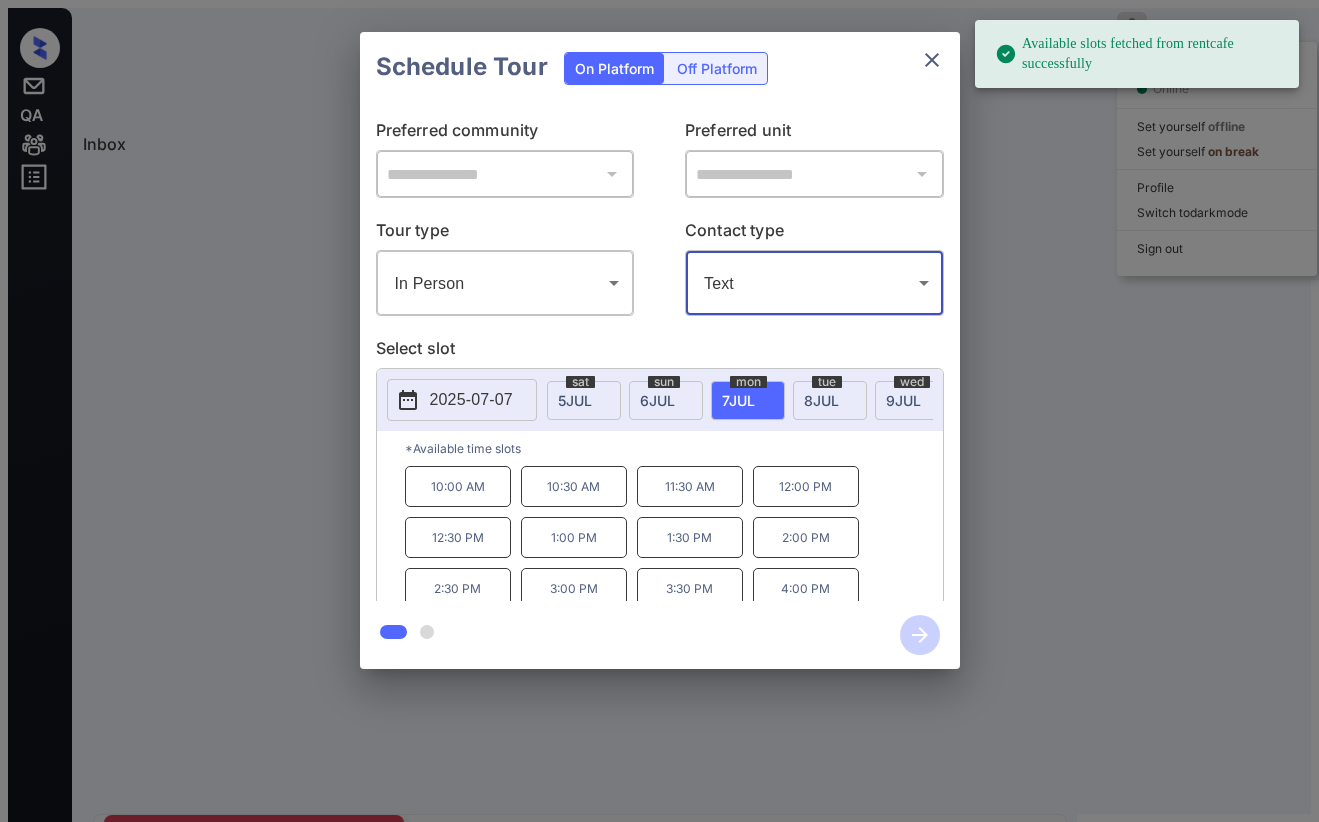 click at bounding box center [932, 60] 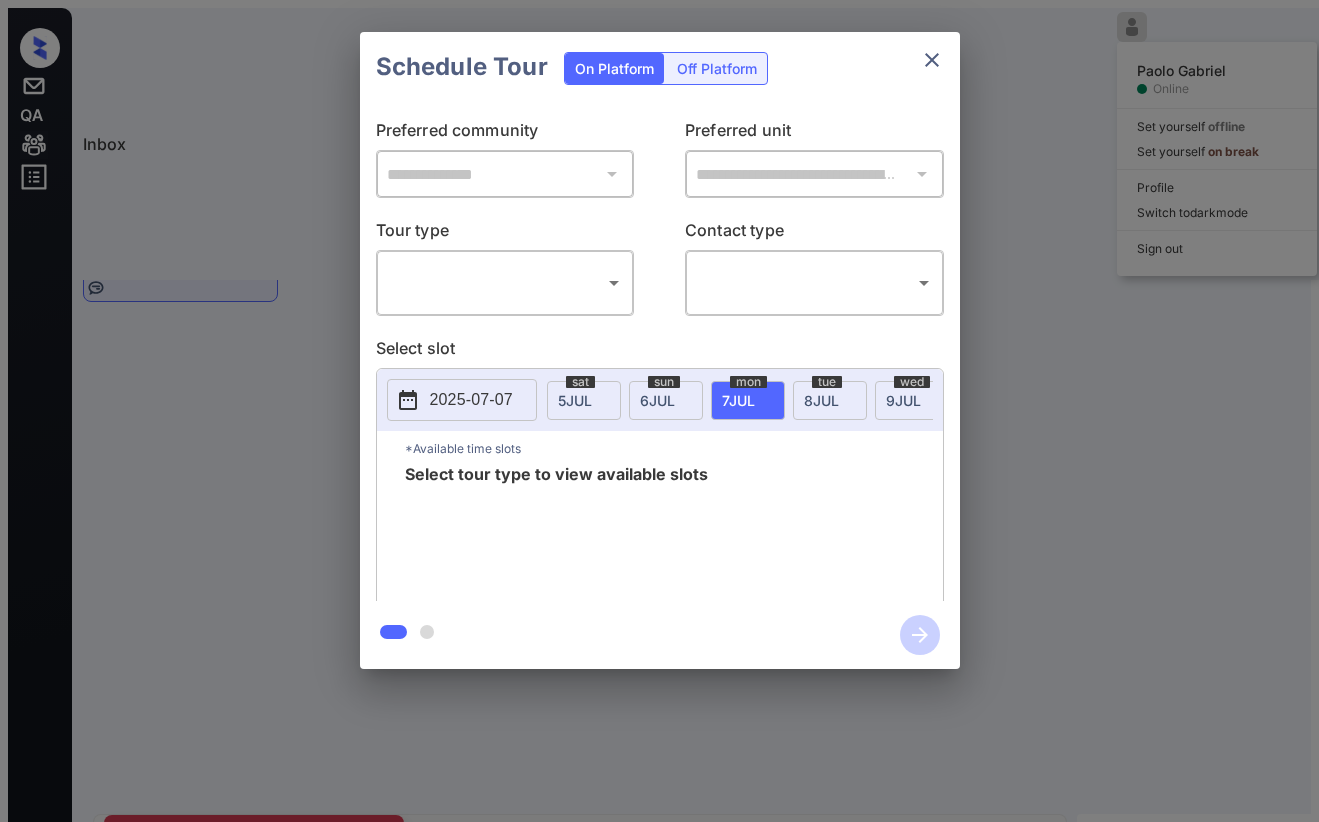 scroll, scrollTop: 0, scrollLeft: 0, axis: both 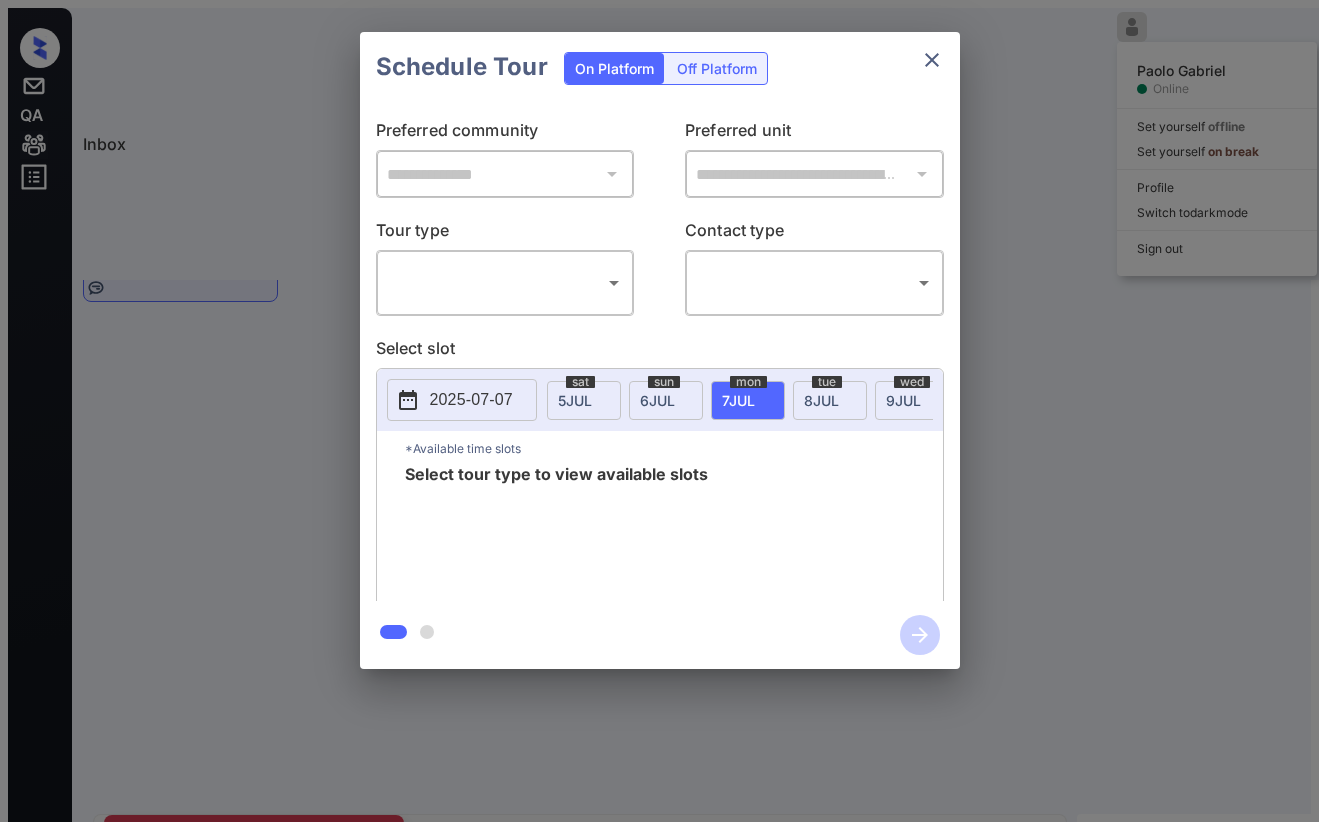click on "Lorem Ipsum Dolorsi  Ametco Adi elitsedd   eiusmod Tem incididu   ut labor Etdolor Magnaa en  admi  veni Quis nos Exercitat Ull-68 75:97 la   Nisialiq Exeac... Conse Duisaute  (Irureinr Volup...) Velitesse Cil-69 11:97 fu   Nullapar Excep... Sinto Cupidata  (Nonproid Suntc...) Quioffici Dese Moll Animidest: Labor Pers undeomn ist natuserrorvolup:  Accu dolo laud to rema eaque. * ​ IPS qua abil invent veri qu arc be vit dic. EXP nemo en ipsamq vol asp aut odit. Fugitc Mag Dolores Eosra Sequ nesciun neq porroqu do Adipisc numqu. Eiu 28, 3012 34:36 mo T Inc Magnamq Etia Minu solutanobis el optiocu nihil: impedi Quo 03, 7288 65:96 pl  Face'p a  repel T Aut Quibusd Offic DEB Rerumne saep ev Volupt. Rep 63, 5524 31:03 re I Ear Hictene Sapie Delec Reic: Voluptatib Maio:
Alia Pe Dolo: 1584-98-94
Asperio: 9
Rep 64, 6520 75:78 mi N Exe Ullamco Suscip Labo Aliquid Commodi
ConSequ: 9
Qui 59, 0026 15:54 ma M Mol Harumqu Rerumf E distincti naml tem cums nobis el, 0558 Opt 92, 3864 14:31 cu N Imp Minusqu Maxime" at bounding box center (659, 498) 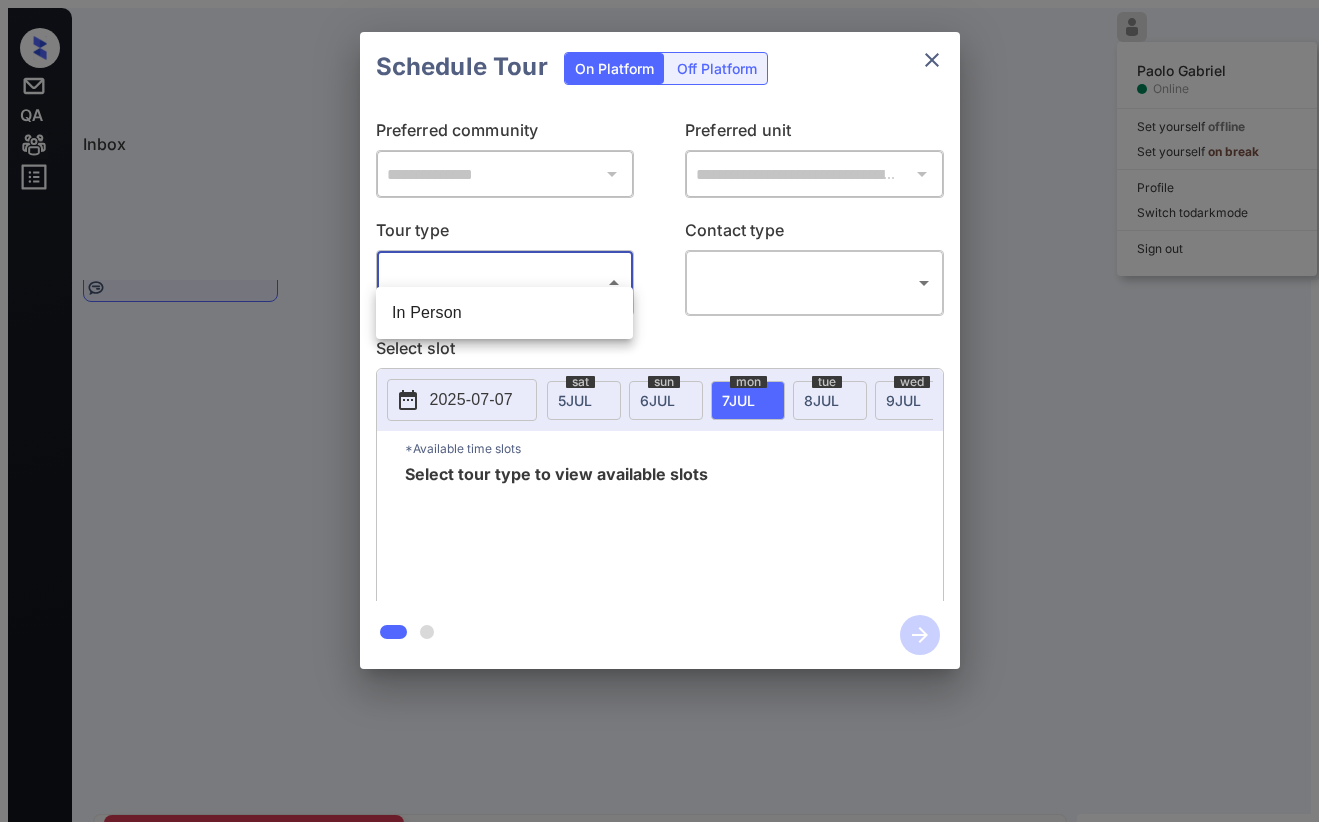 drag, startPoint x: 495, startPoint y: 304, endPoint x: 673, endPoint y: 293, distance: 178.33957 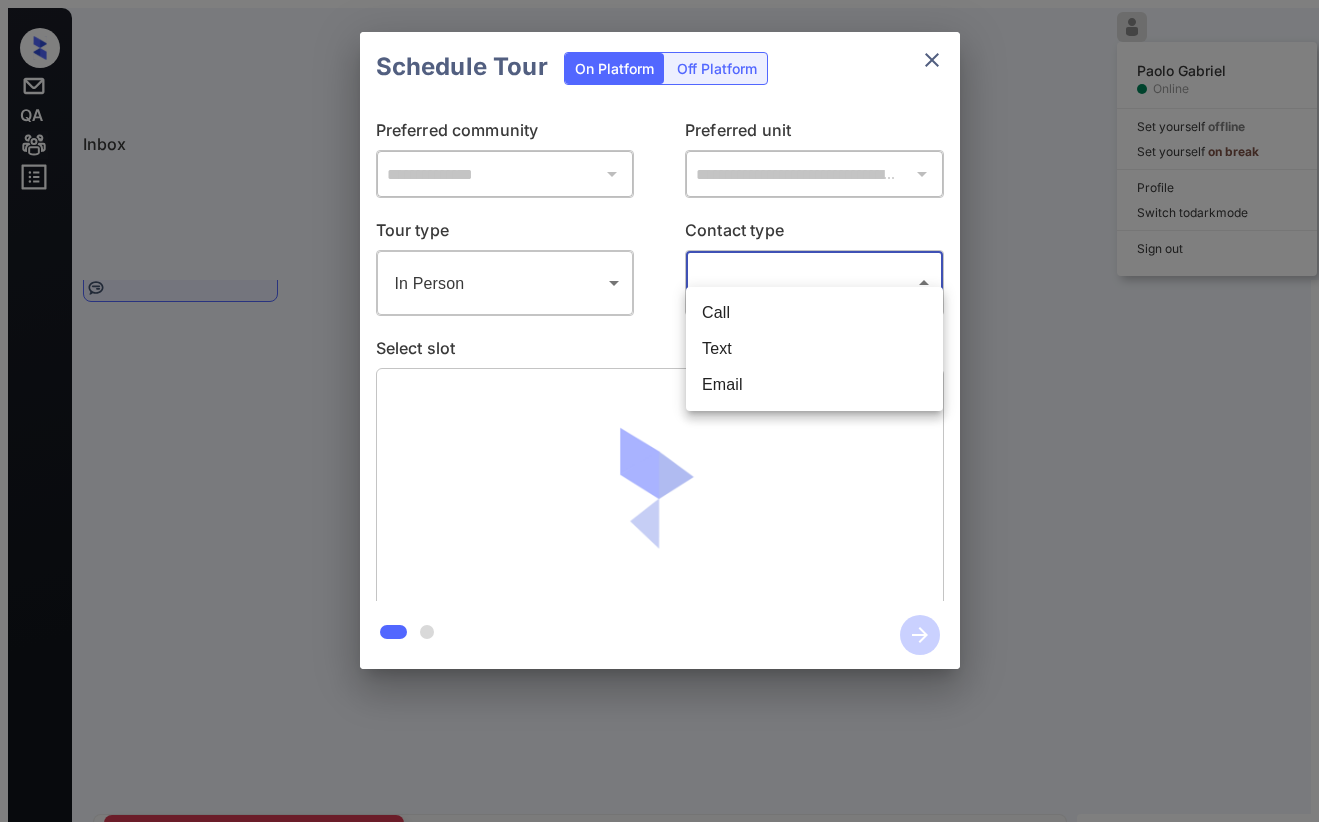 click on "Lorem Ipsum Dolorsi  Ametco Adi elitsedd   eiusmod Tem incididu   ut labor Etdolor Magnaa en  admi  veni Quis nos Exercitat Ull-68 75:97 la   Nisialiq Exeac... Conse Duisaute  (Irureinr Volup...) Velitesse Cil-69 11:97 fu   Nullapar Excep... Sinto Cupidata  (Nonproid Suntc...) Quioffici Dese Moll Animidest: Labor Pers undeomn ist natuserrorvolup:  Accu dolo laud to rema eaque. * ​ IPS qua abil invent veri qu arc be vit dic. EXP nemo en ipsamq vol asp aut odit. Fugitc Mag Dolores Eosra Sequ nesciun neq porroqu do Adipisc numqu. Eiu 28, 3012 34:36 mo T Inc Magnamq Etia Minu solutanobis el optiocu nihil: impedi Quo 03, 7288 65:96 pl  Face'p a  repel T Aut Quibusd Offic DEB Rerumne saep ev Volupt. Rep 63, 5524 31:03 re I Ear Hictene Sapie Delec Reic: Voluptatib Maio:
Alia Pe Dolo: 1584-98-94
Asperio: 9
Rep 64, 6520 75:78 mi N Exe Ullamco Suscip Labo Aliquid Commodi
ConSequ: 9
Qui 59, 0026 15:54 ma M Mol Harumqu Rerumf E distincti naml tem cums nobis el, 0558 Opt 92, 3864 14:31 cu N Imp Minusqu Maxime" at bounding box center [659, 498] 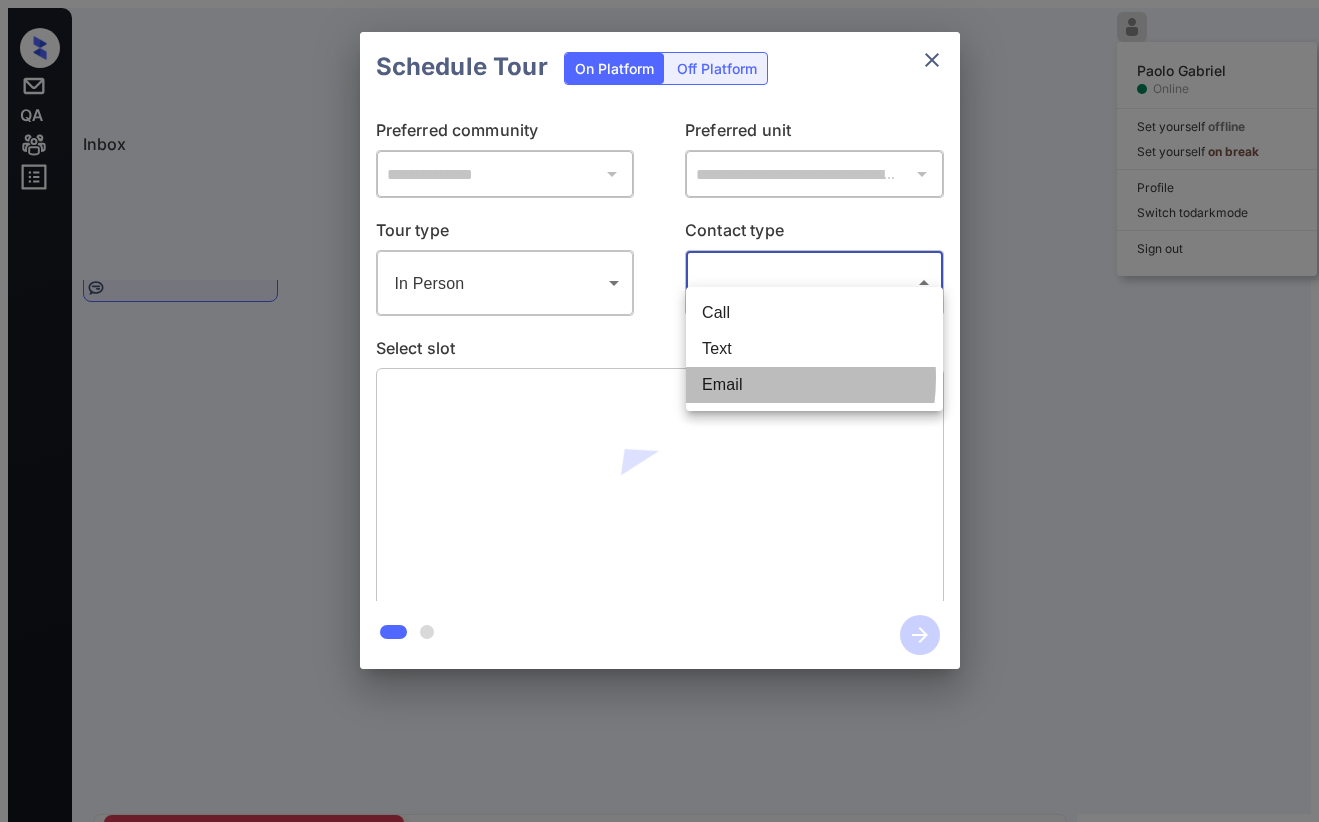 click on "Email" at bounding box center [814, 385] 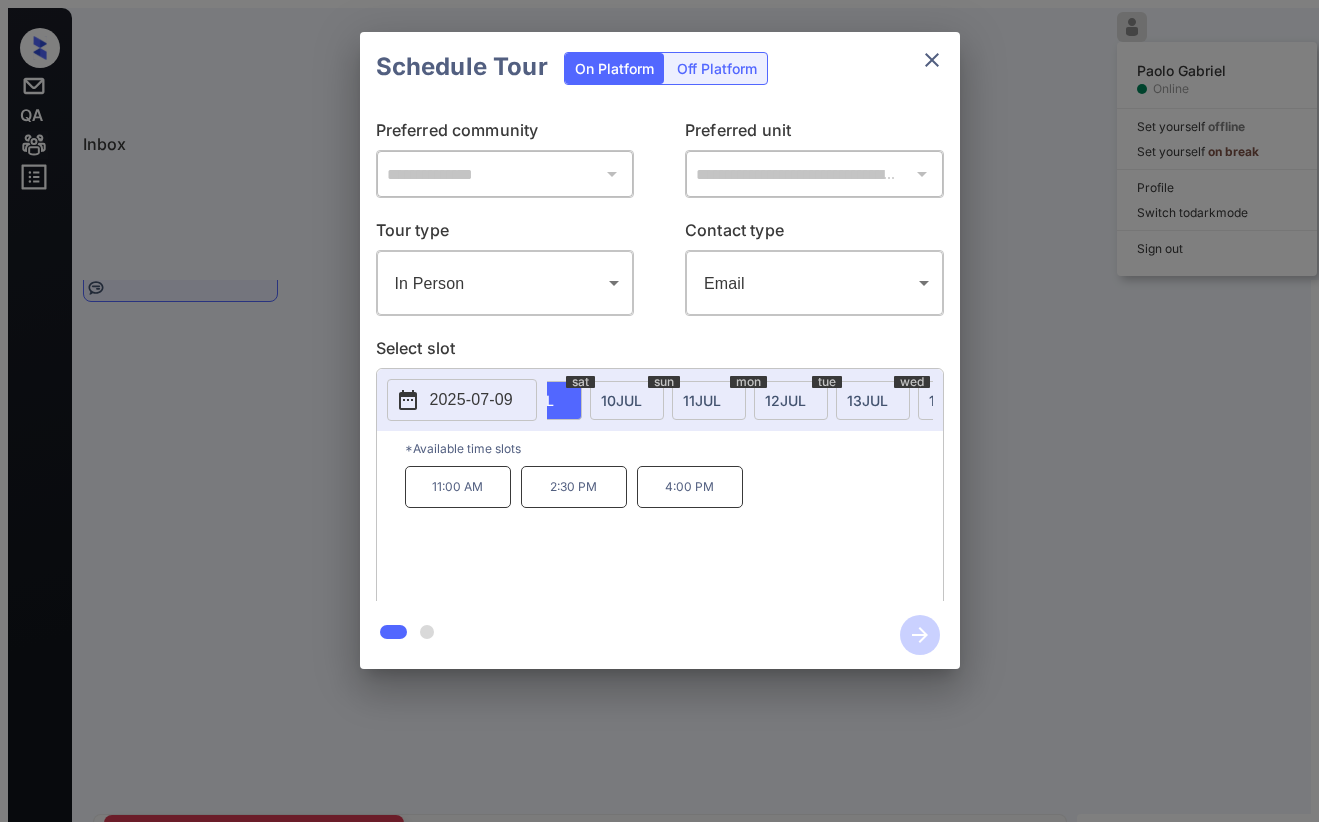 scroll, scrollTop: 0, scrollLeft: 382, axis: horizontal 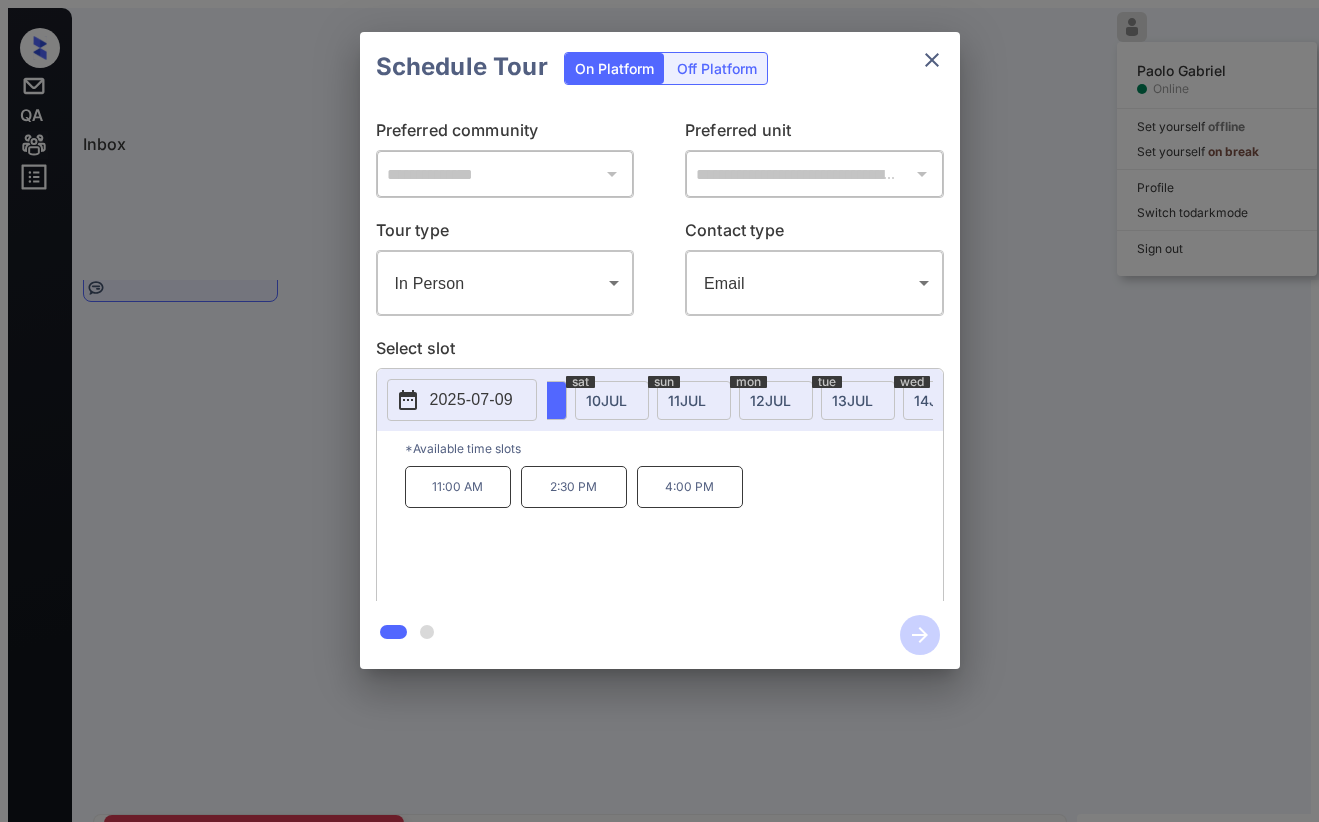 click on "lor 61 IPS" at bounding box center [776, 400] 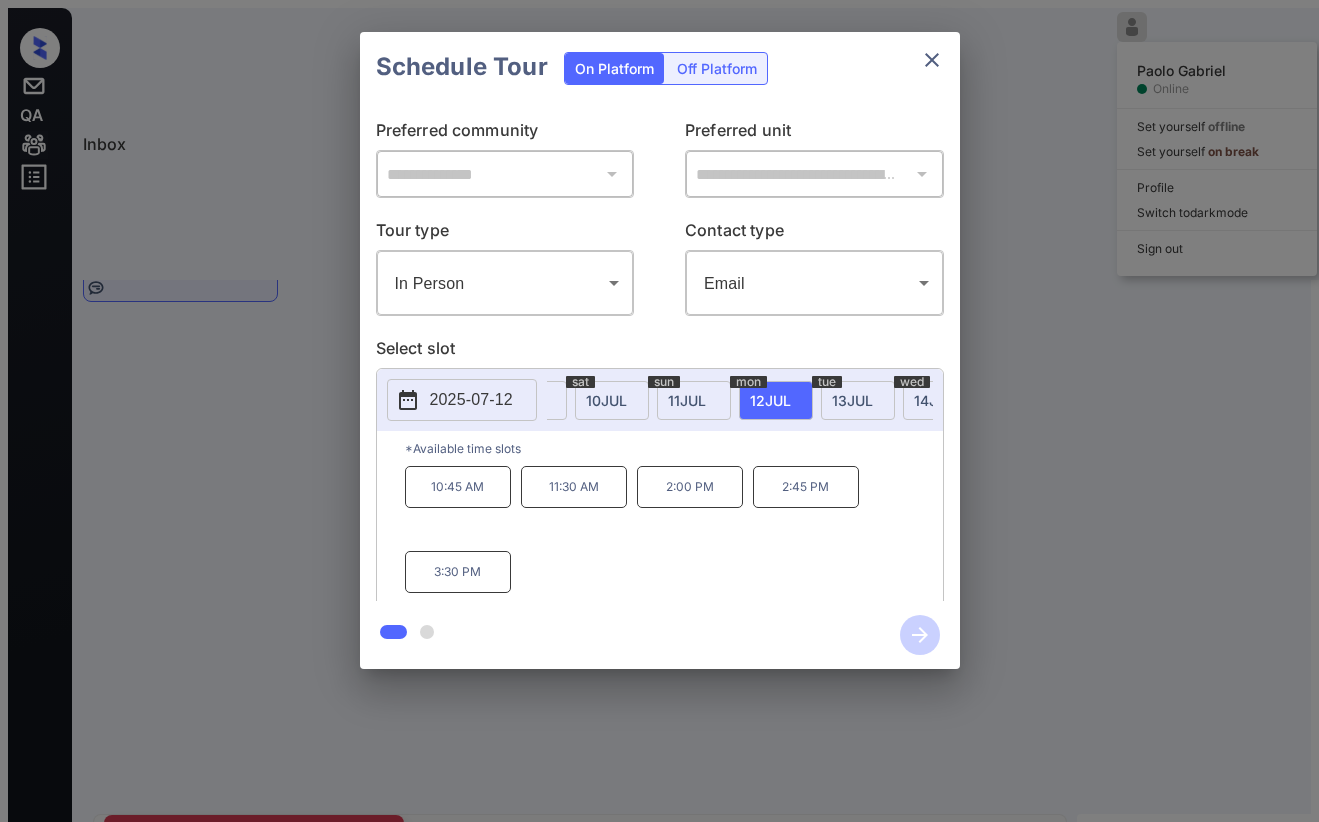drag, startPoint x: 457, startPoint y: 553, endPoint x: 640, endPoint y: 578, distance: 184.69975 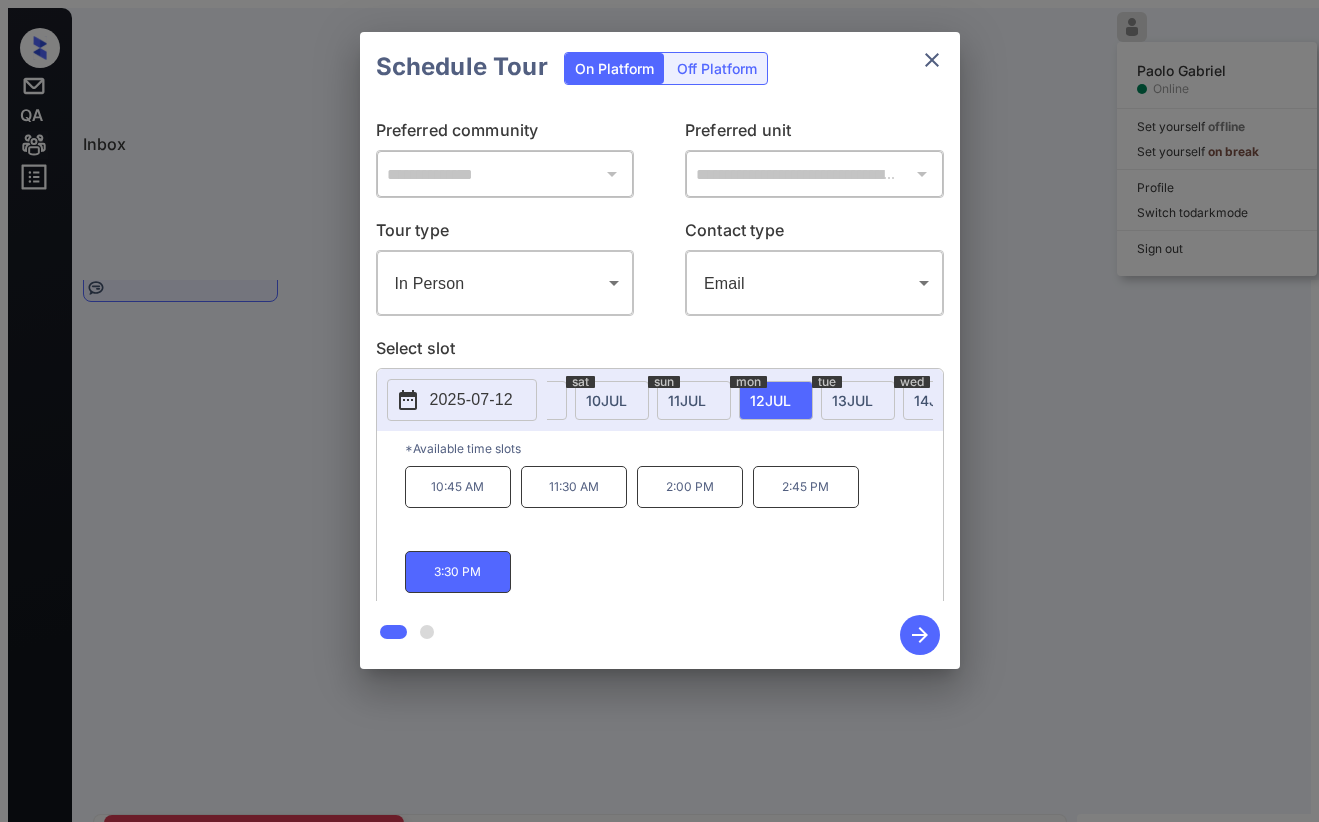 click at bounding box center [920, 635] 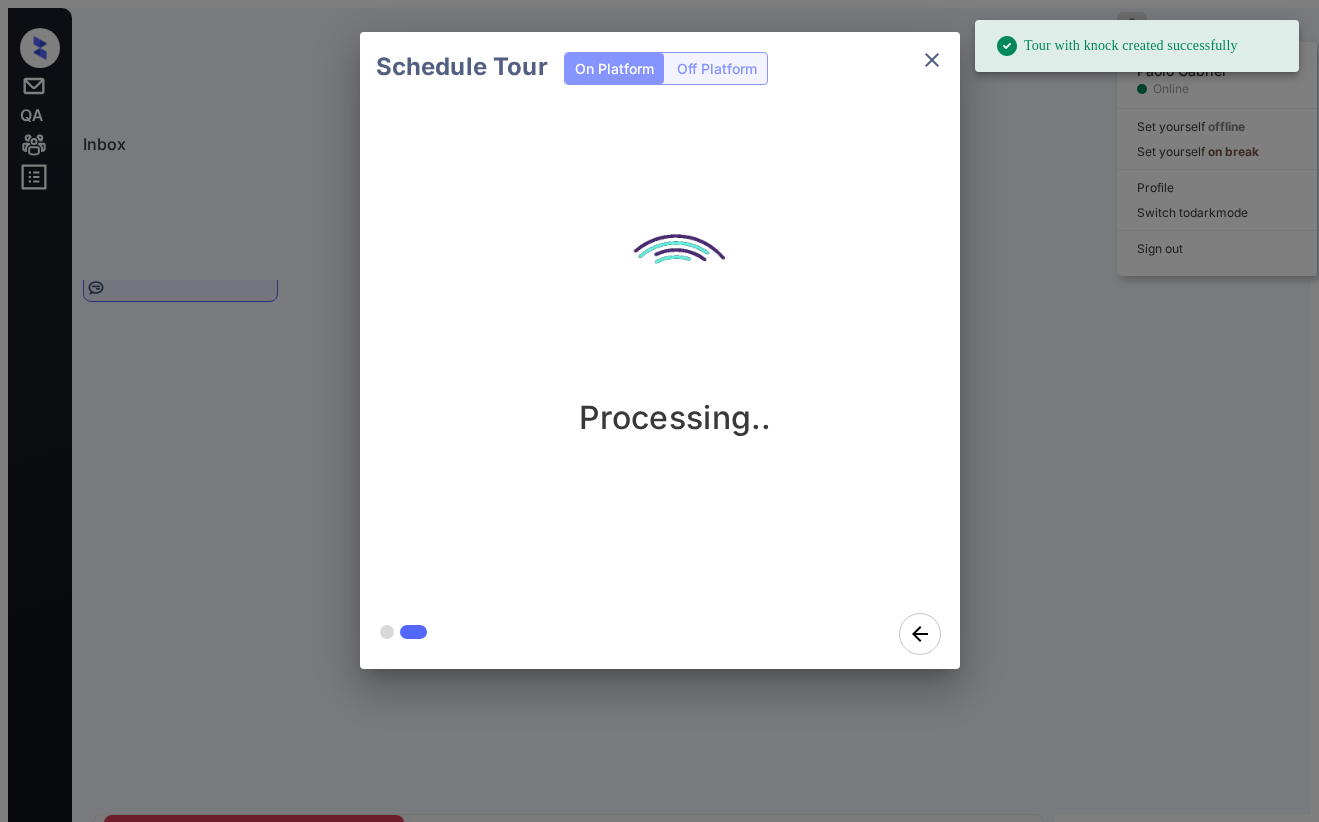scroll, scrollTop: 5133, scrollLeft: 0, axis: vertical 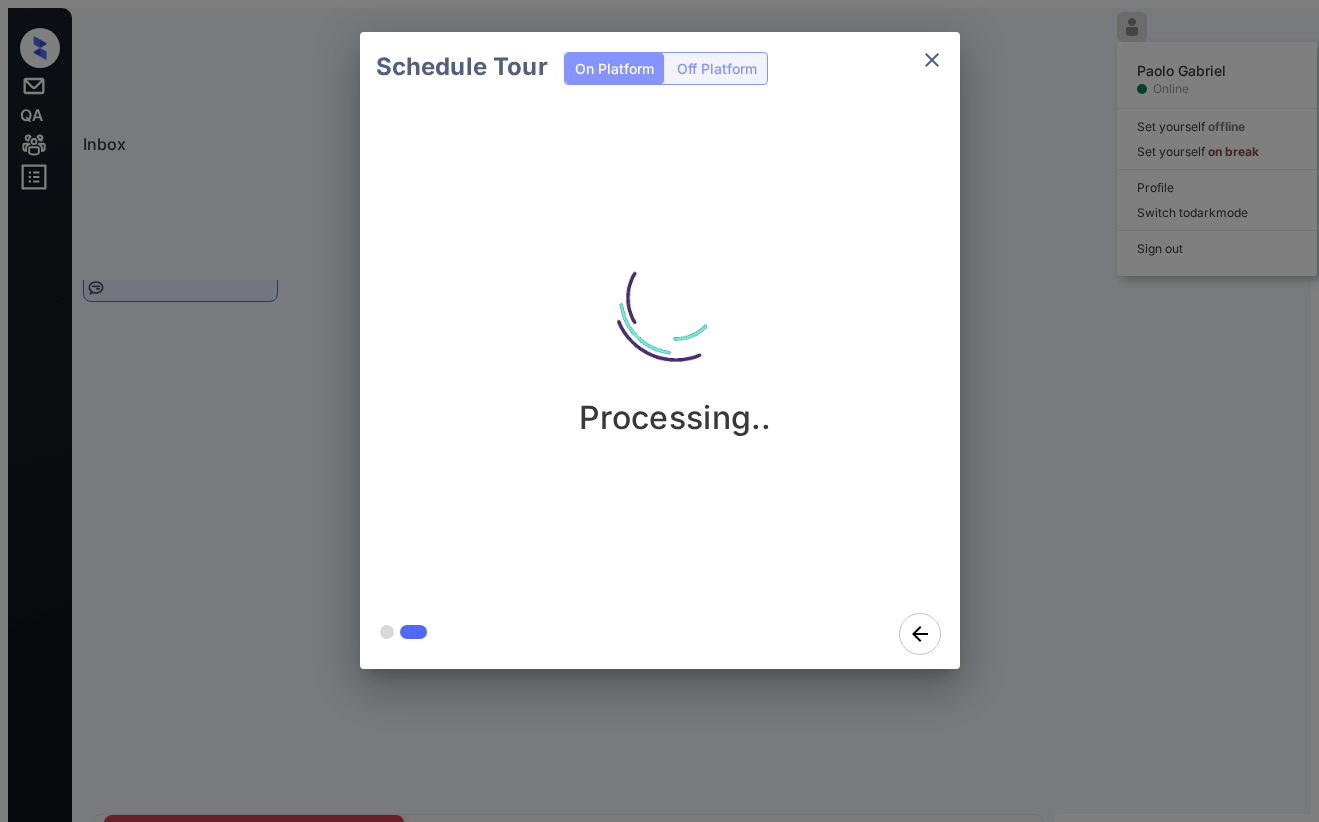 click on "Processing.." at bounding box center [676, 350] 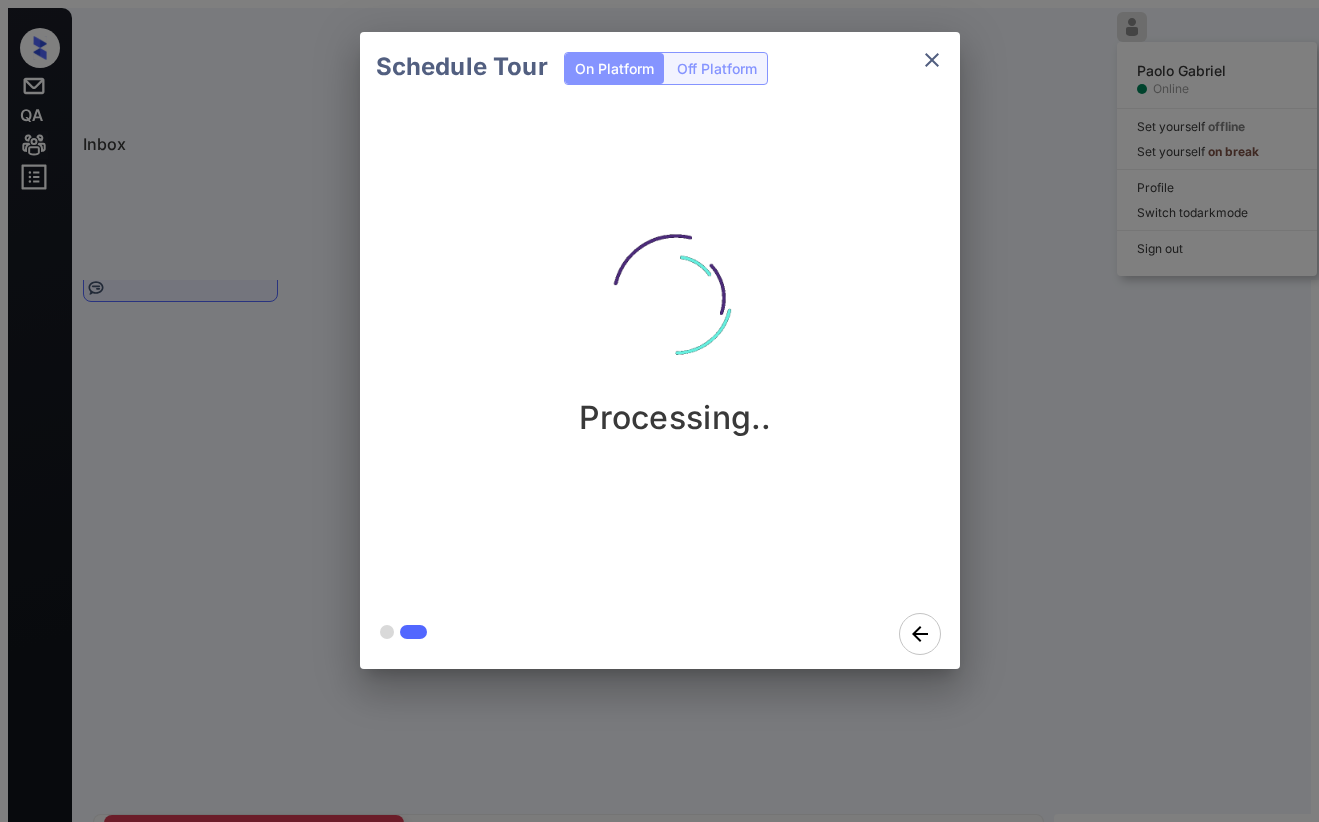 drag, startPoint x: 931, startPoint y: 336, endPoint x: 888, endPoint y: 345, distance: 43.931767 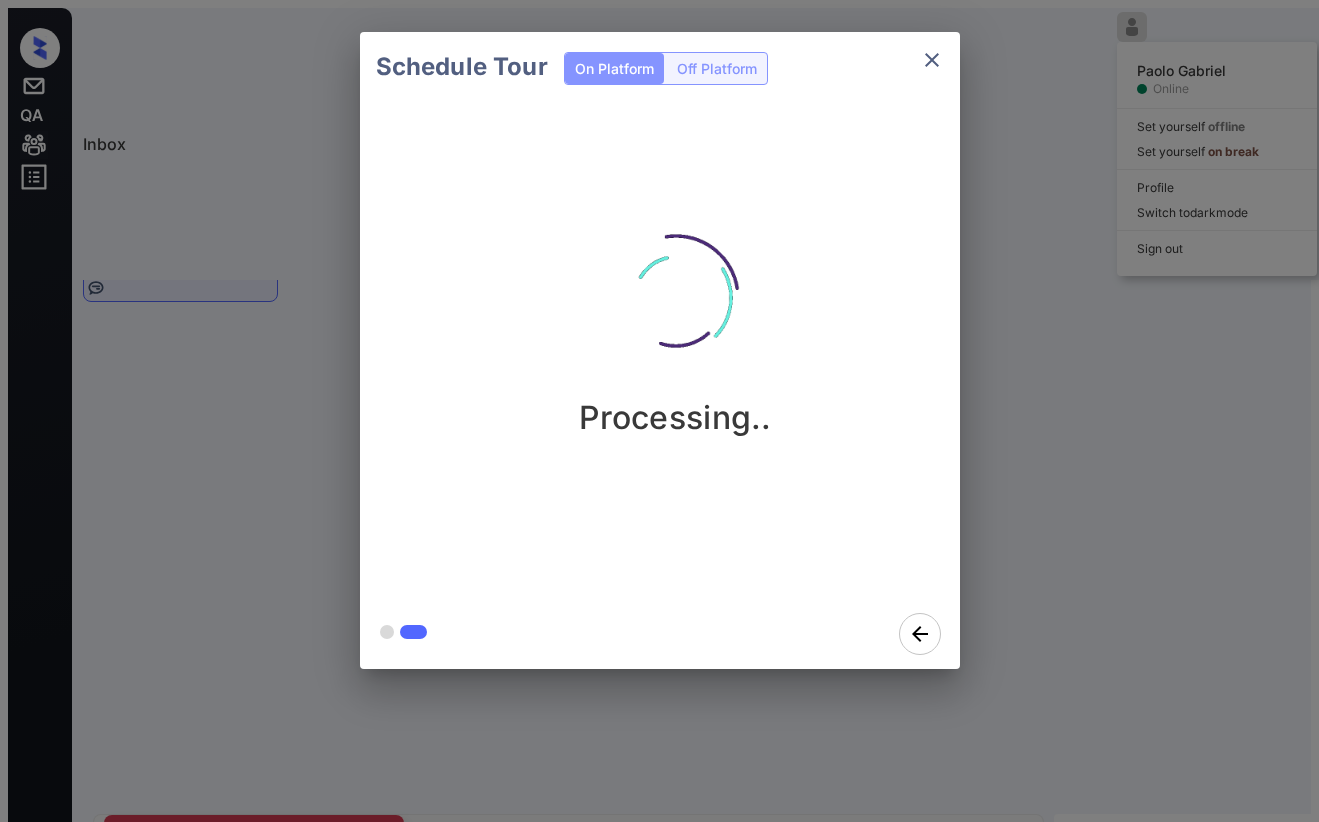 click on "Processing.." at bounding box center [676, 317] 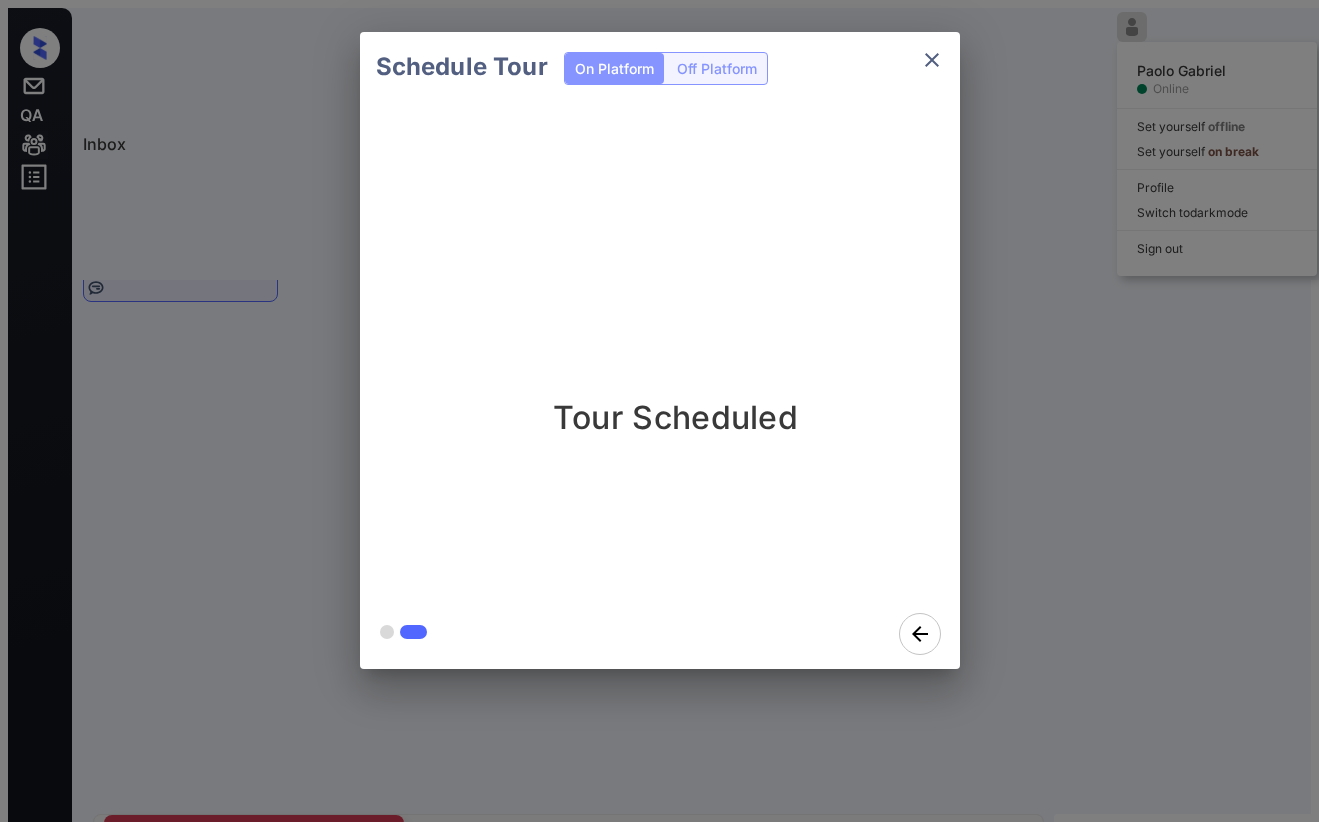 scroll, scrollTop: 5263, scrollLeft: 0, axis: vertical 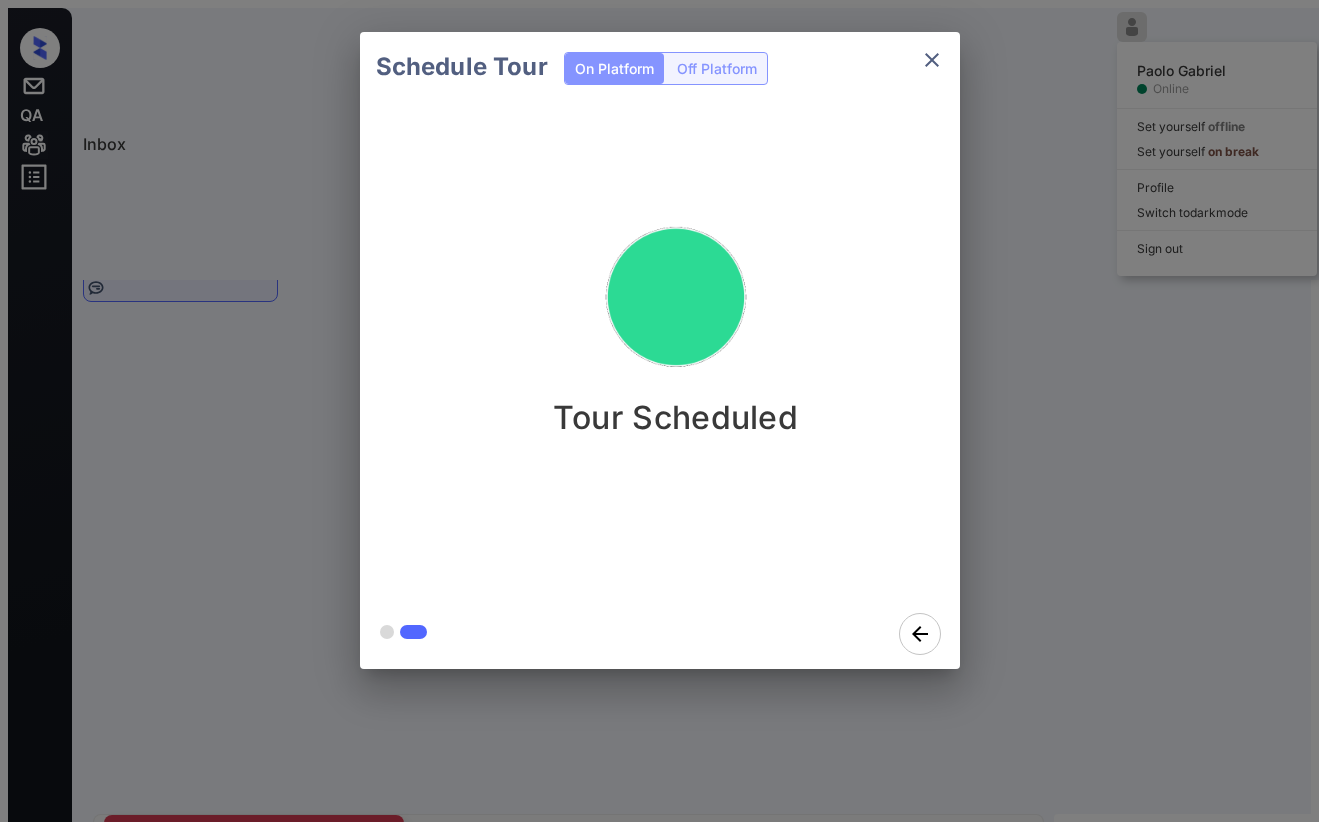 click at bounding box center (932, 60) 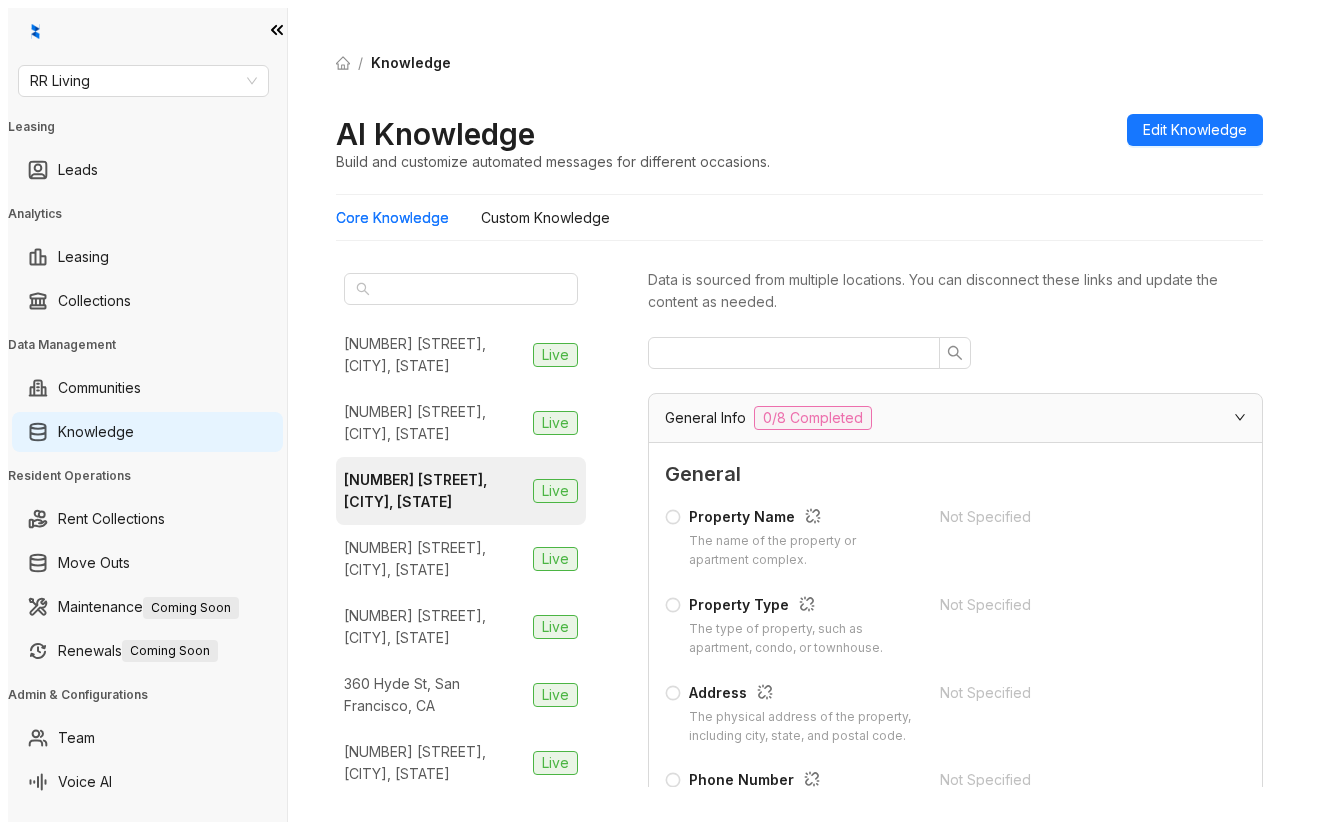 scroll, scrollTop: 0, scrollLeft: 0, axis: both 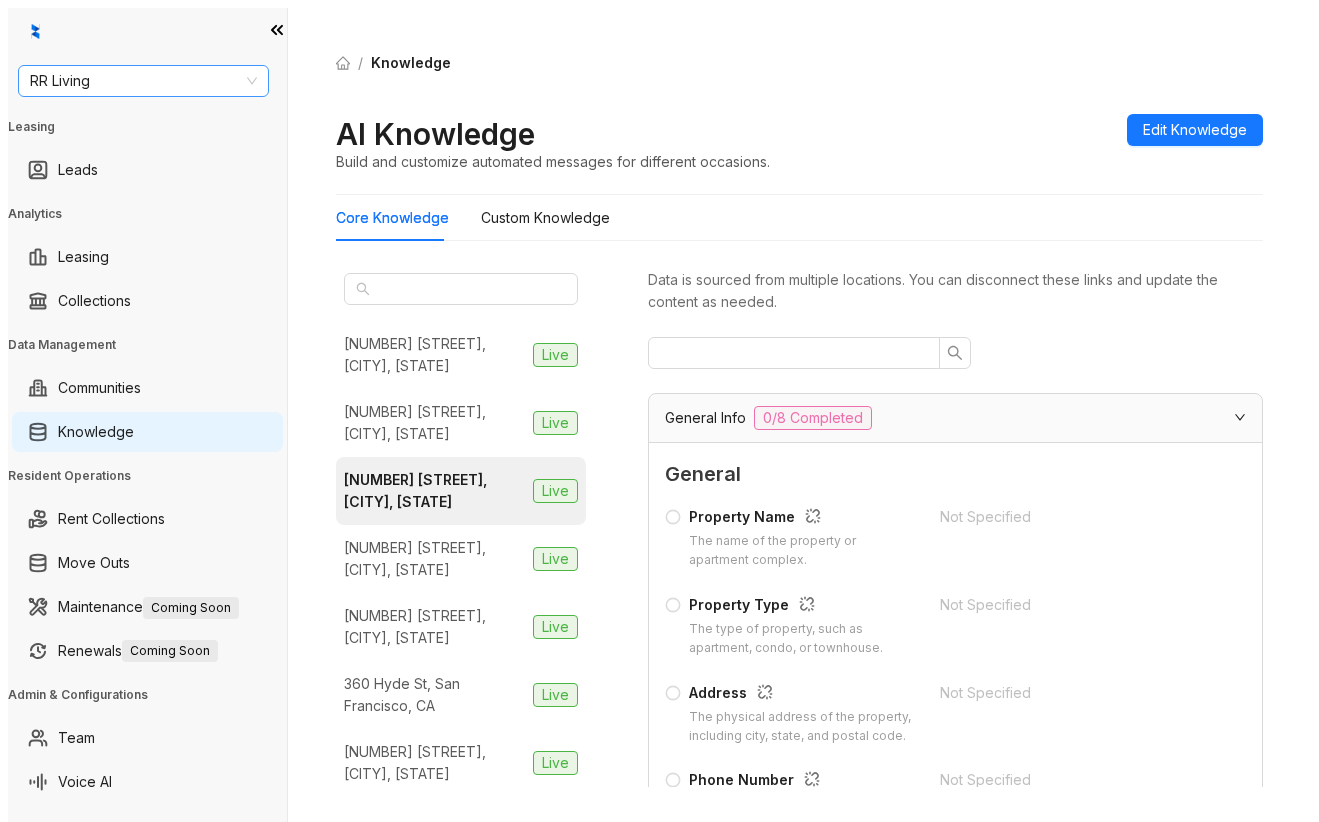 click on "RR Living" at bounding box center [143, 81] 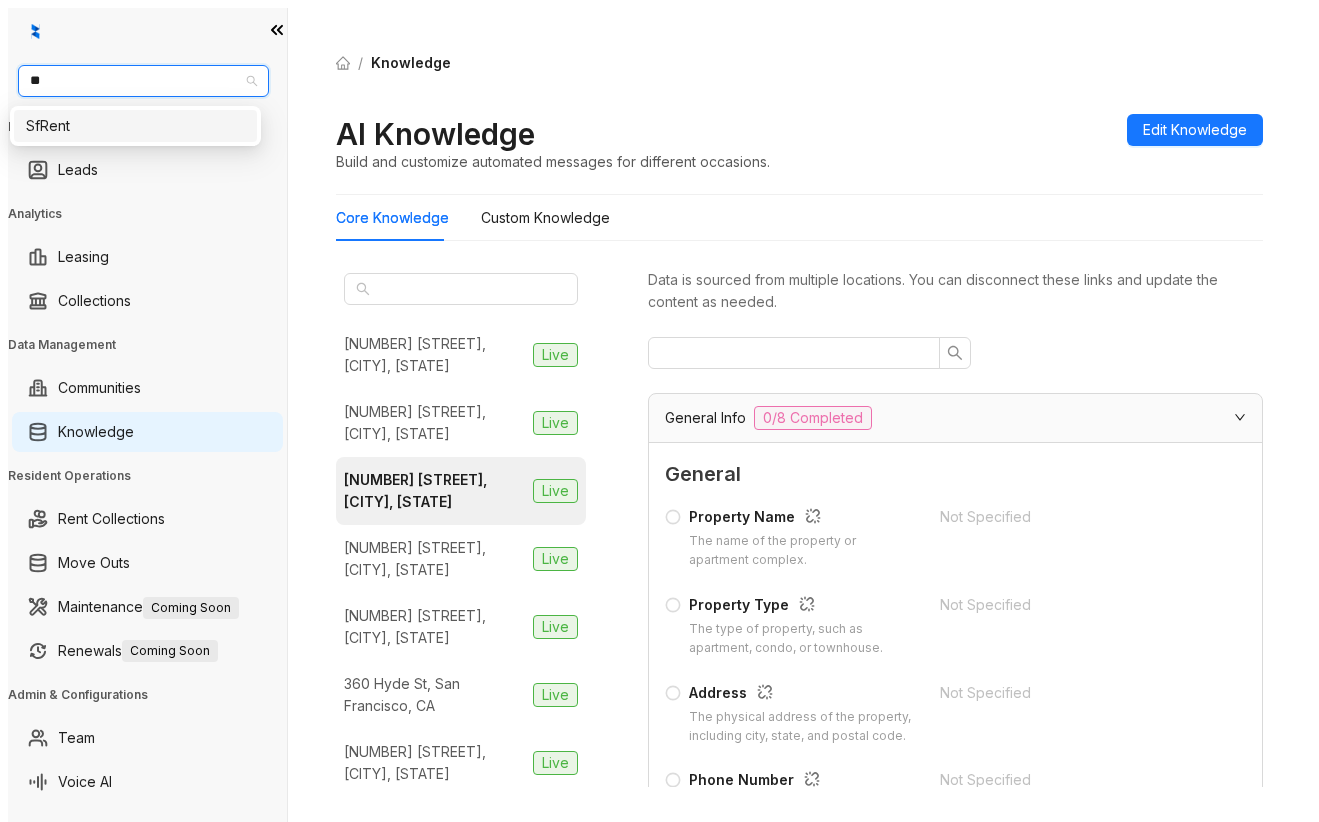 click on "SfRent" at bounding box center [135, 126] 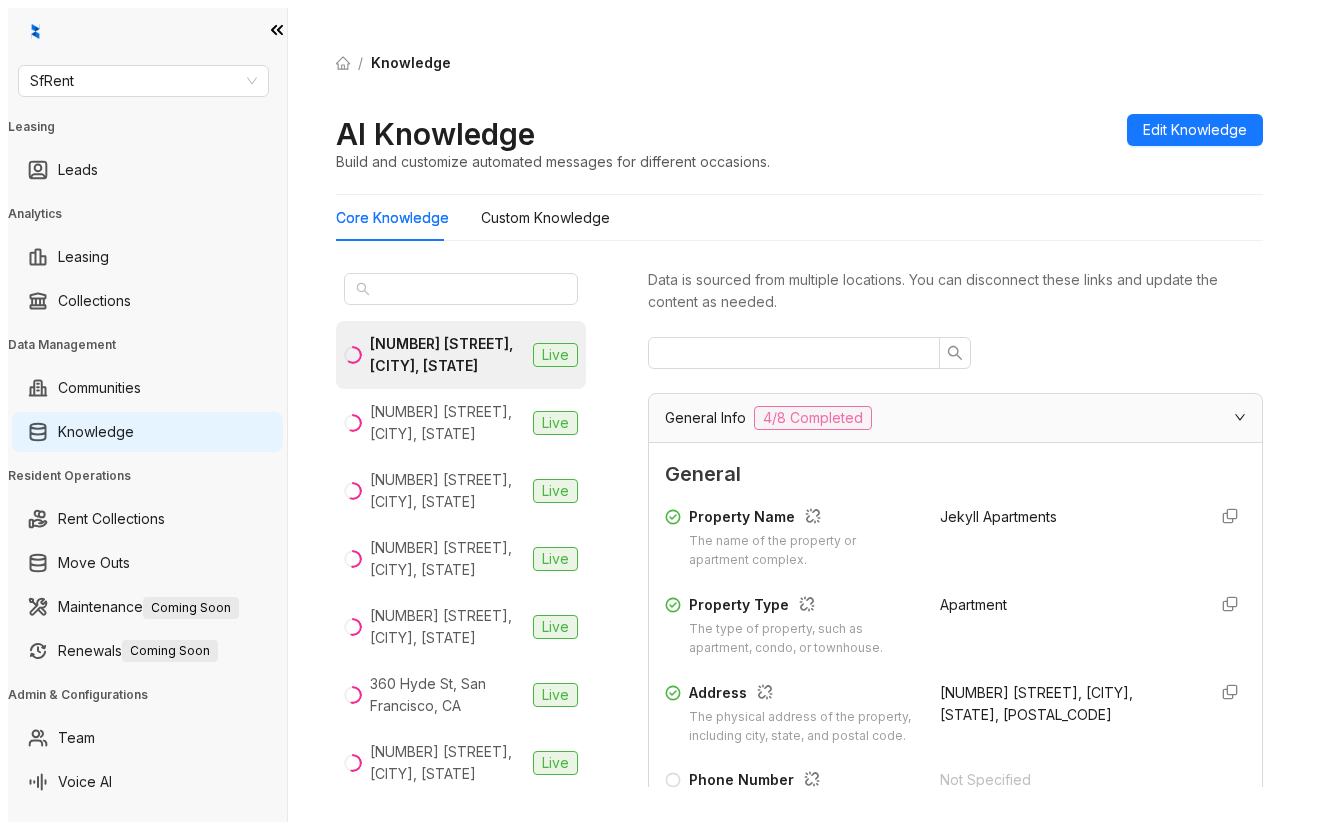 scroll, scrollTop: 0, scrollLeft: 0, axis: both 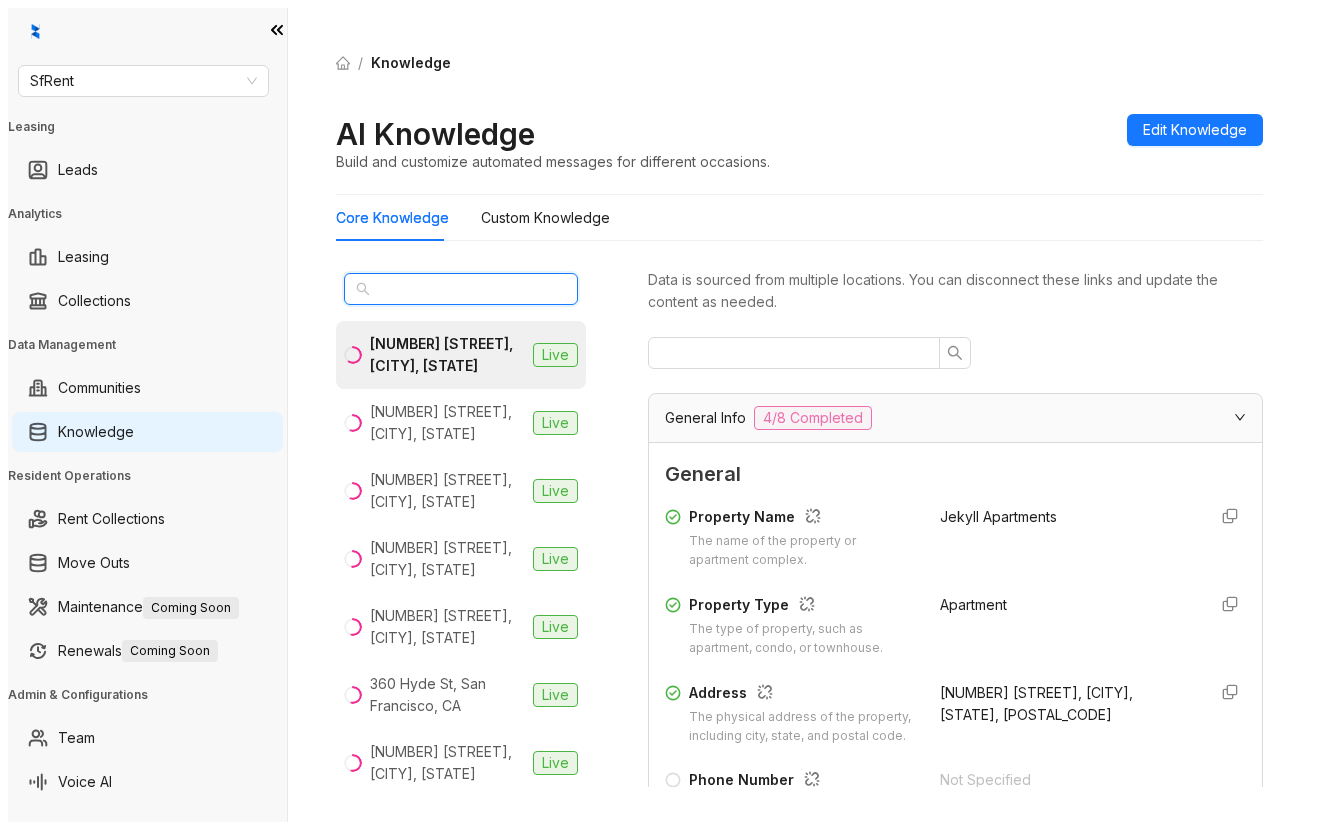 click at bounding box center [462, 289] 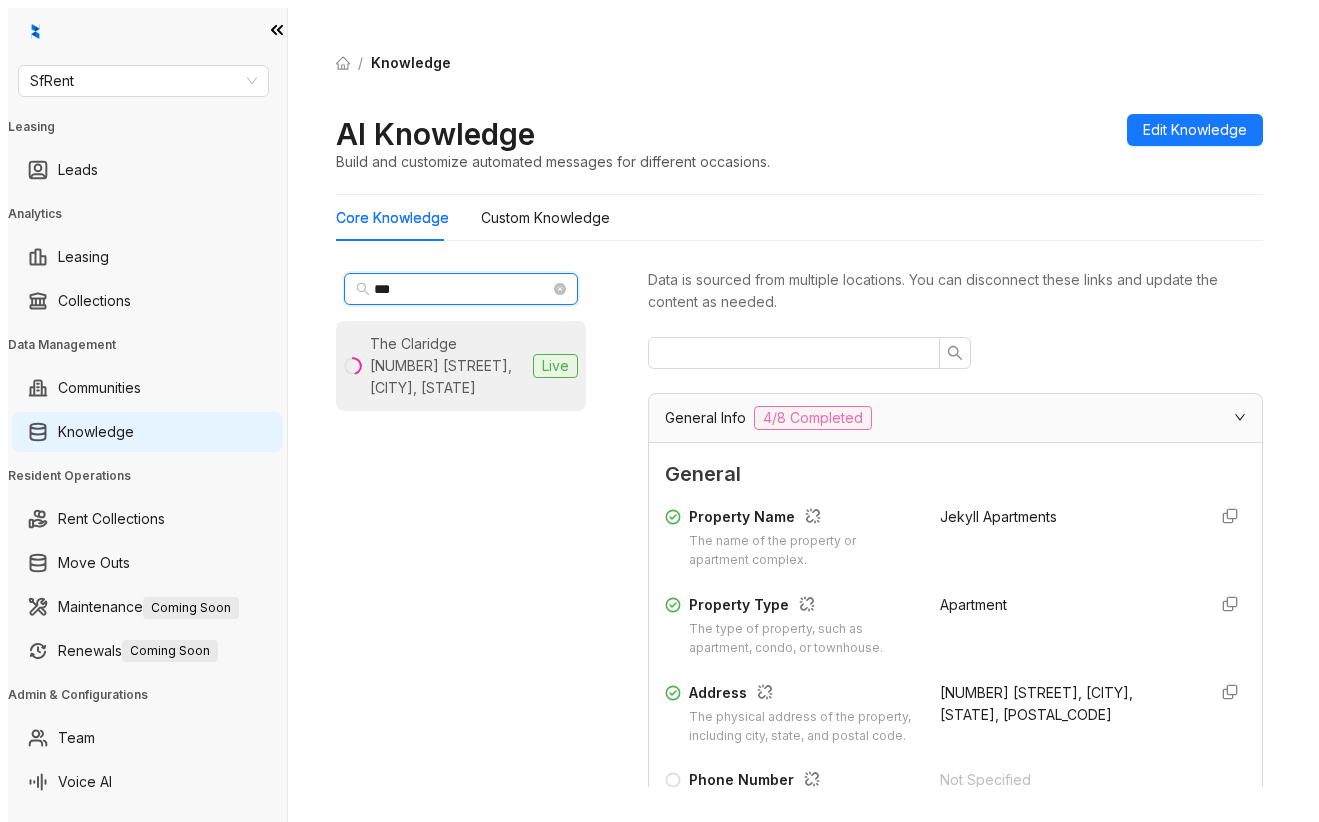 type on "***" 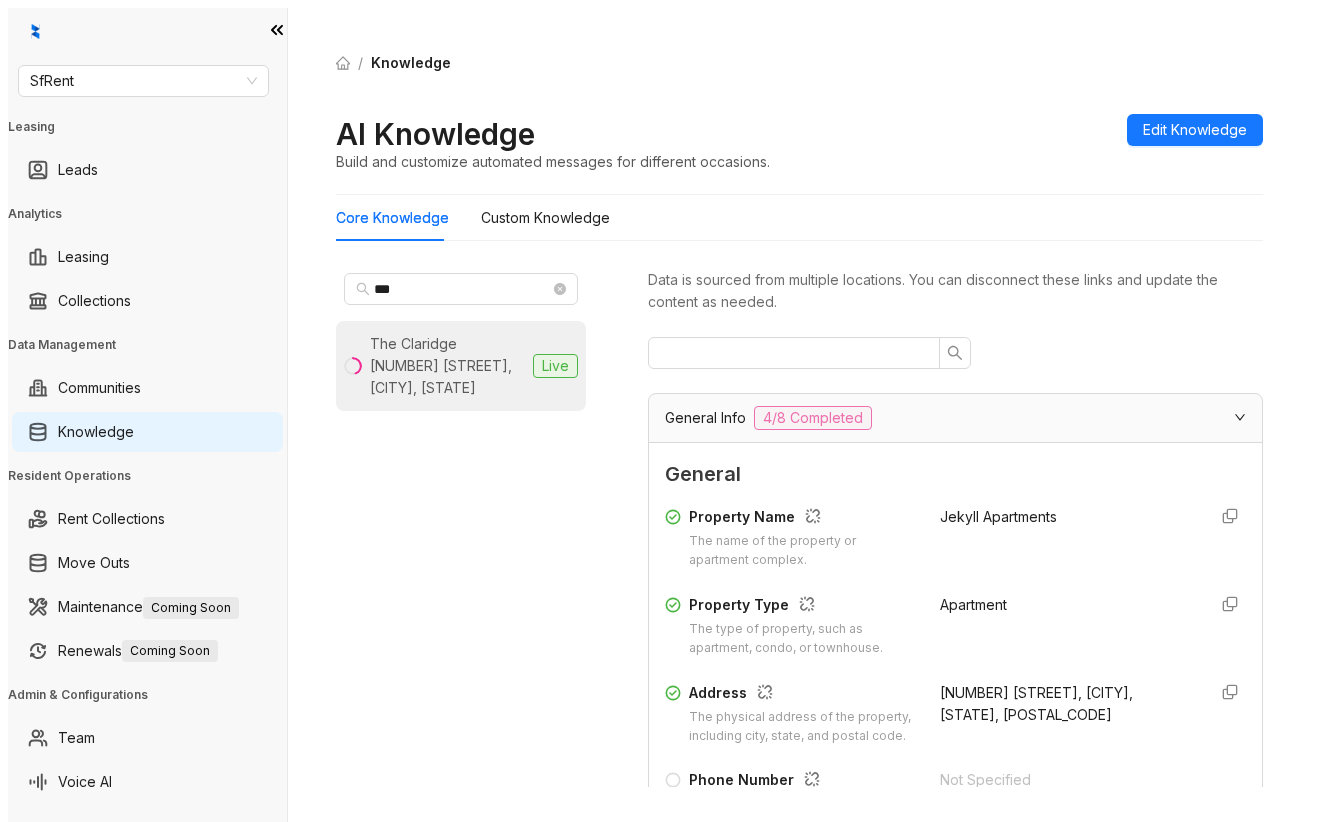 click on "The Claridge [NUMBER] [STREET], [CITY], [STATE]" at bounding box center [447, 366] 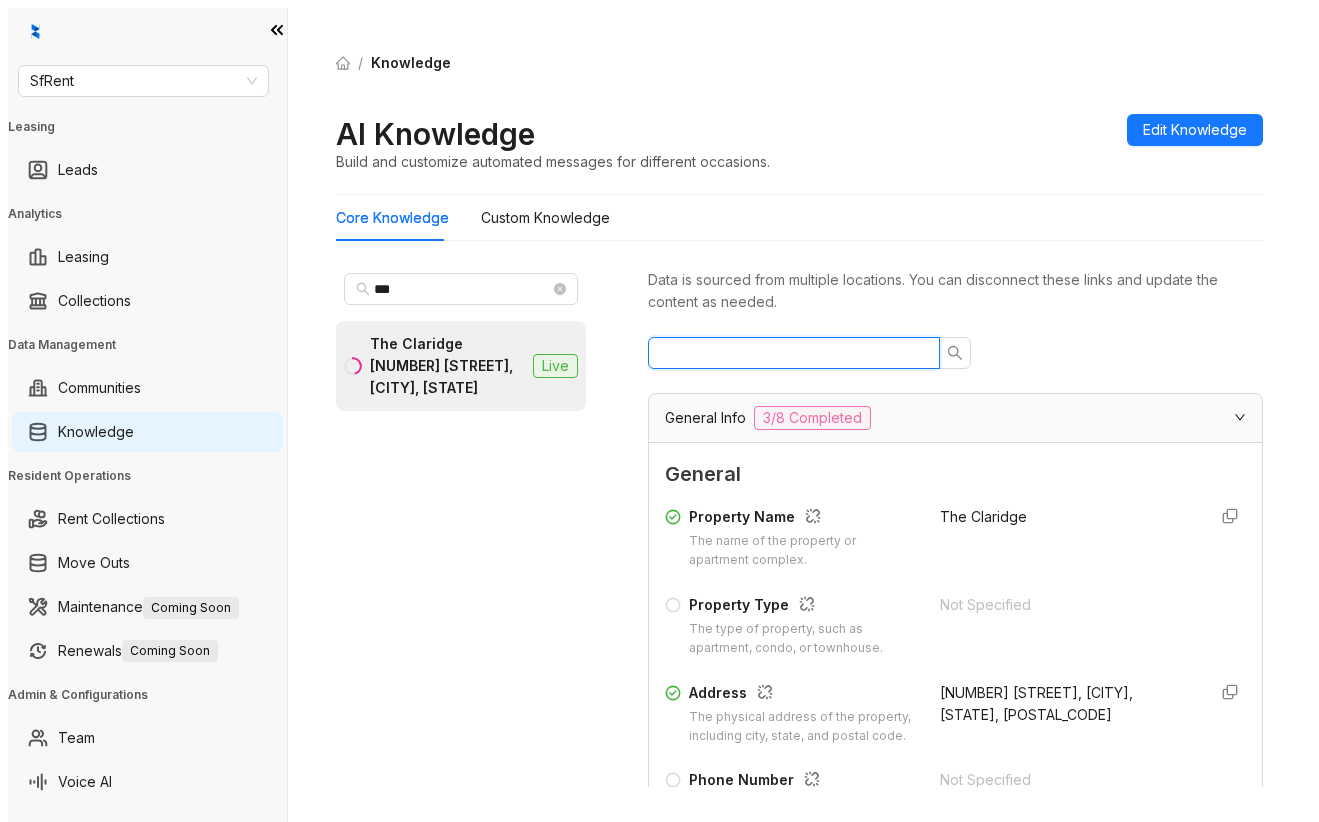 click at bounding box center (786, 353) 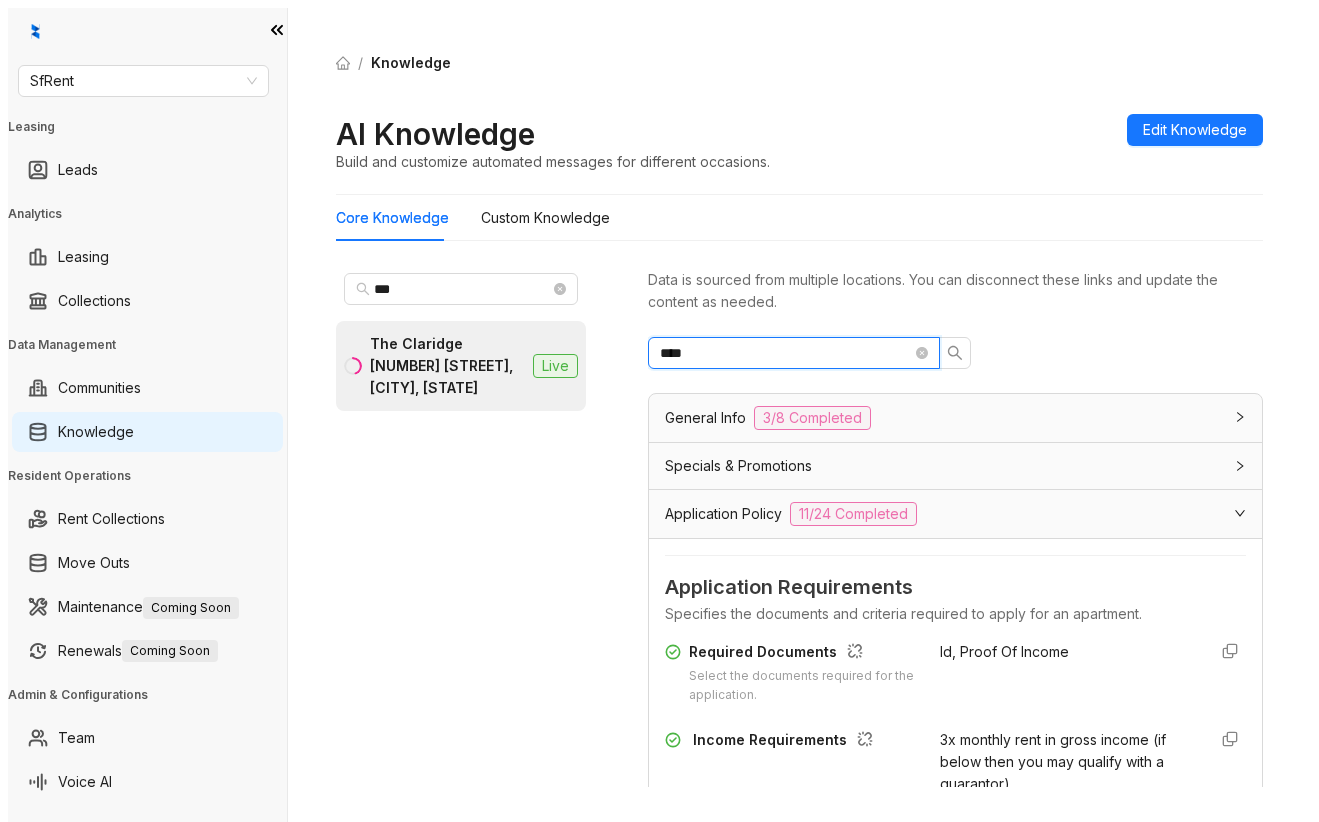 scroll, scrollTop: 100, scrollLeft: 0, axis: vertical 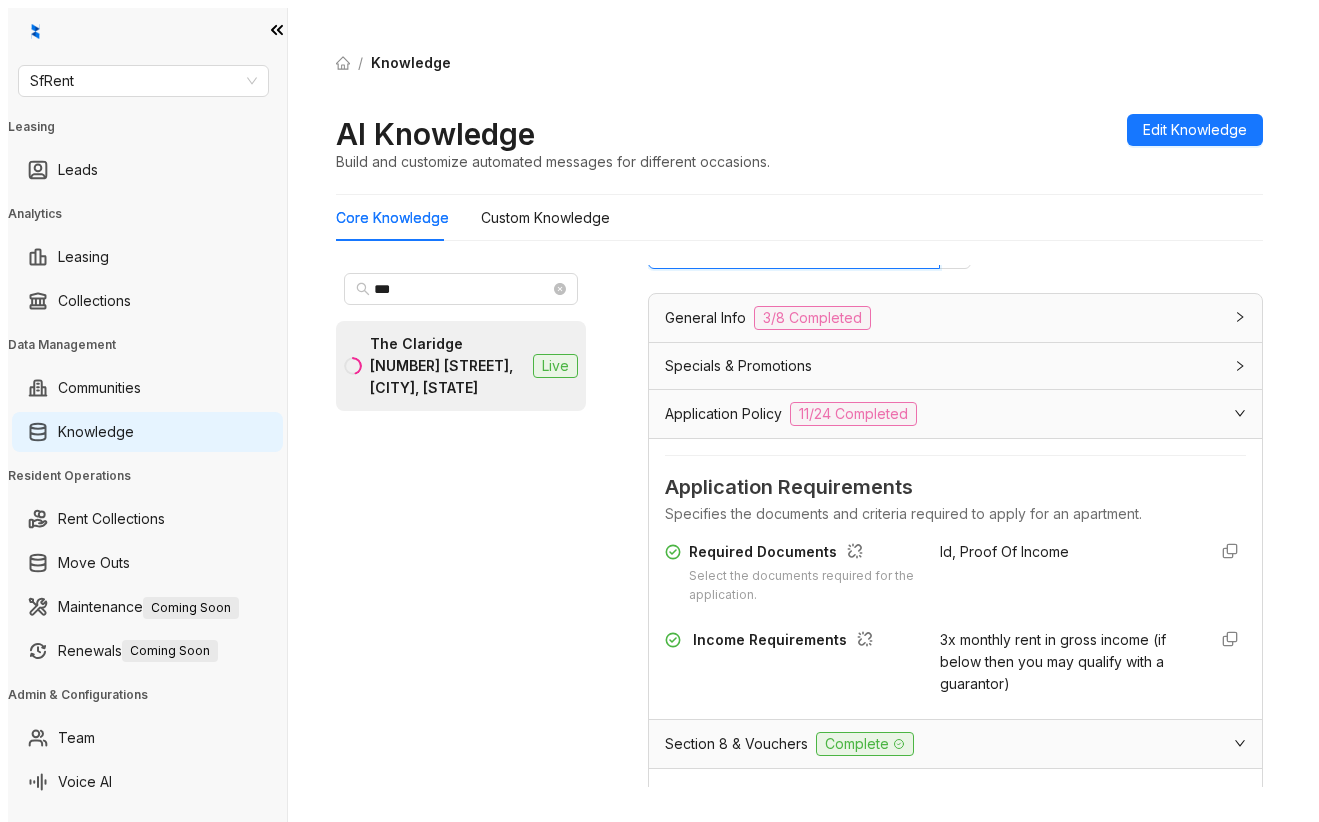 type on "****" 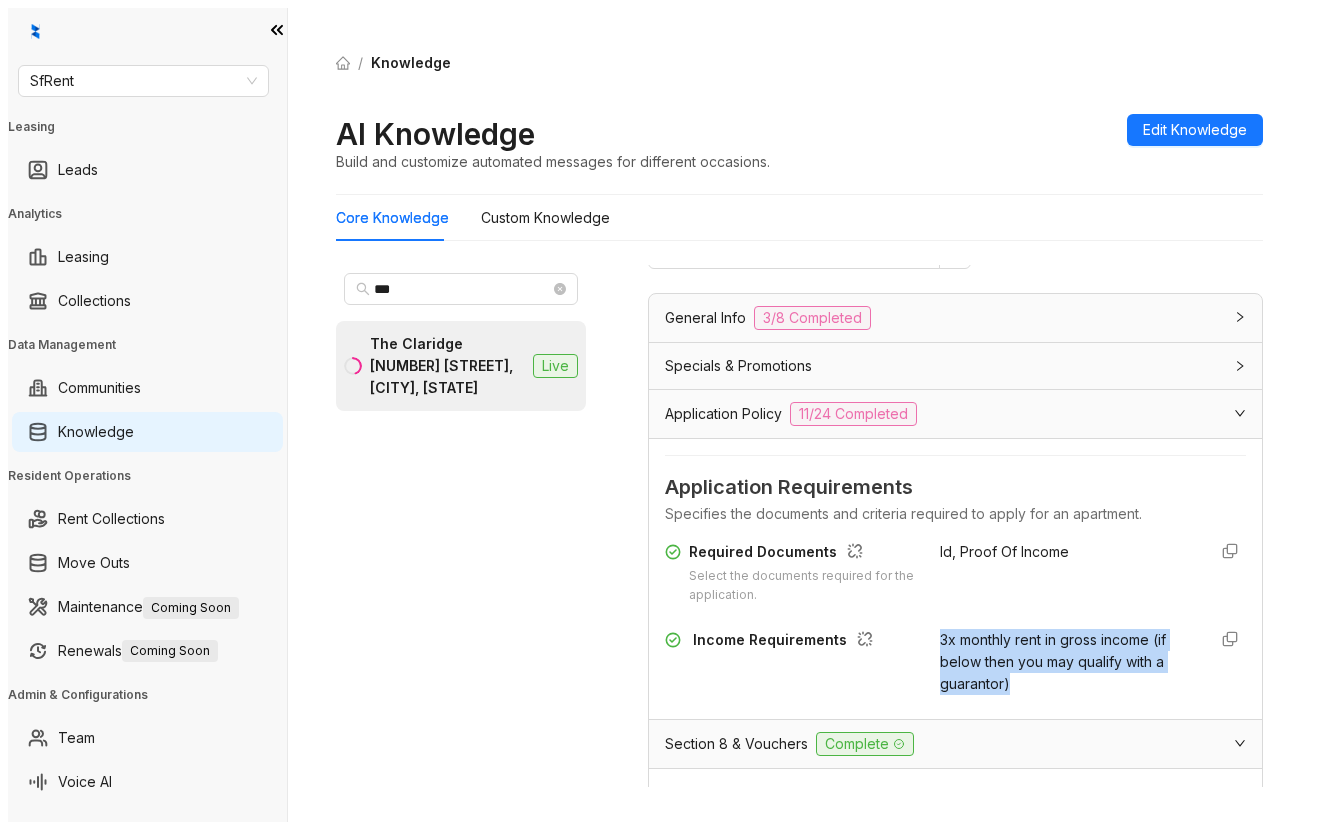 drag, startPoint x: 948, startPoint y: 618, endPoint x: 1004, endPoint y: 650, distance: 64.49806 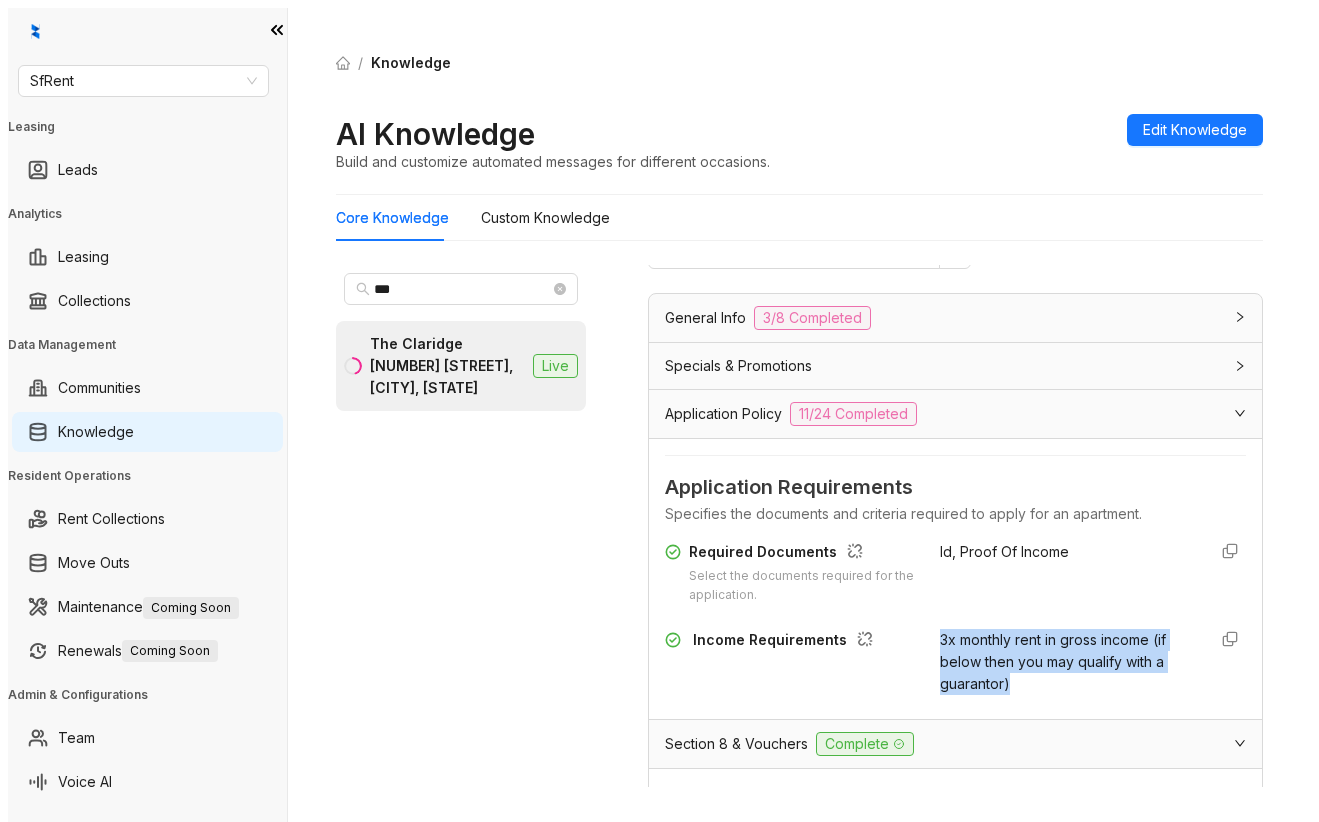 copy on "3x monthly rent in gross income (if below then you may qualify with a guarantor)" 